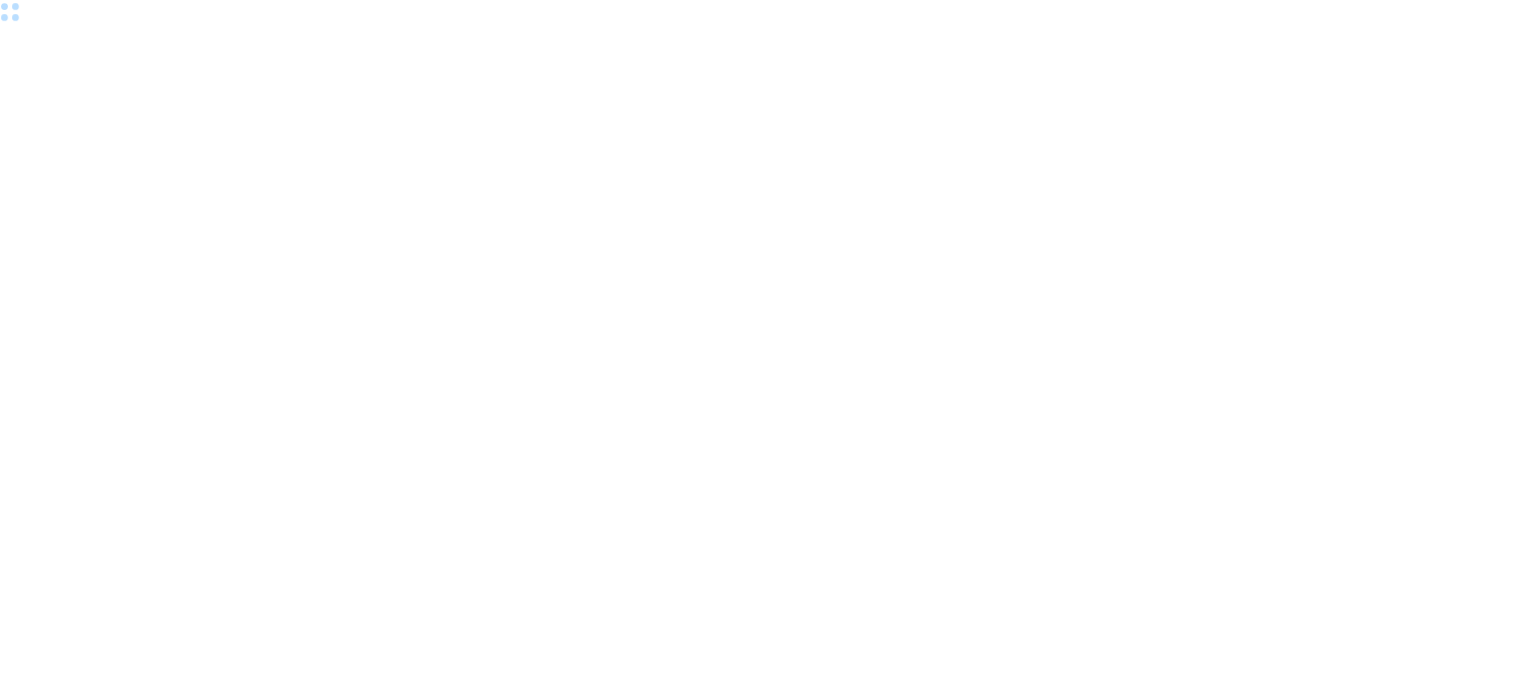 scroll, scrollTop: 0, scrollLeft: 0, axis: both 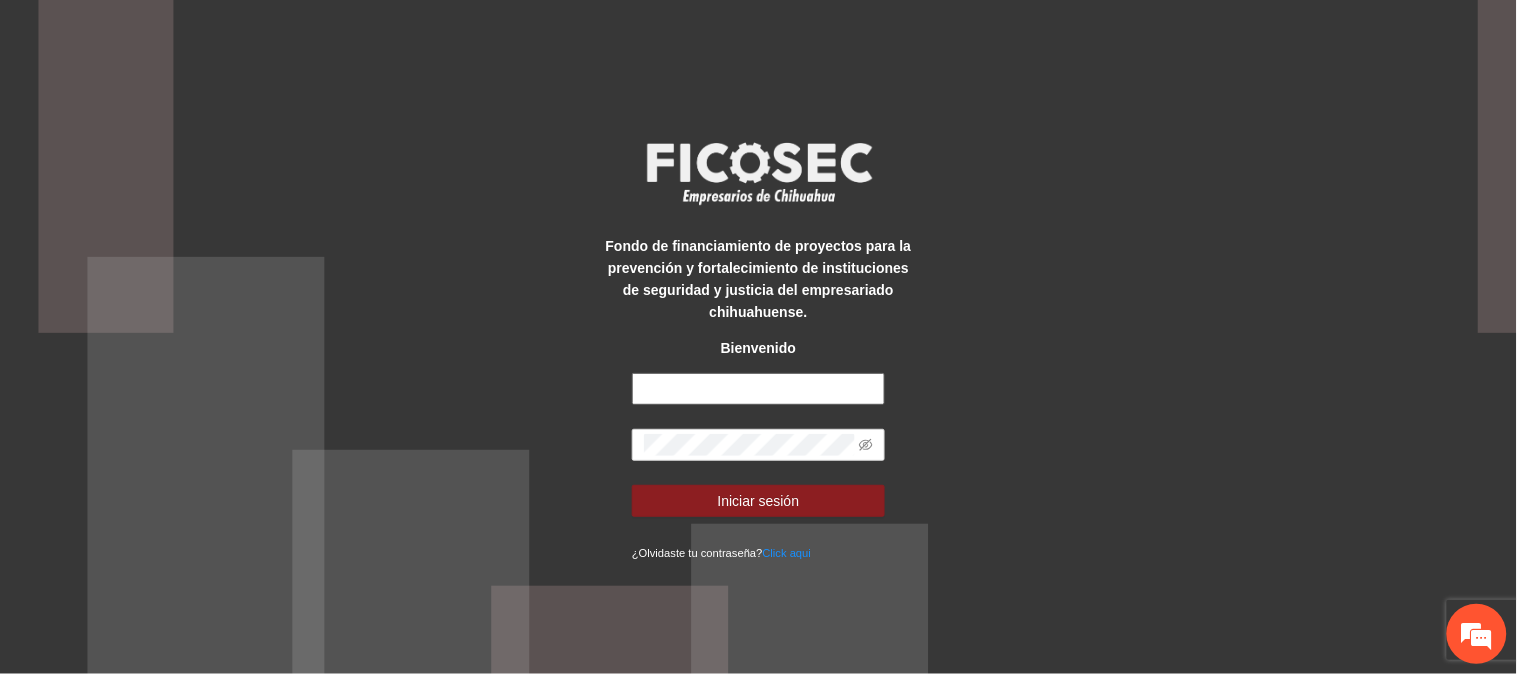 click at bounding box center [758, 389] 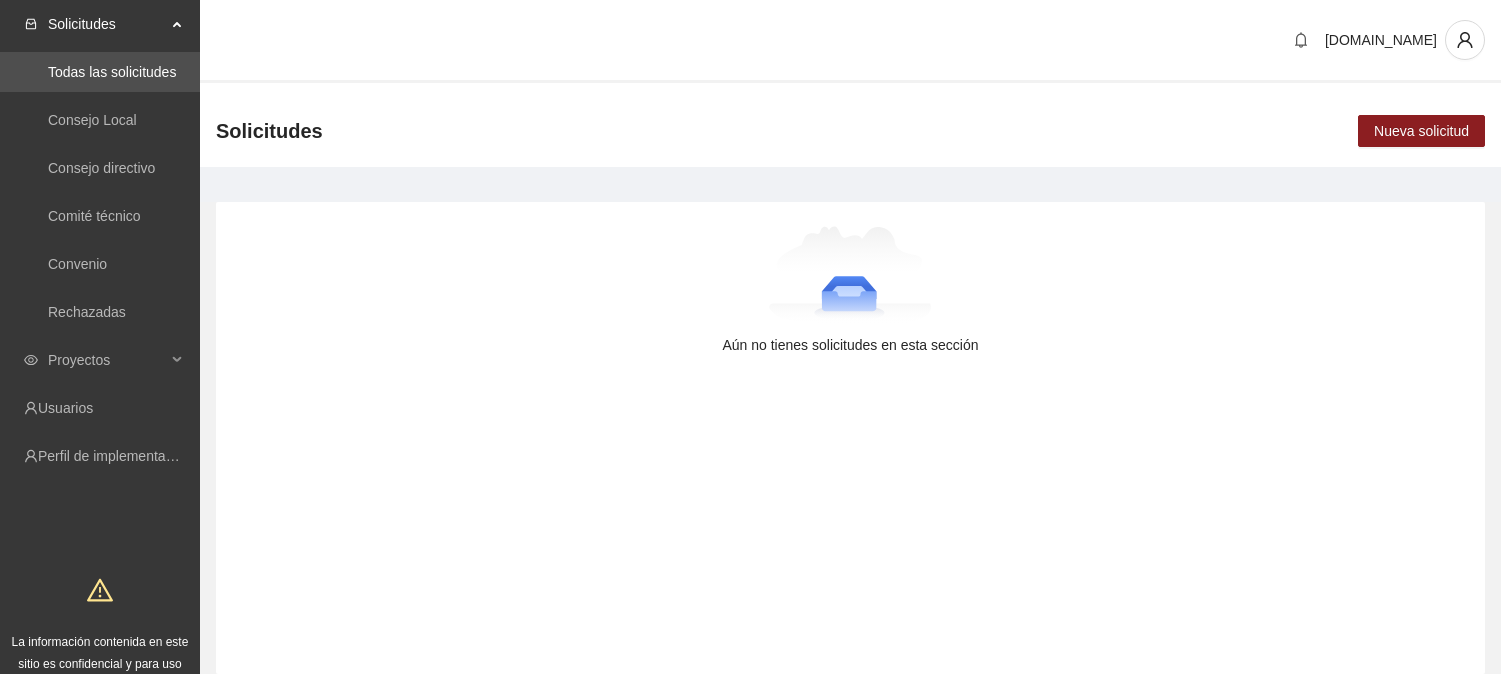 scroll, scrollTop: 0, scrollLeft: 0, axis: both 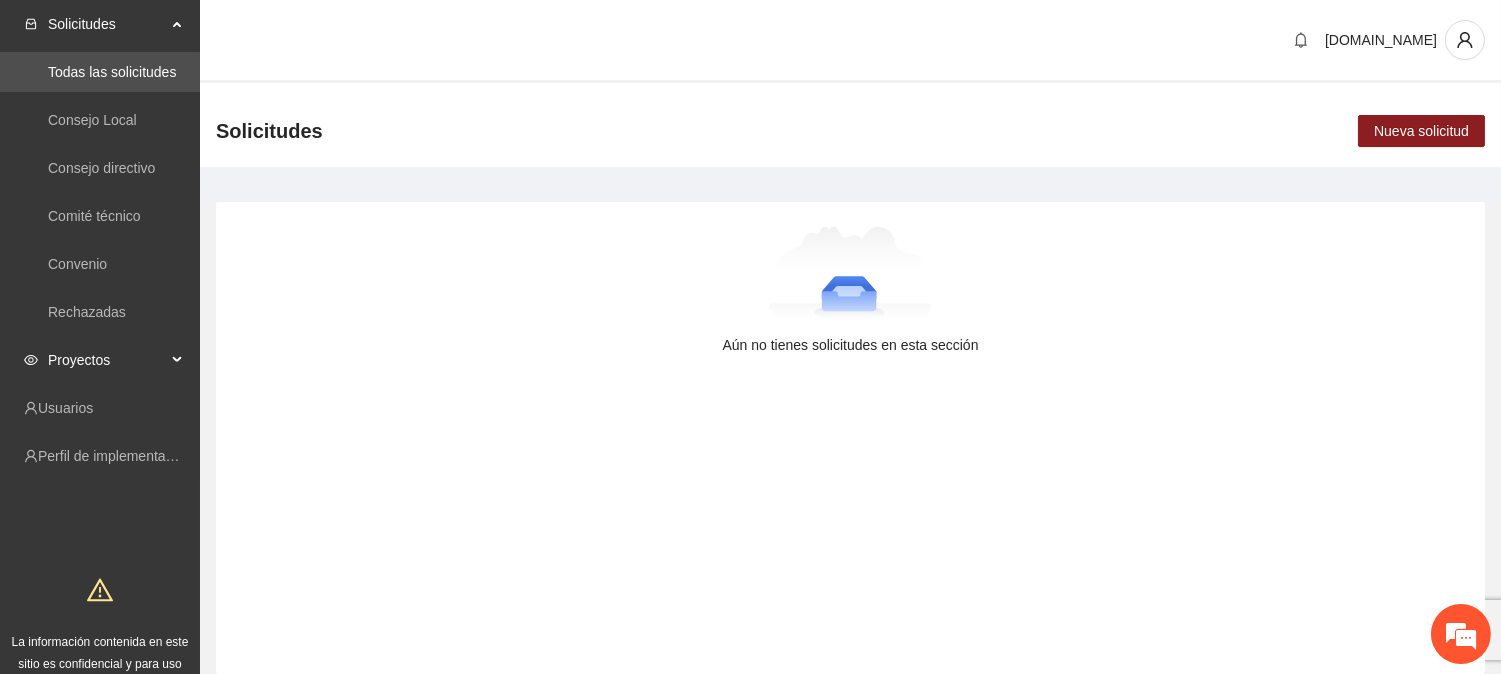 click on "Proyectos" at bounding box center [107, 360] 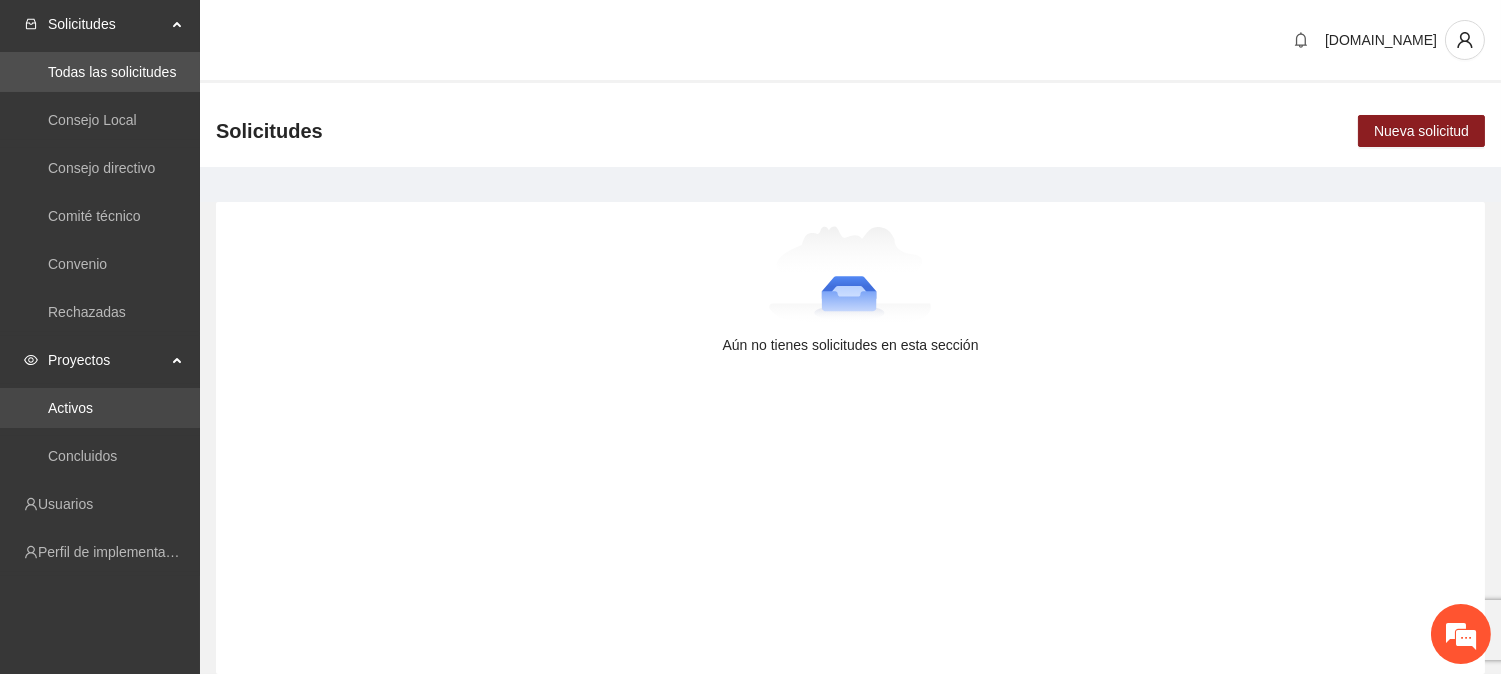 click on "Activos" at bounding box center (70, 408) 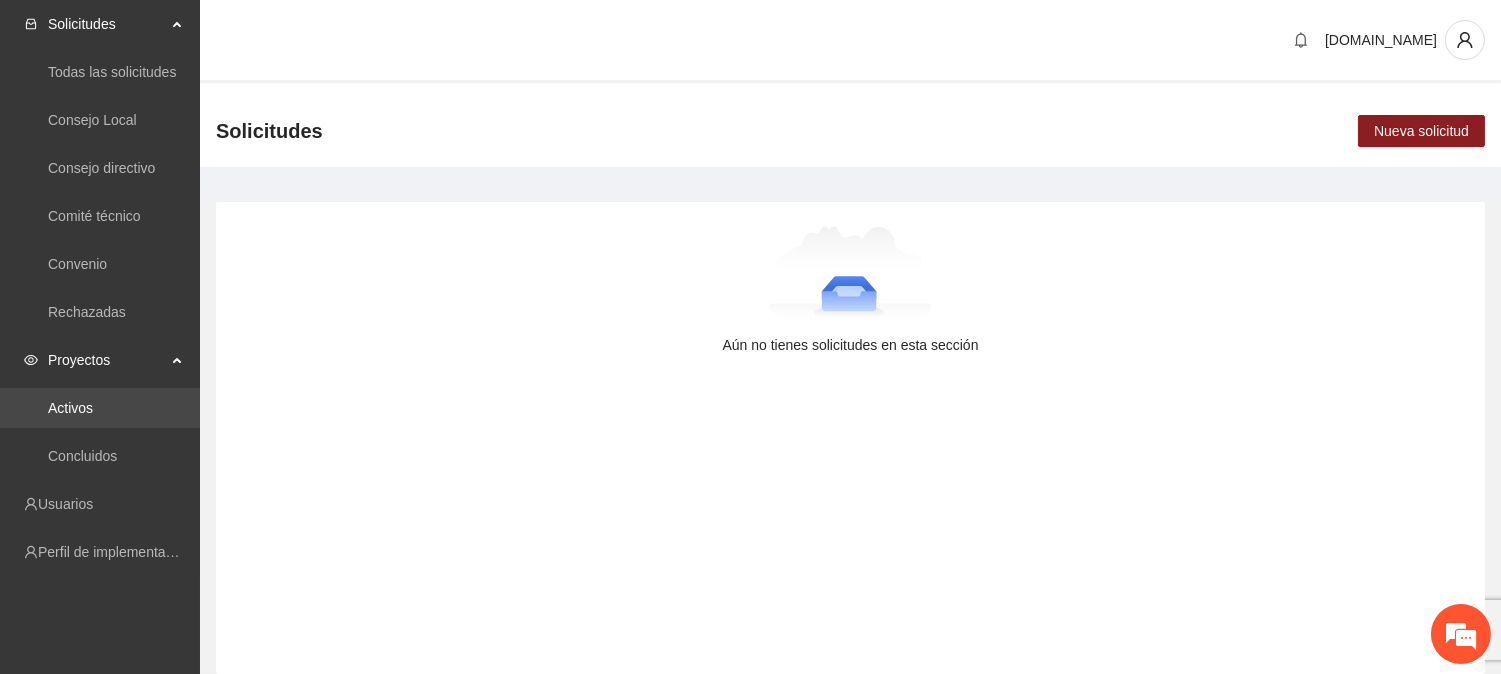 scroll, scrollTop: 0, scrollLeft: 0, axis: both 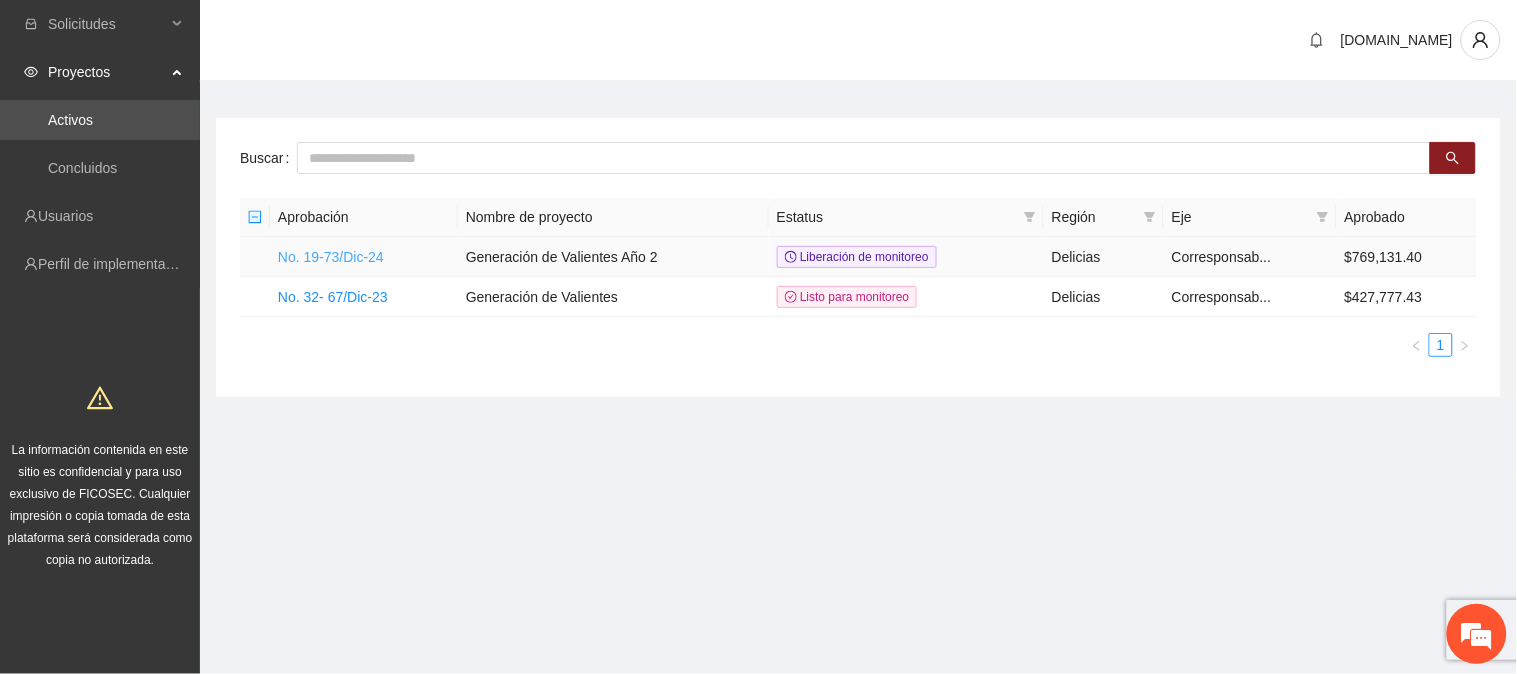 click on "No. 19-73/Dic-24" at bounding box center (331, 257) 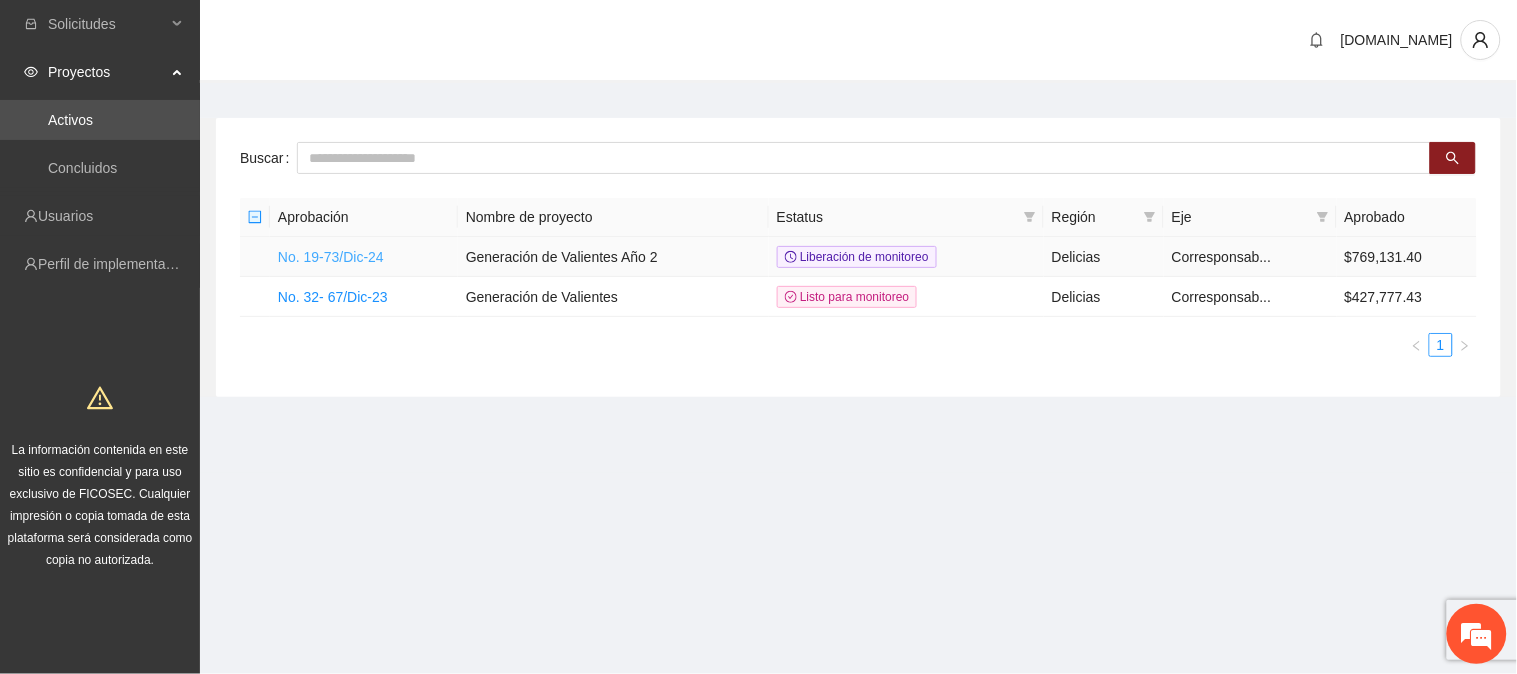 click on "No. 19-73/Dic-24" at bounding box center (331, 257) 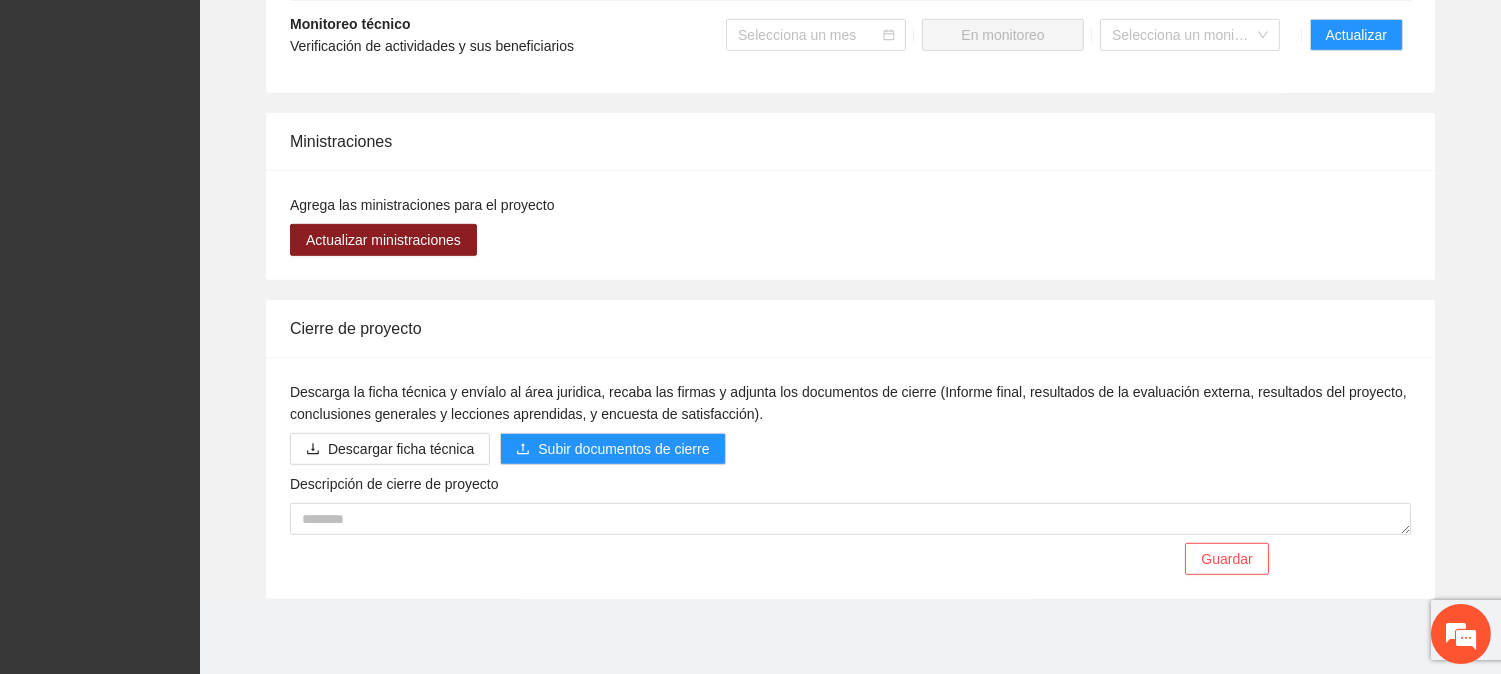 scroll, scrollTop: 1755, scrollLeft: 0, axis: vertical 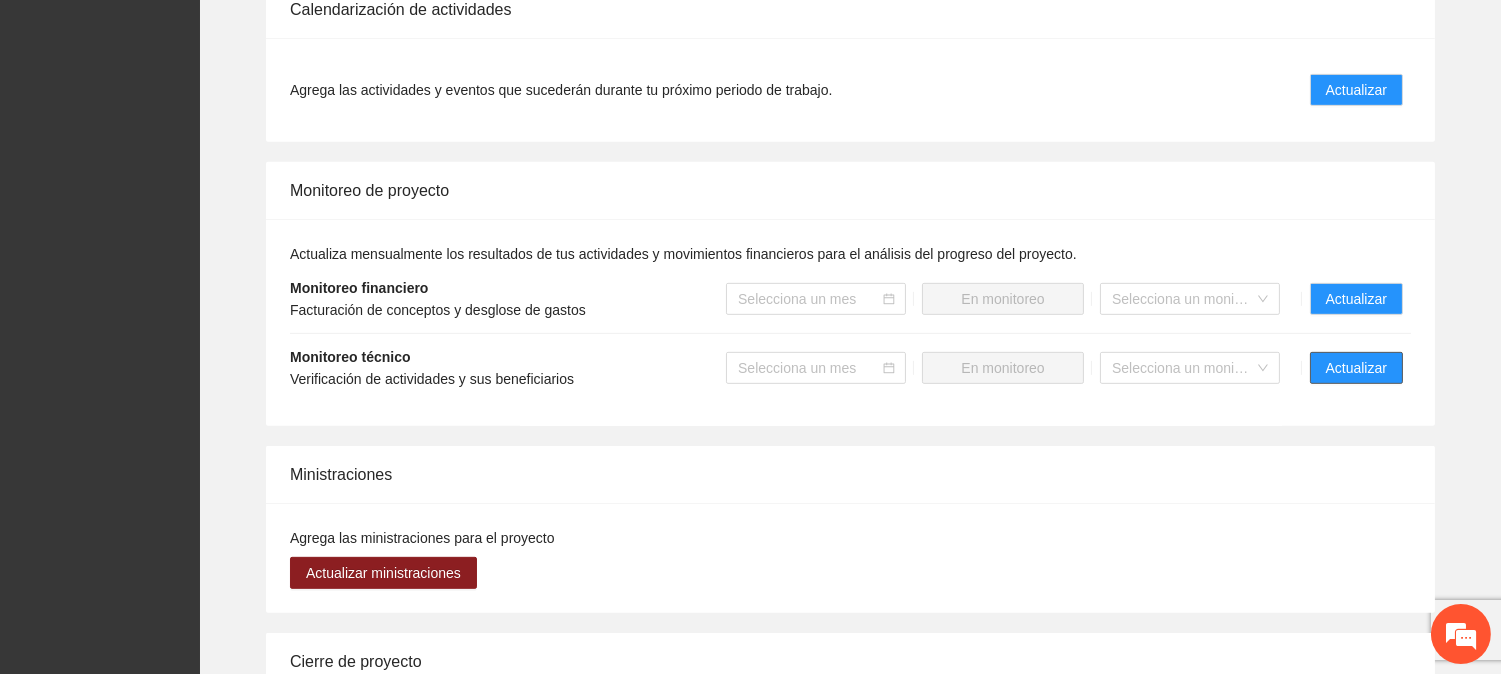 click on "Actualizar" at bounding box center (1356, 368) 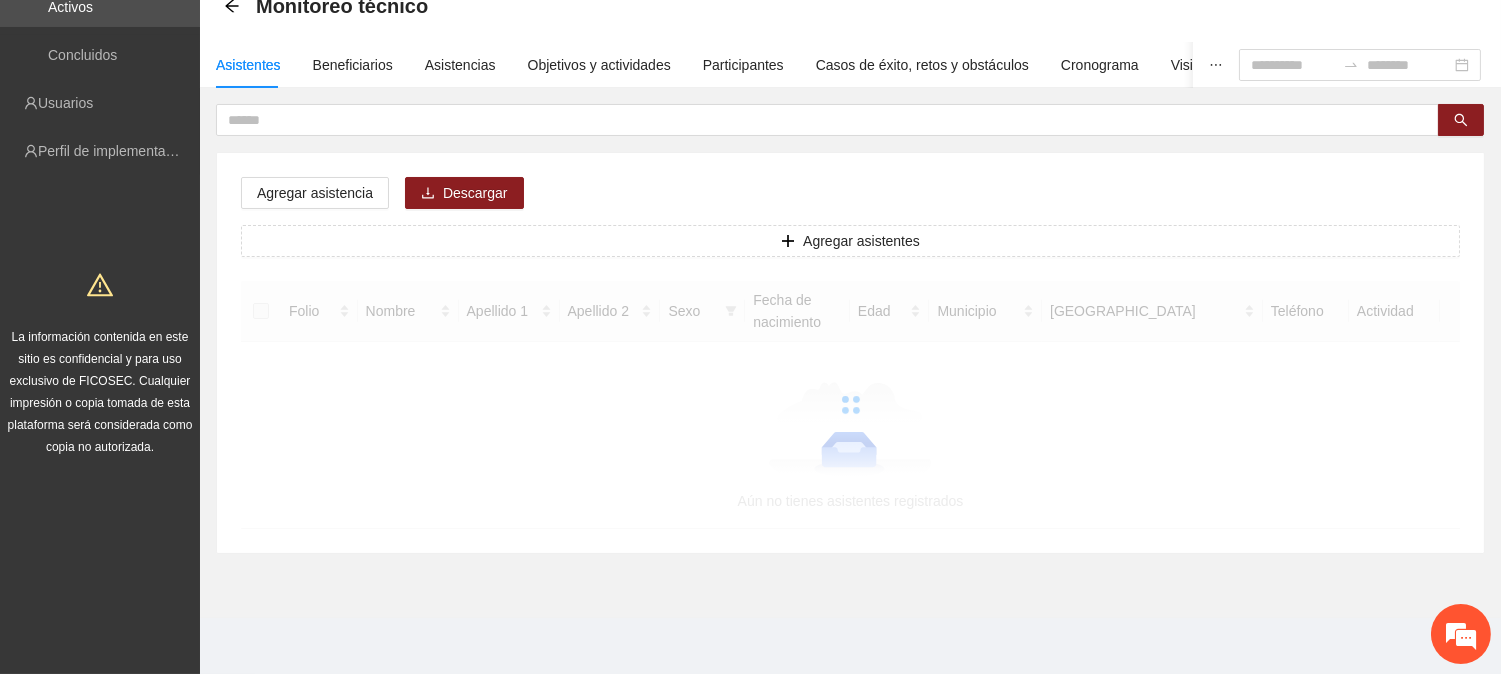 scroll, scrollTop: 0, scrollLeft: 0, axis: both 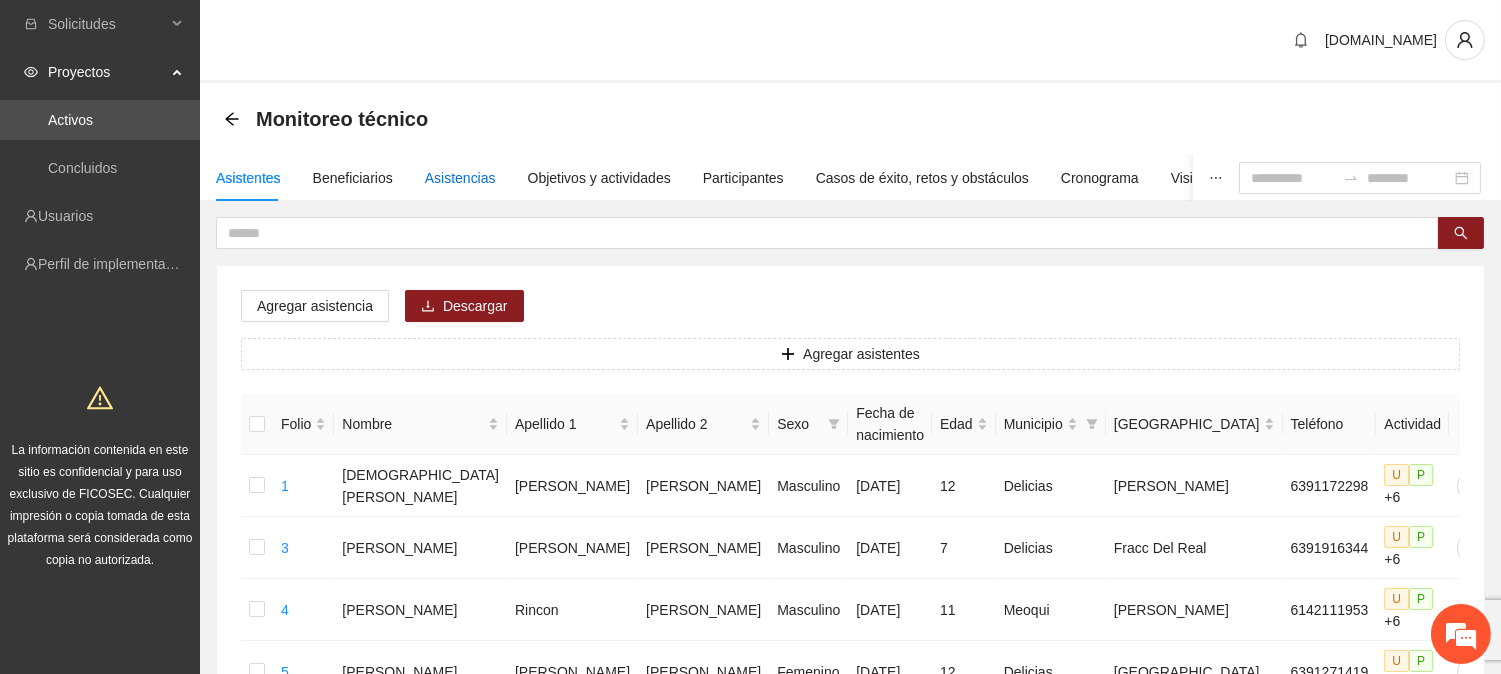 click on "Asistencias" at bounding box center [460, 178] 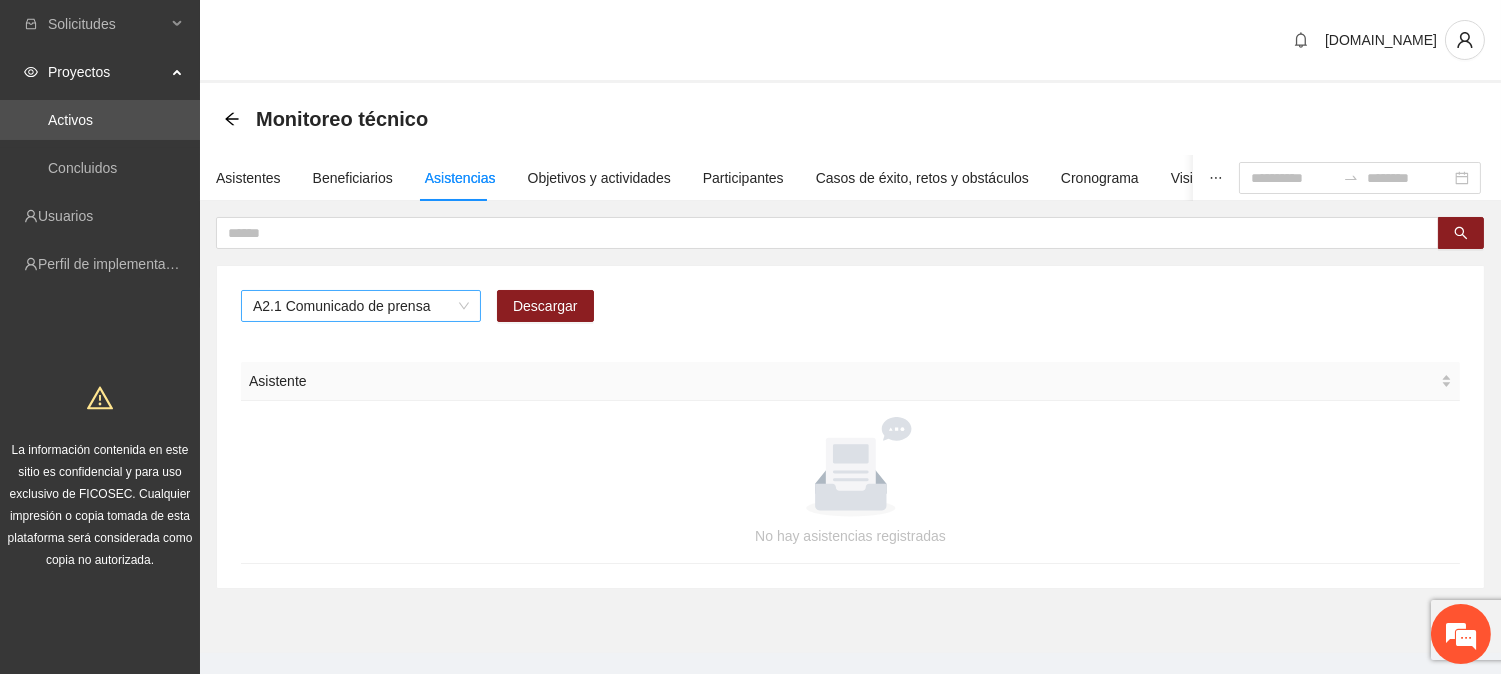 click on "A2.1 Comunicado de prensa" at bounding box center [361, 306] 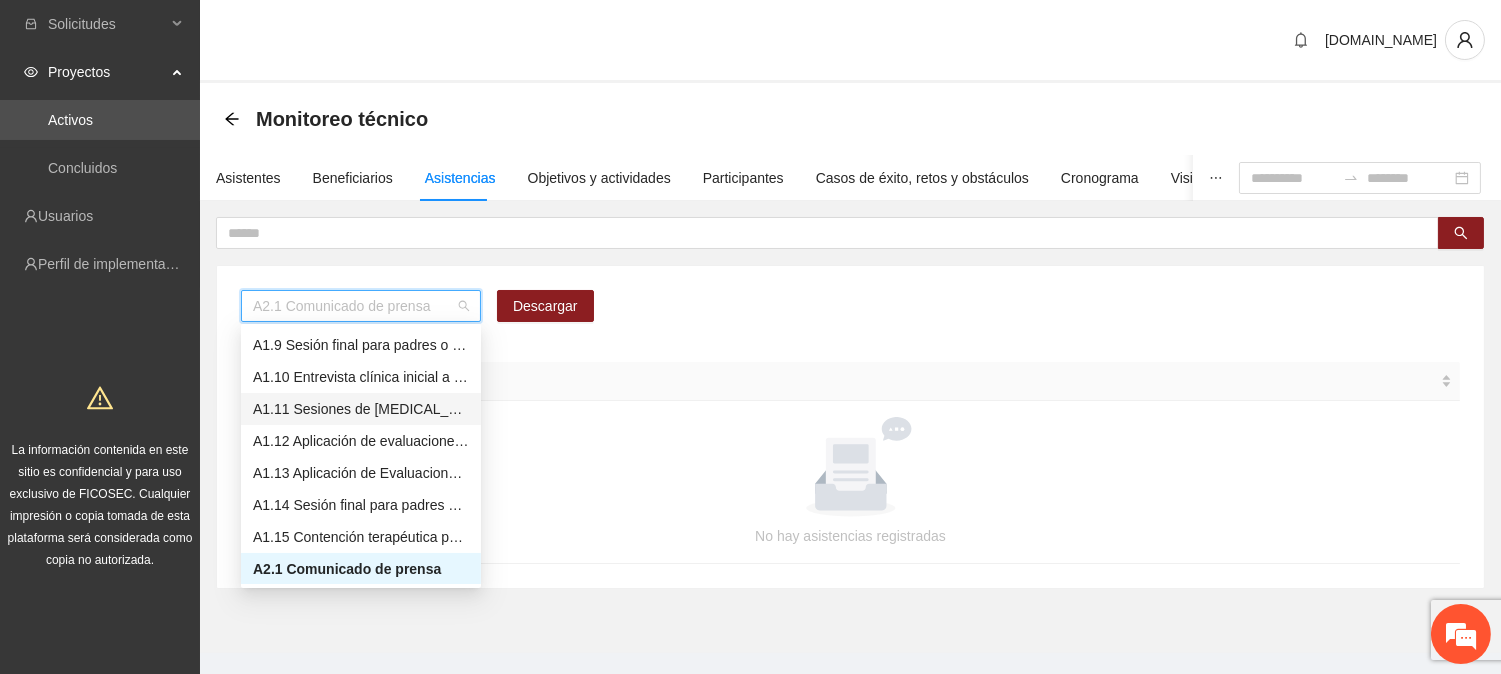 scroll, scrollTop: 0, scrollLeft: 0, axis: both 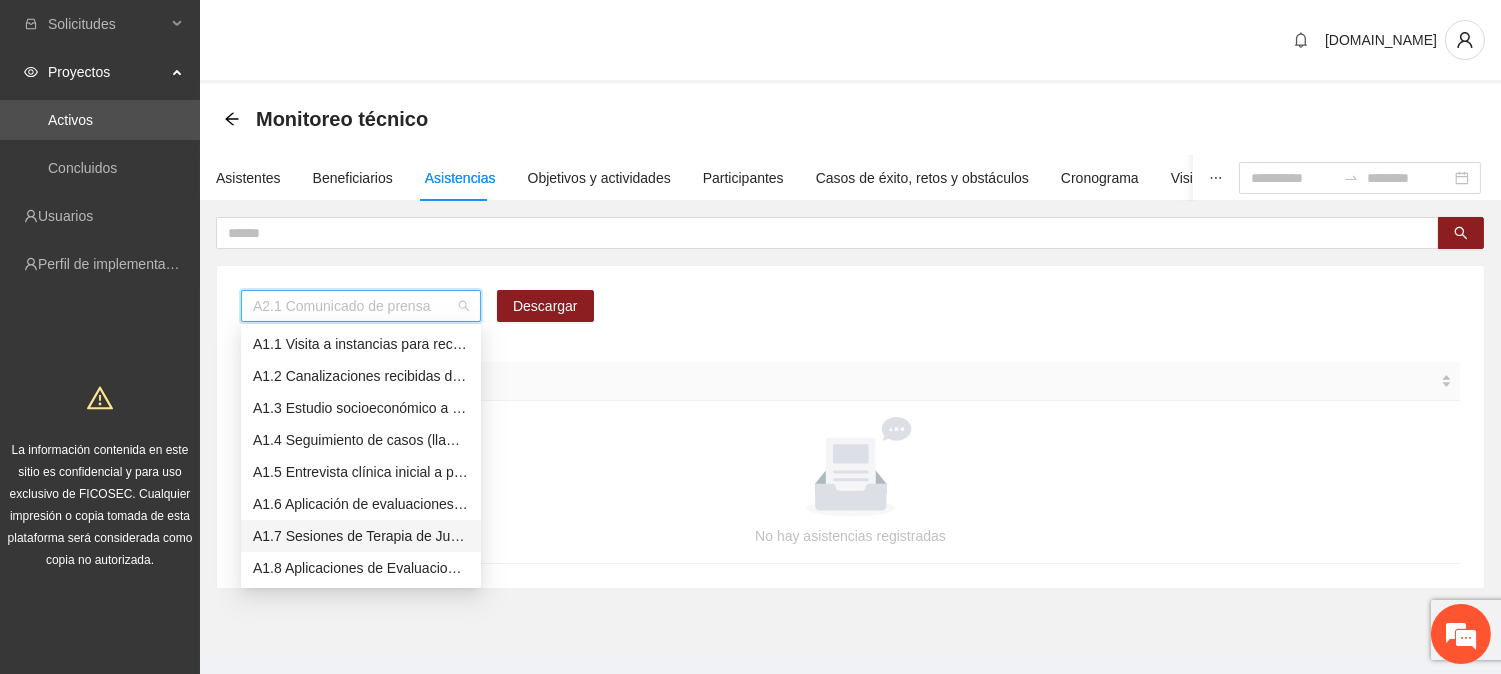 click on "A1.7 Sesiones de Terapia de Juego para niños y niñas" at bounding box center [361, 536] 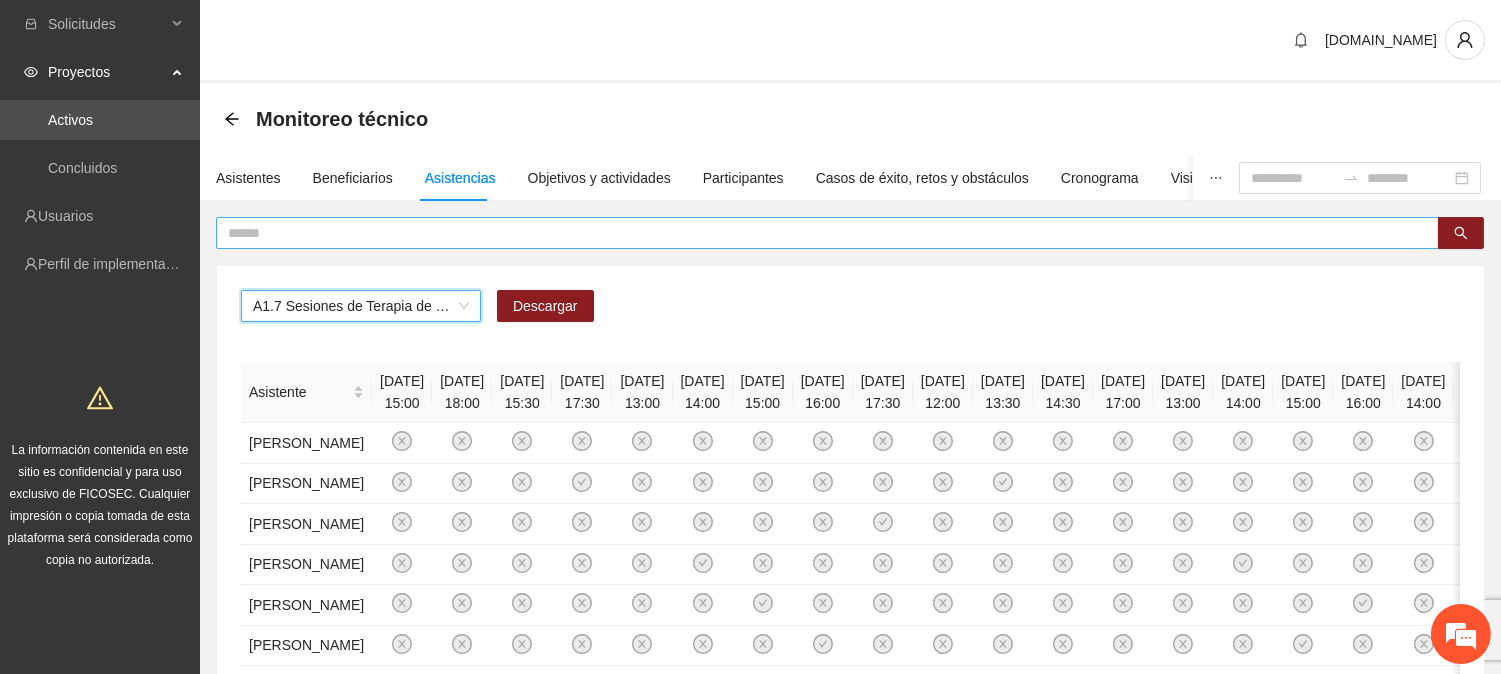 click at bounding box center (819, 233) 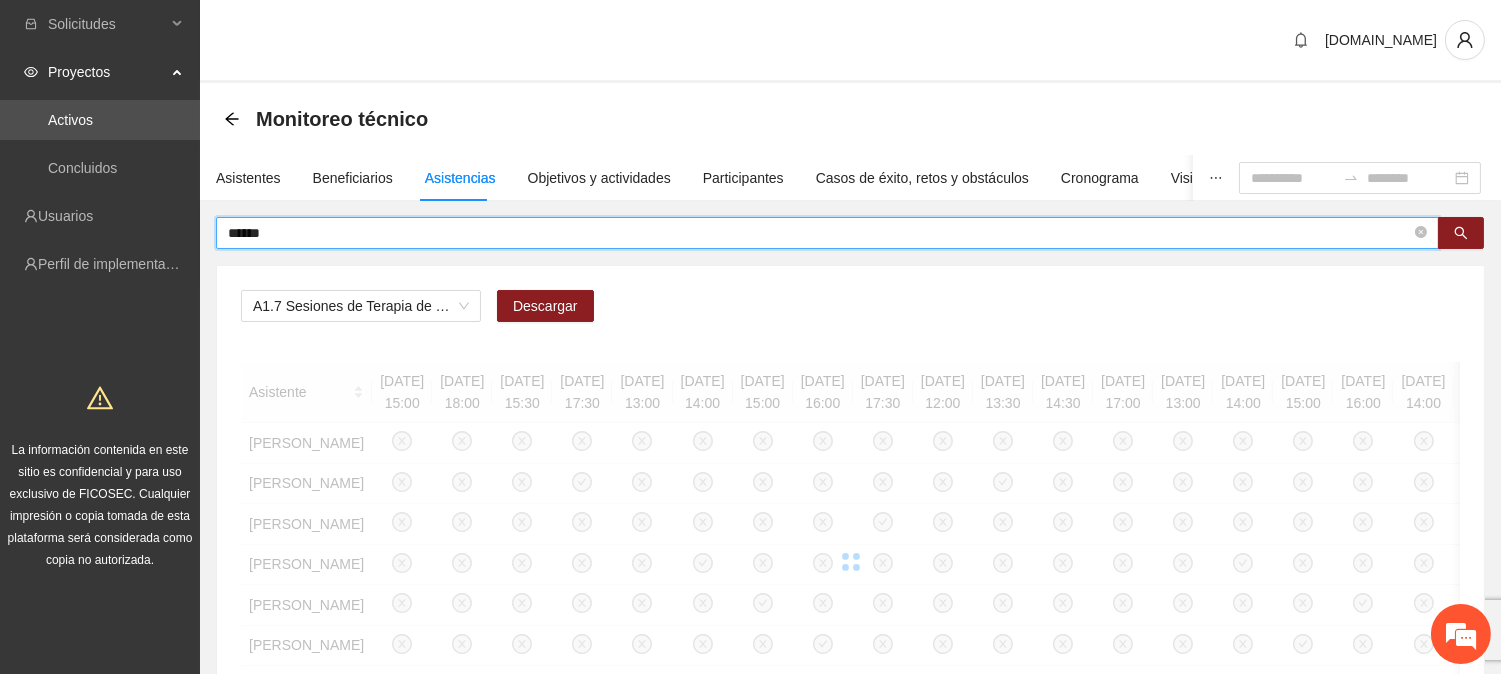 click on "******" at bounding box center (819, 233) 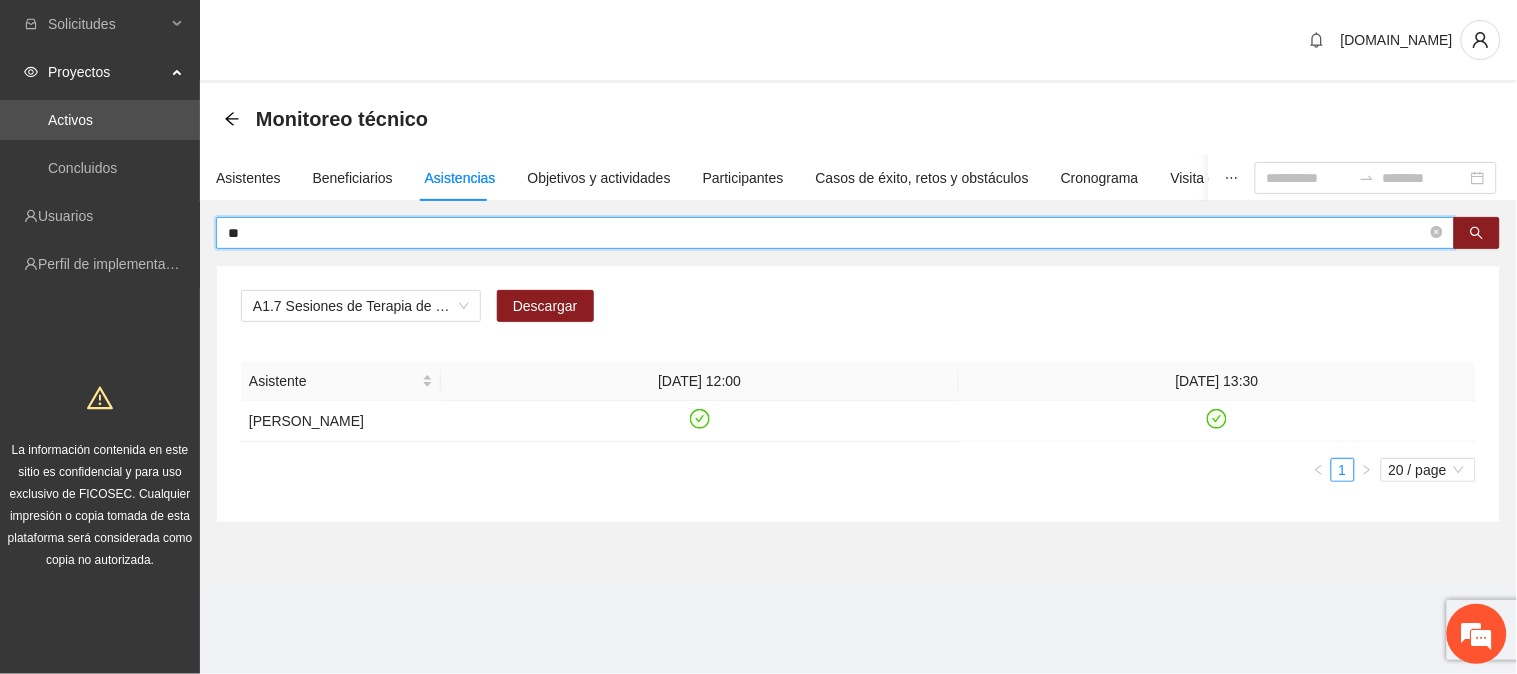 type on "*" 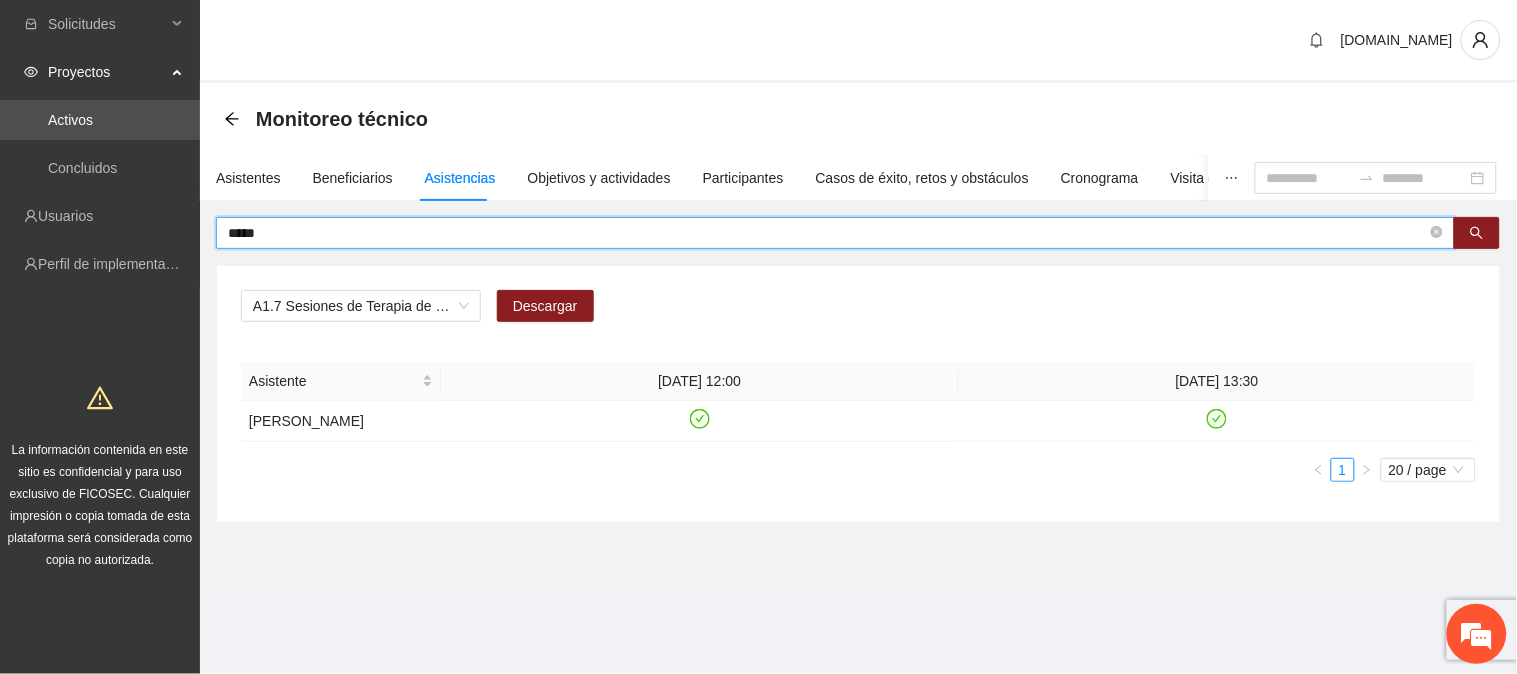 type on "*****" 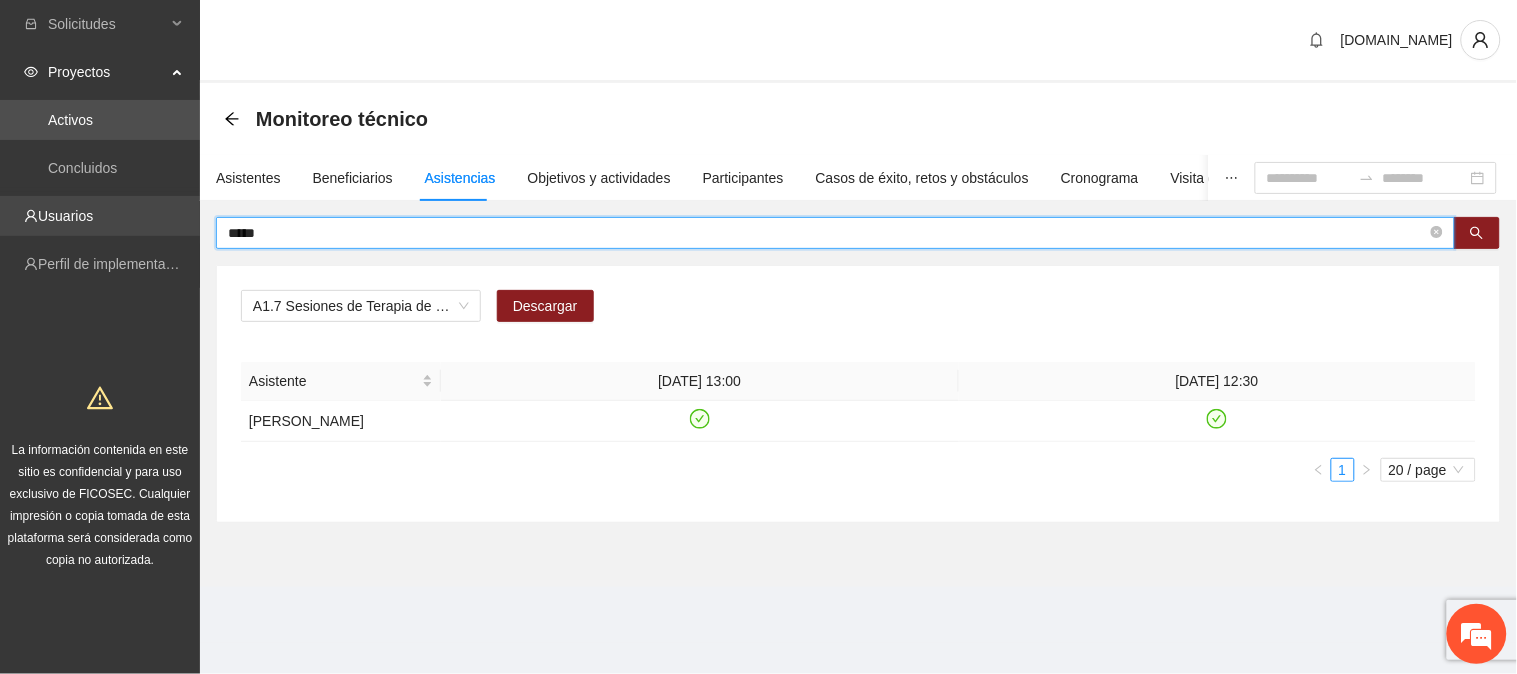 drag, startPoint x: 337, startPoint y: 237, endPoint x: 125, endPoint y: 230, distance: 212.11554 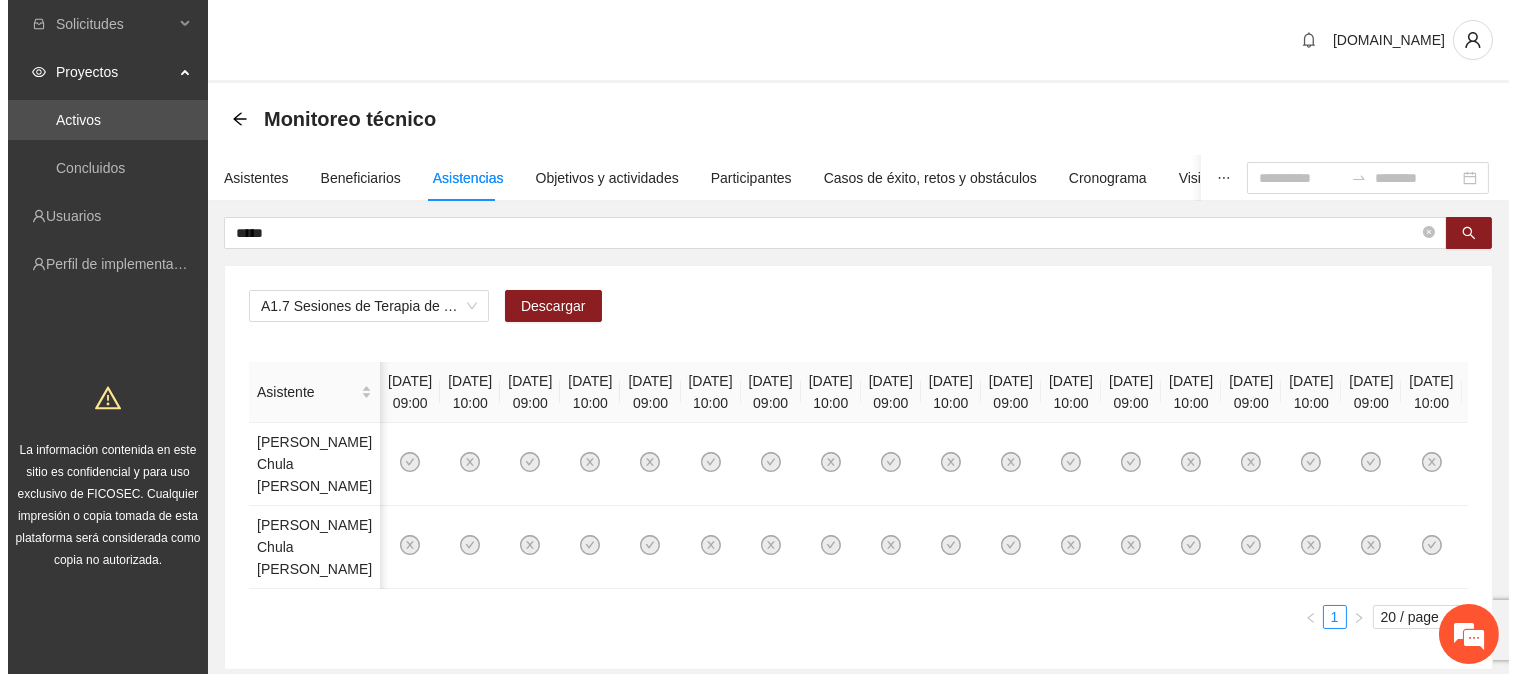scroll, scrollTop: 0, scrollLeft: 843, axis: horizontal 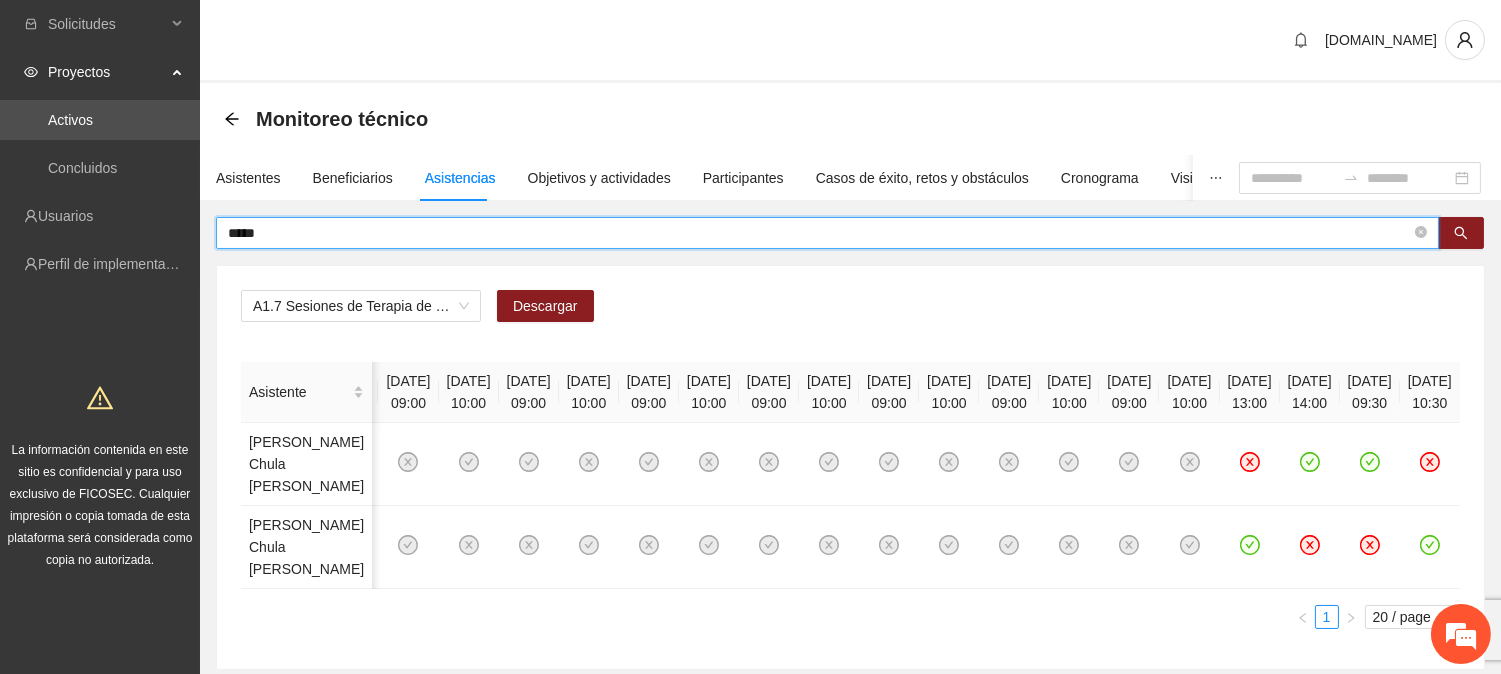 drag, startPoint x: 296, startPoint y: 221, endPoint x: 163, endPoint y: 242, distance: 134.64769 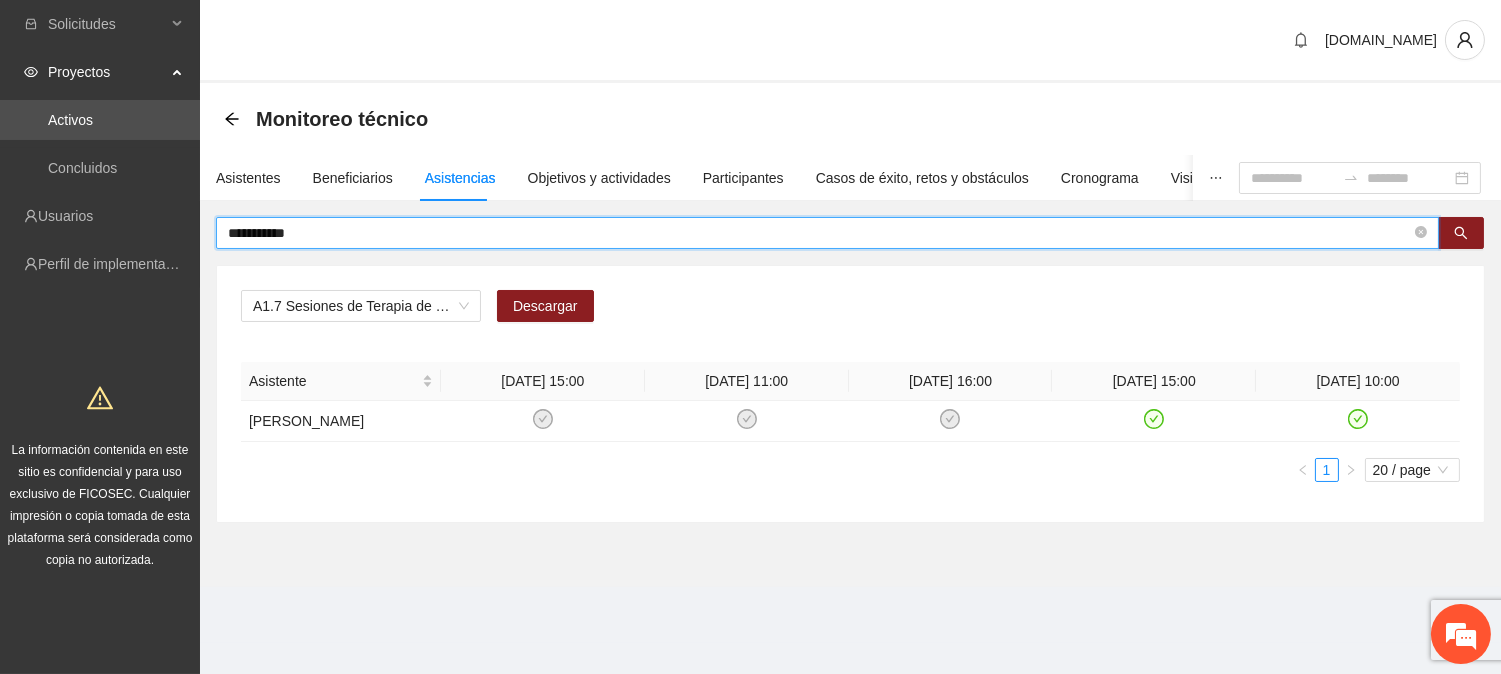 scroll, scrollTop: 0, scrollLeft: 0, axis: both 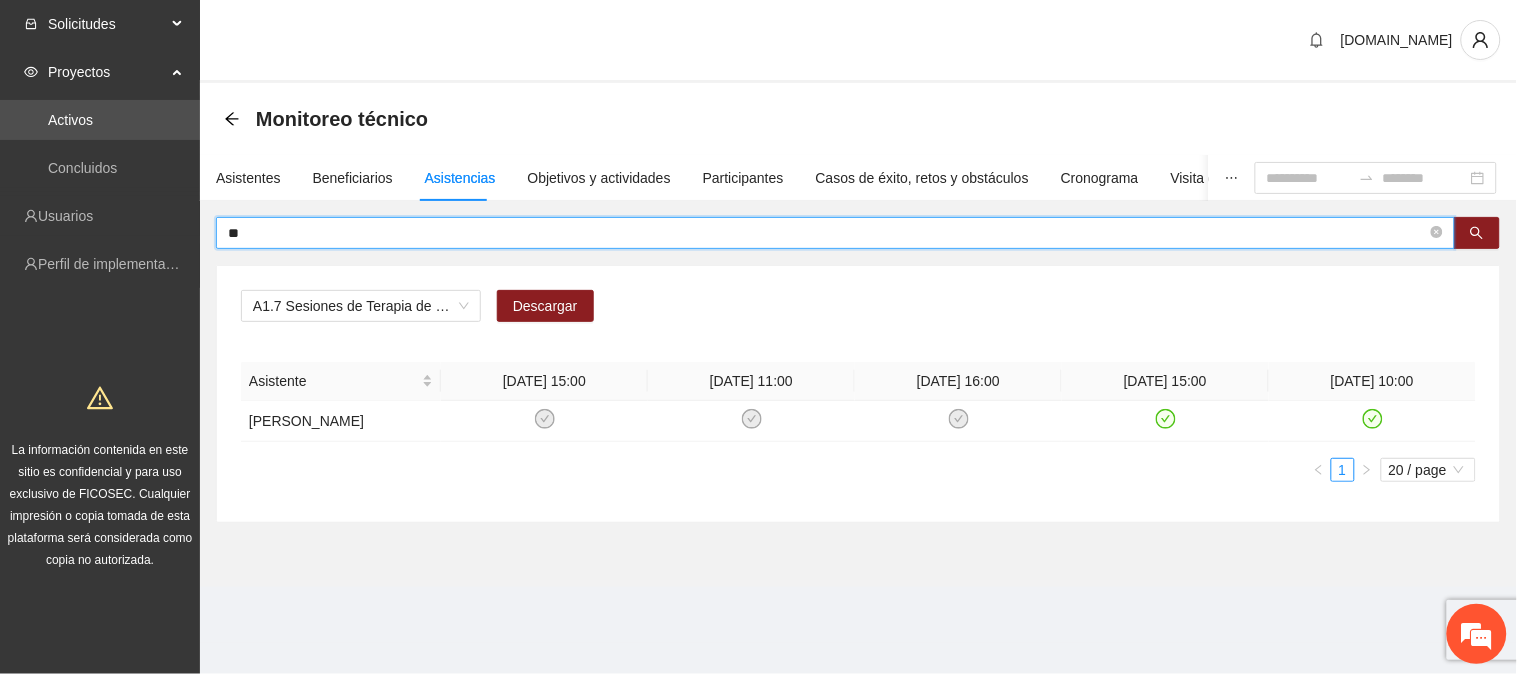 type on "*" 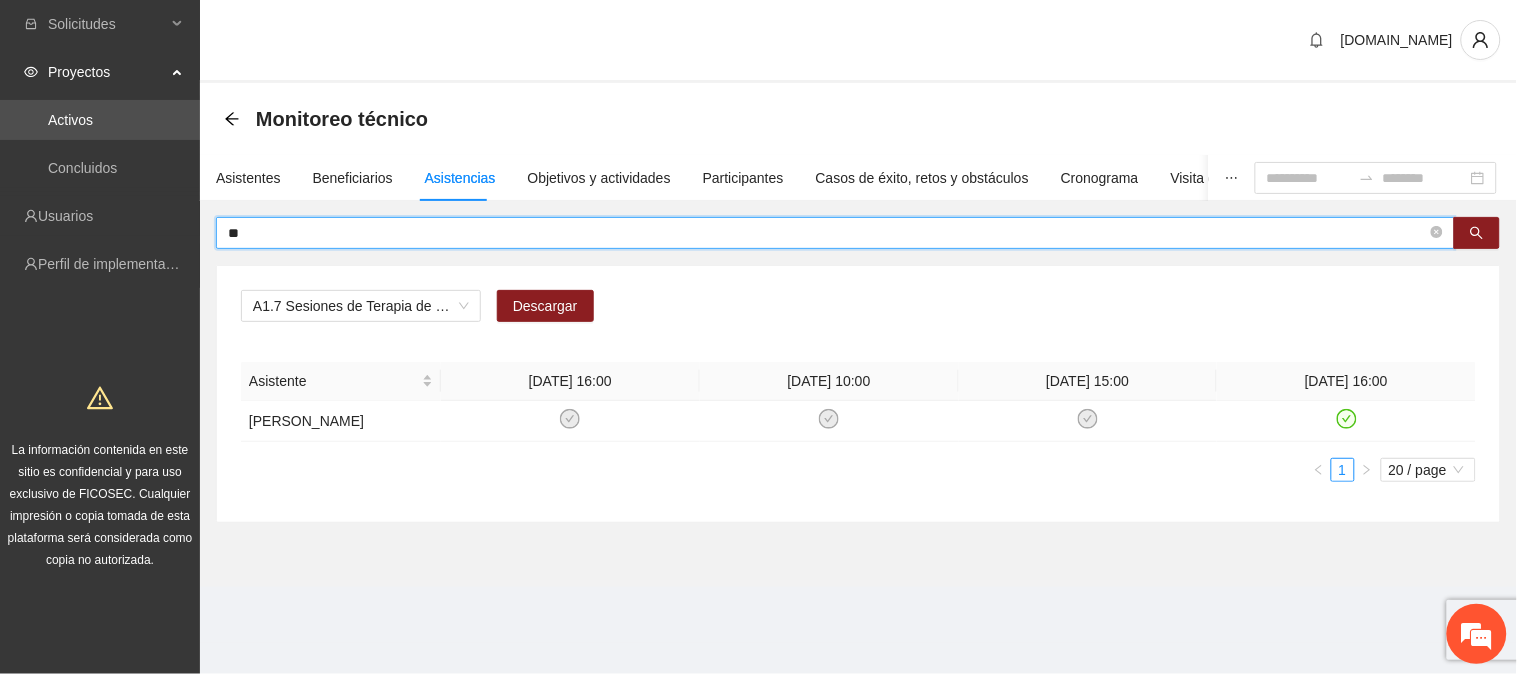 type on "*" 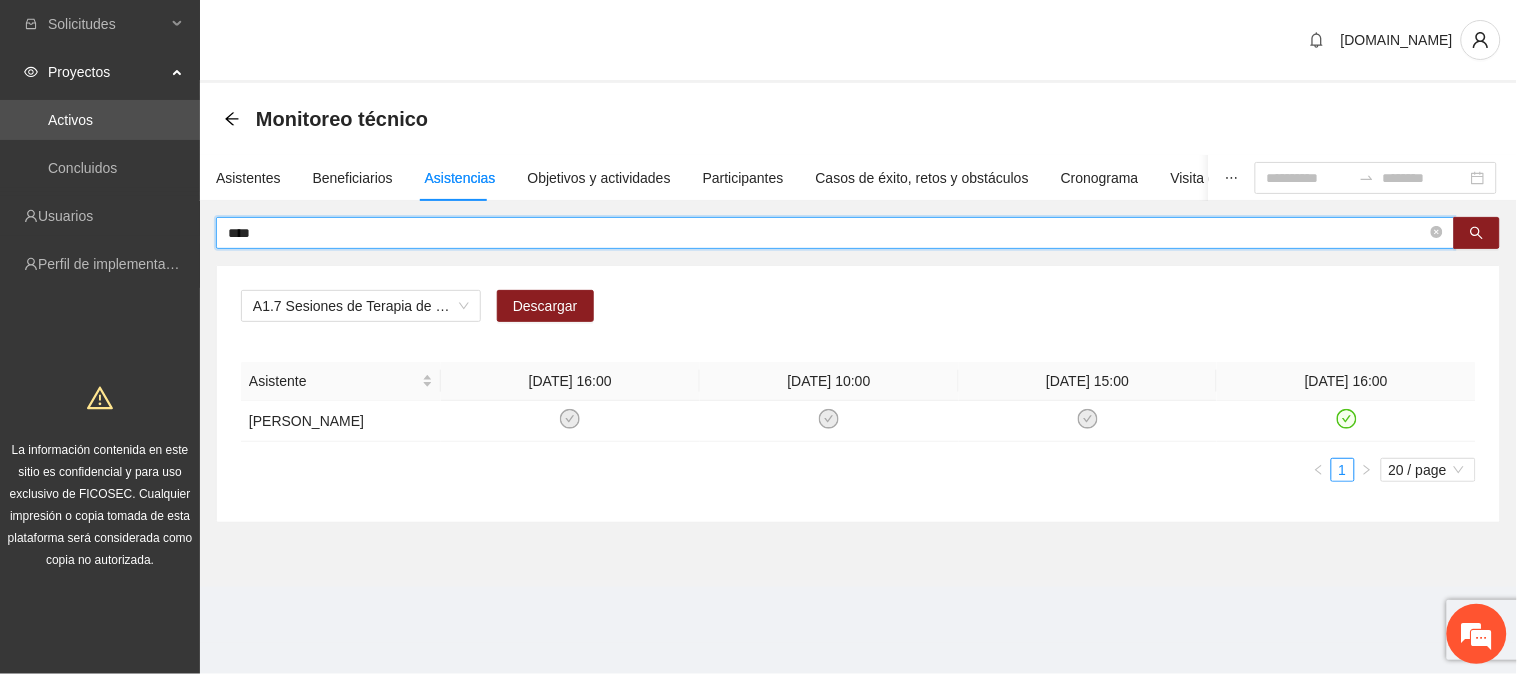 type on "****" 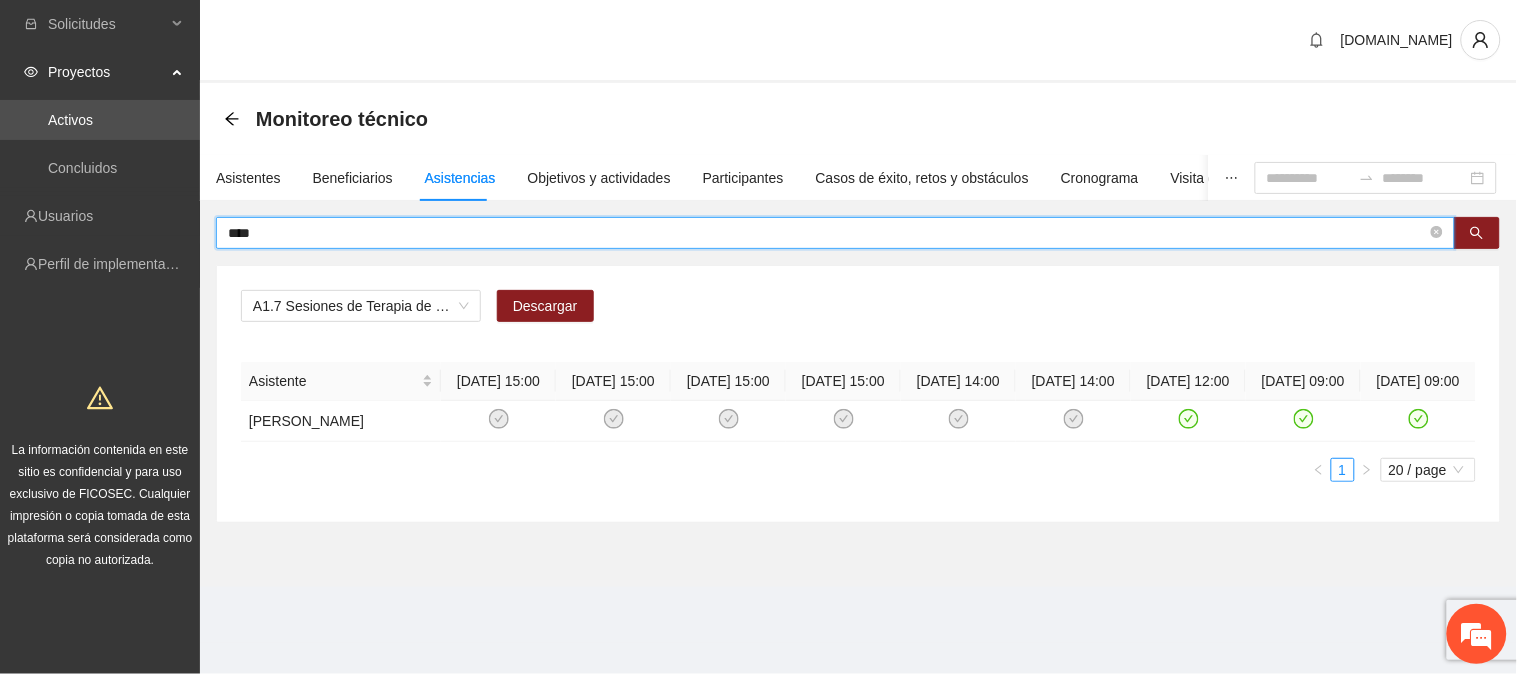 drag, startPoint x: 292, startPoint y: 233, endPoint x: 214, endPoint y: 226, distance: 78.31347 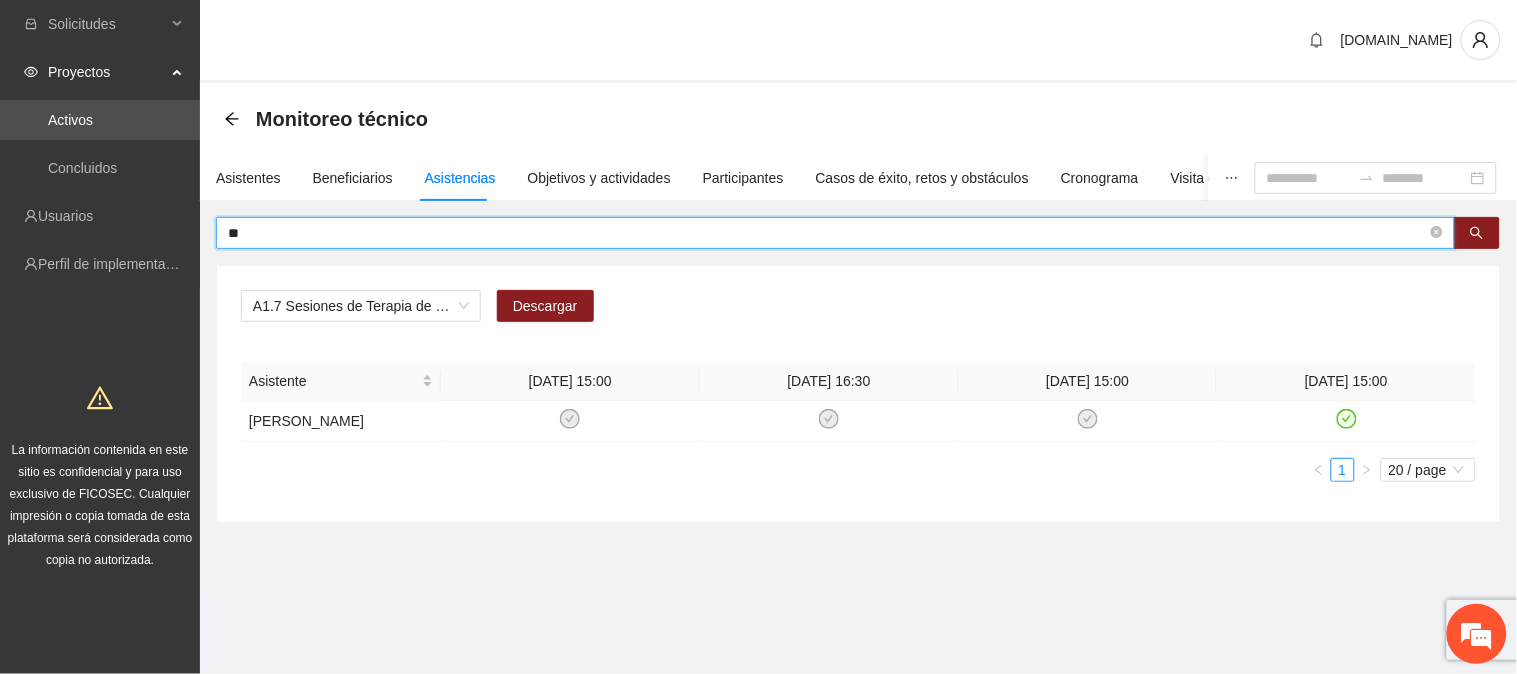 type on "*" 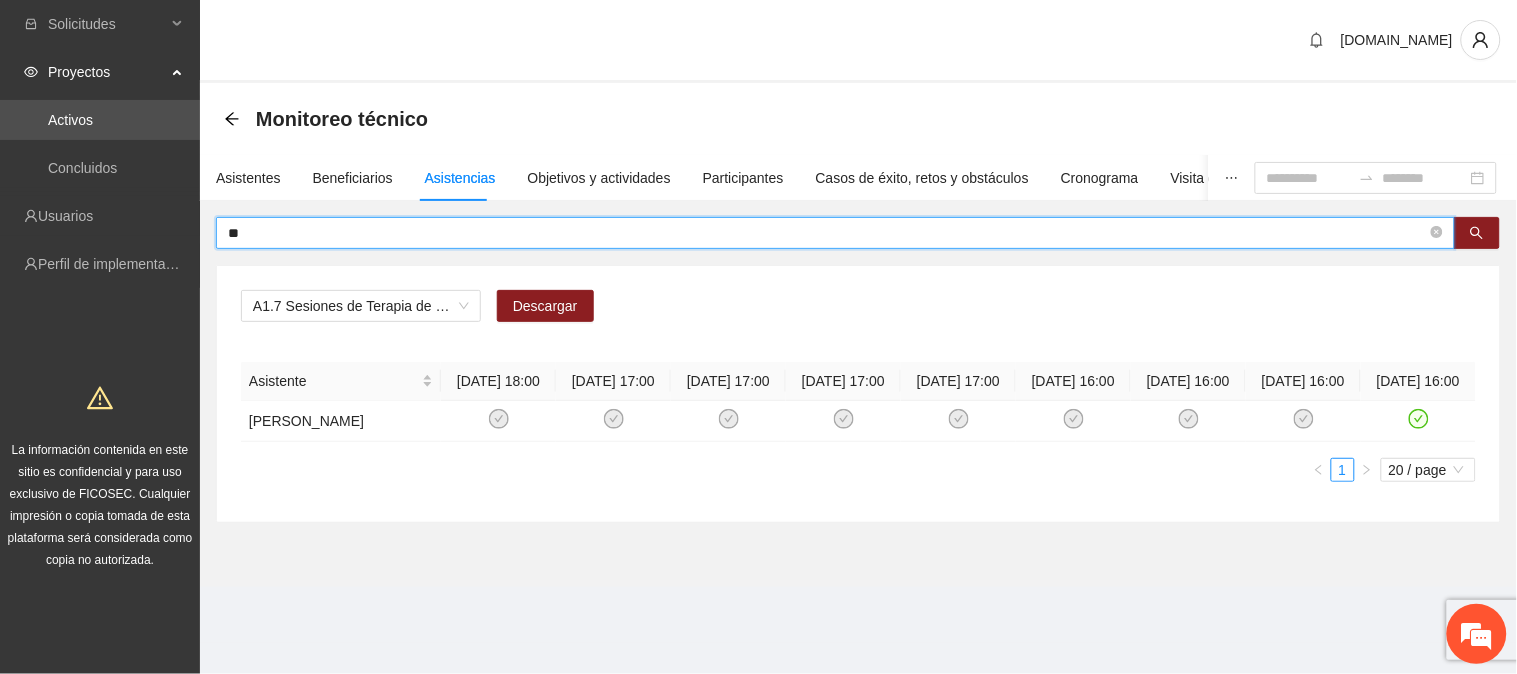 type on "*" 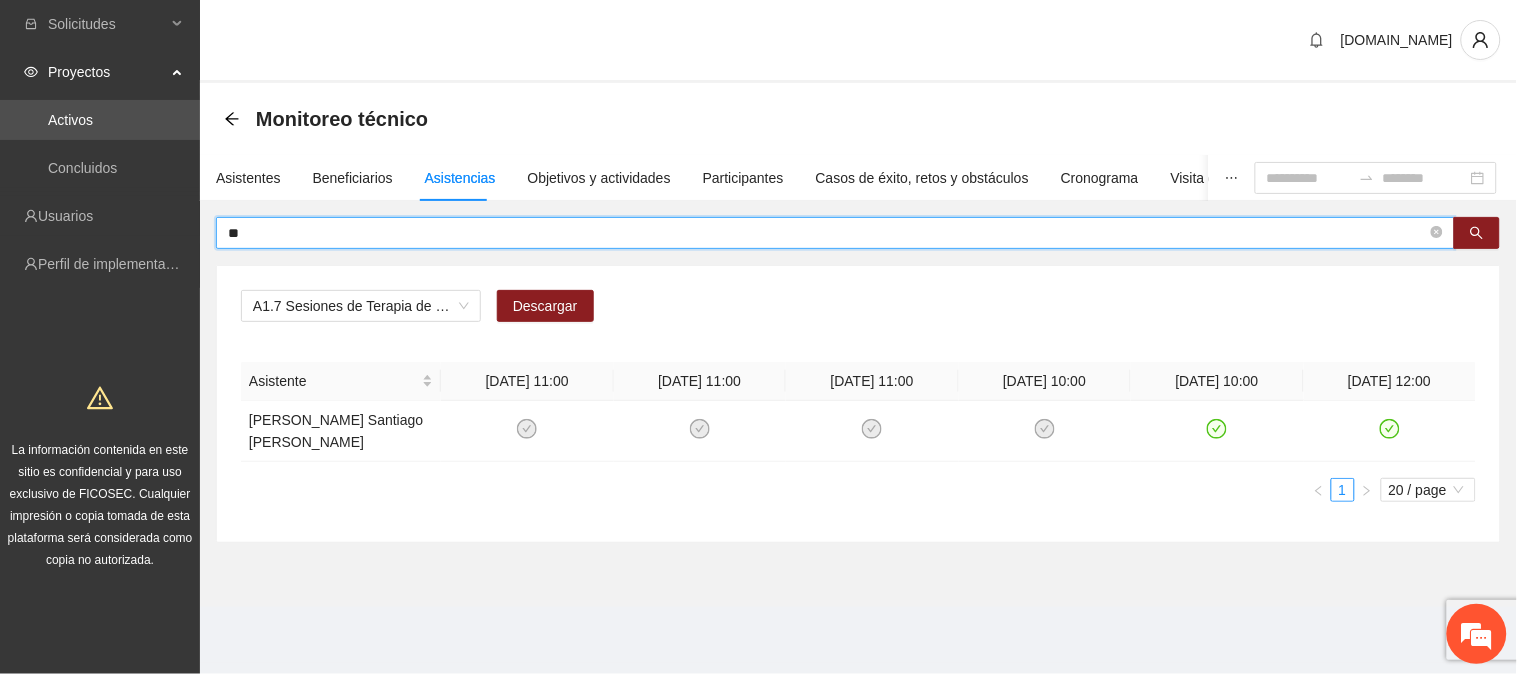 type on "*" 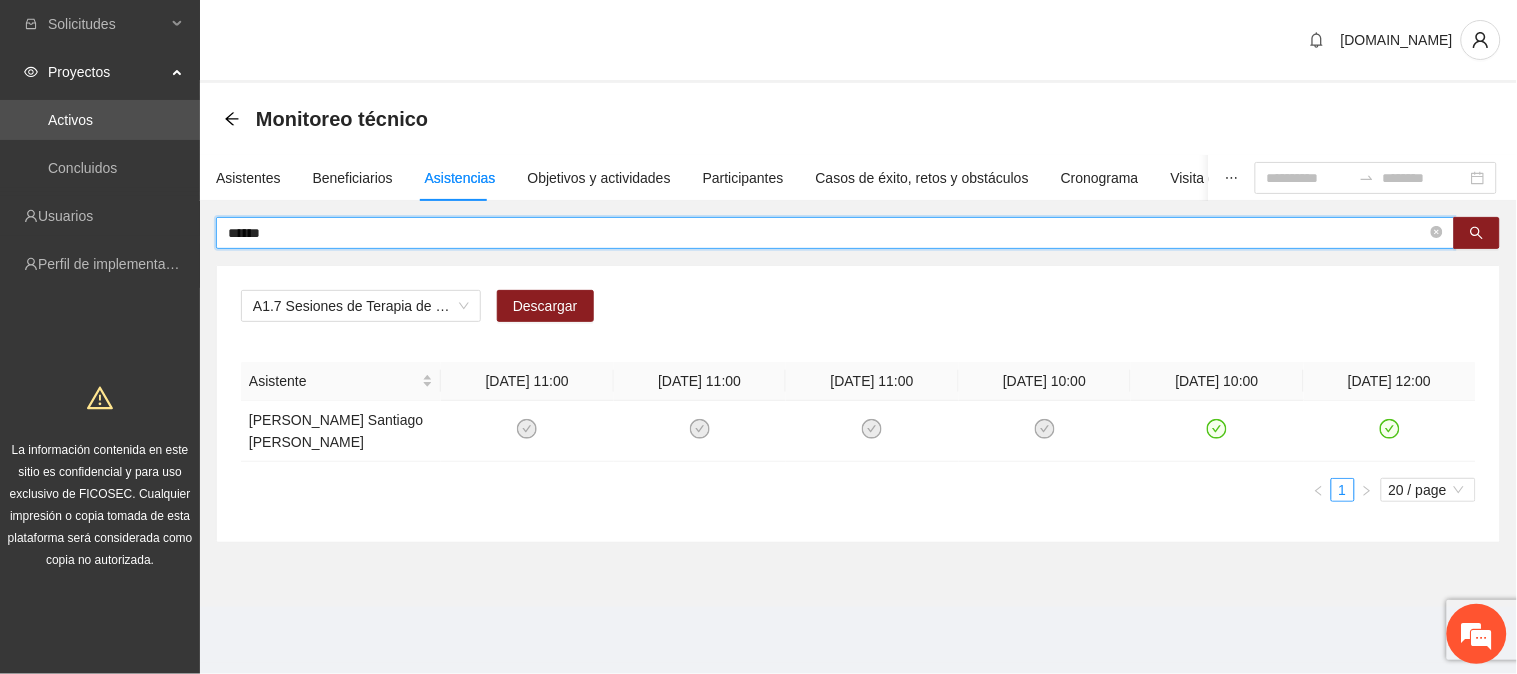 type on "******" 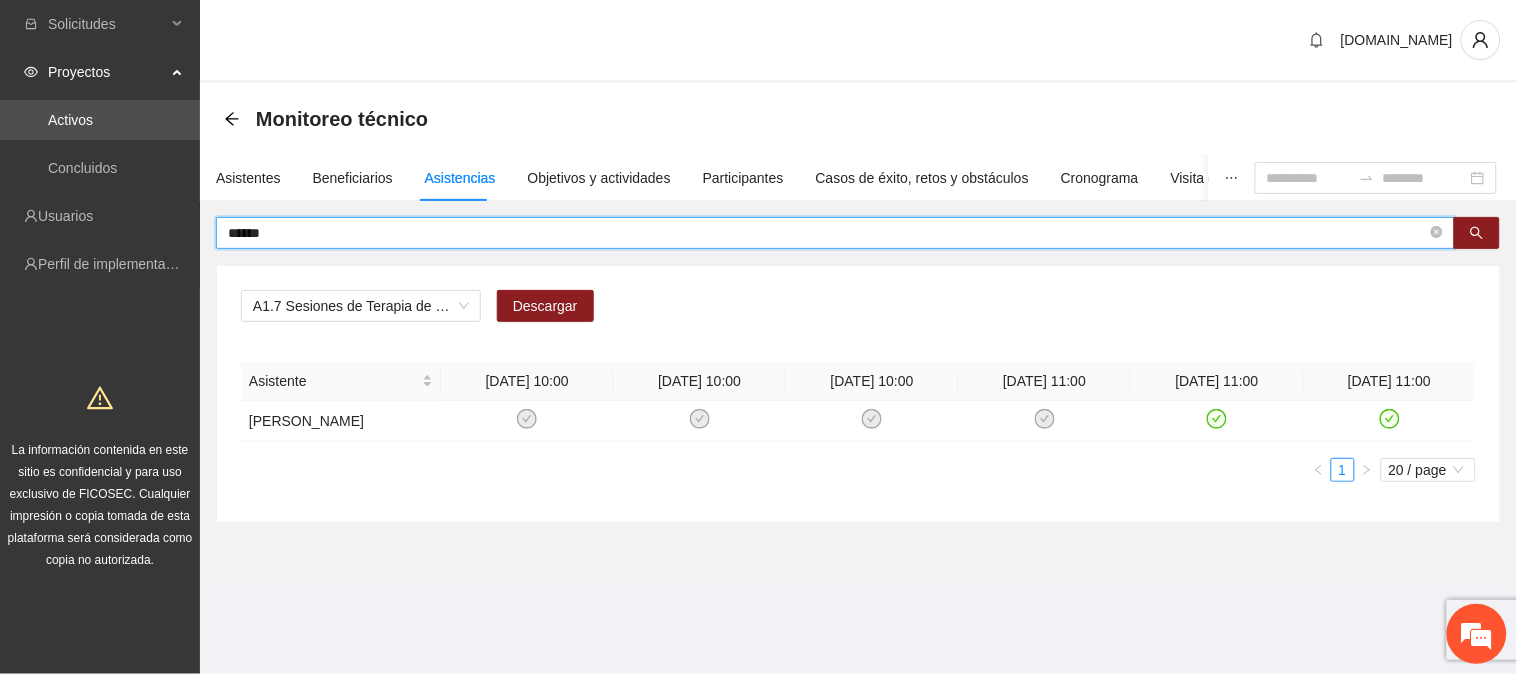 drag, startPoint x: 287, startPoint y: 230, endPoint x: 217, endPoint y: 238, distance: 70.45566 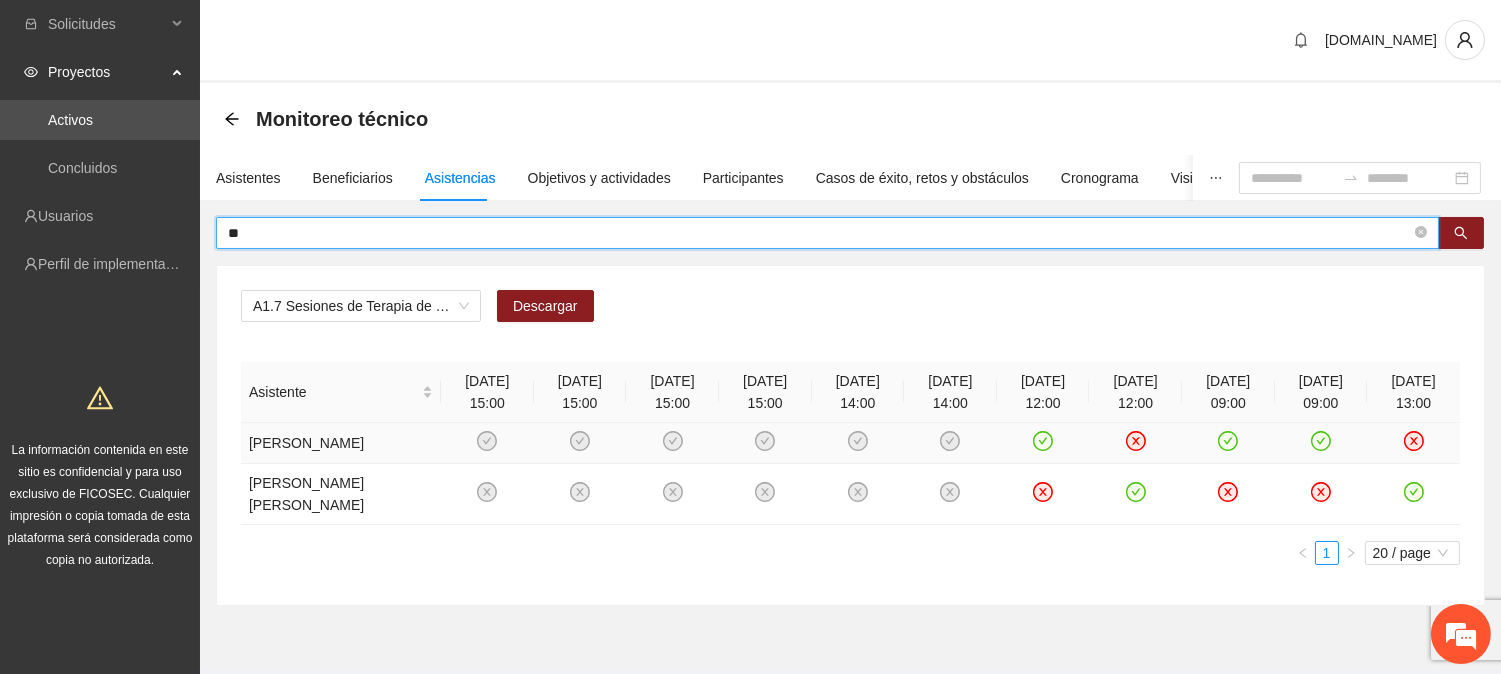 type on "*" 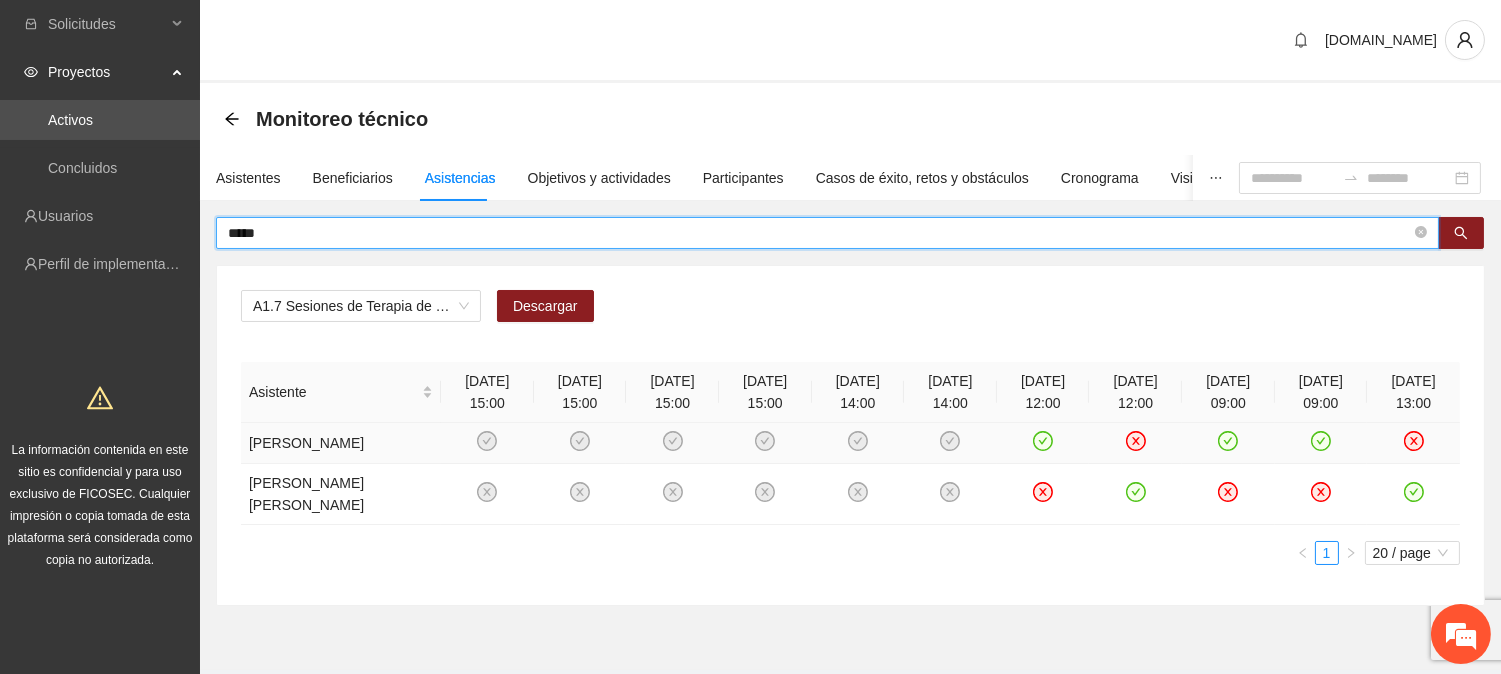 type on "*****" 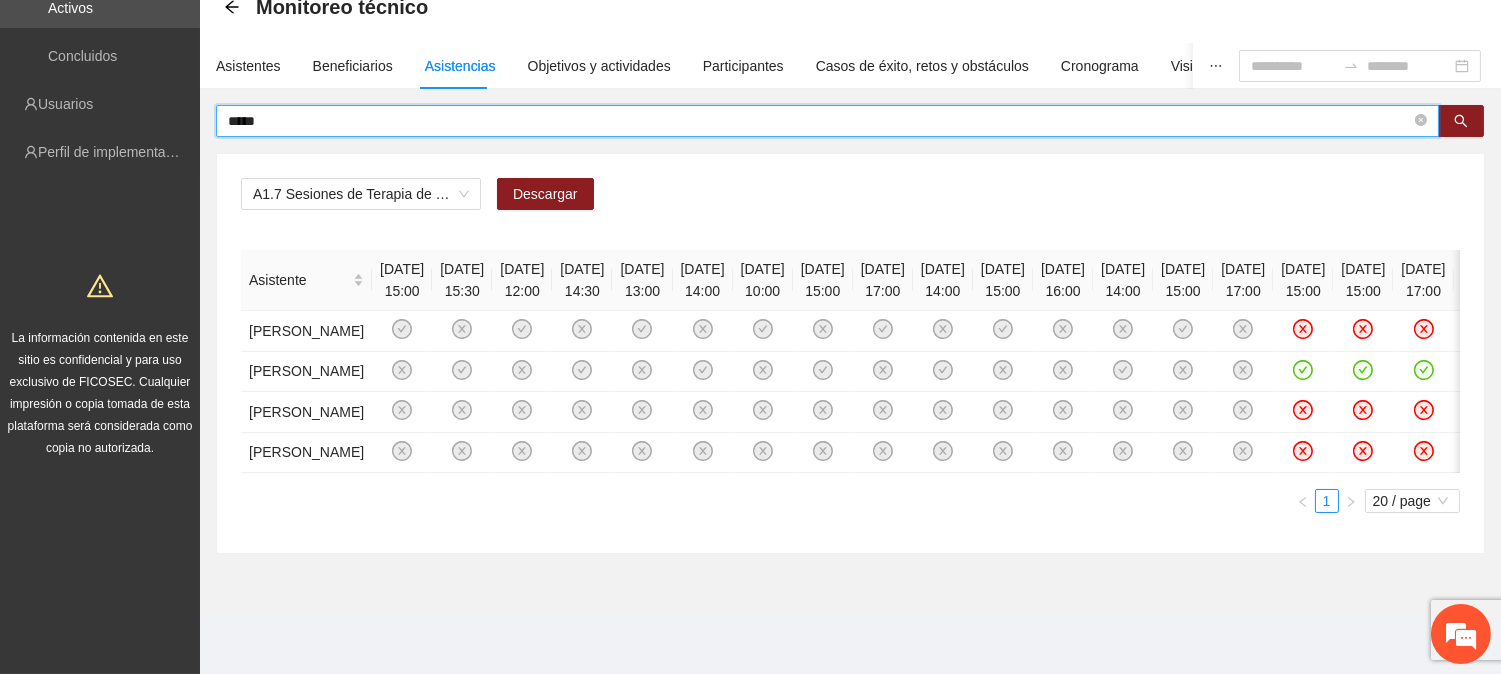 scroll, scrollTop: 222, scrollLeft: 0, axis: vertical 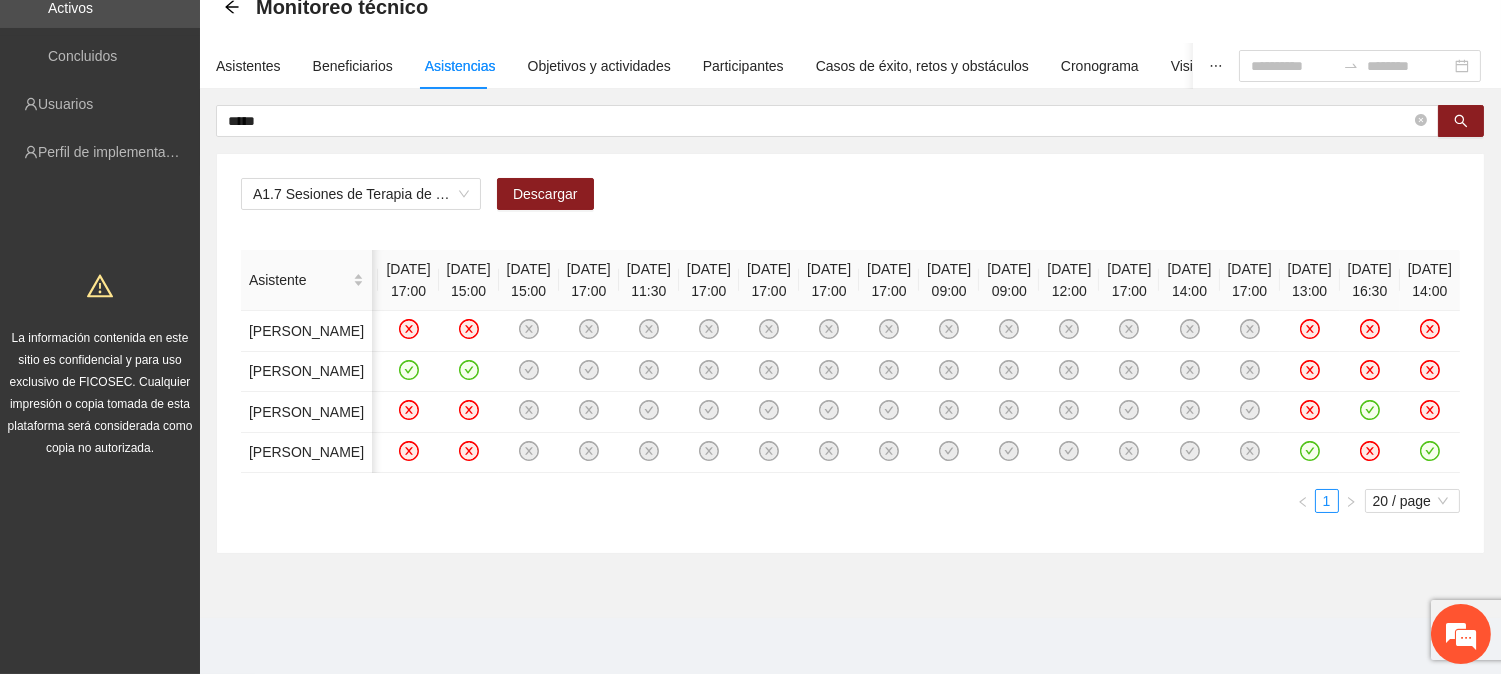 drag, startPoint x: 293, startPoint y: 18, endPoint x: 152, endPoint y: 0, distance: 142.14429 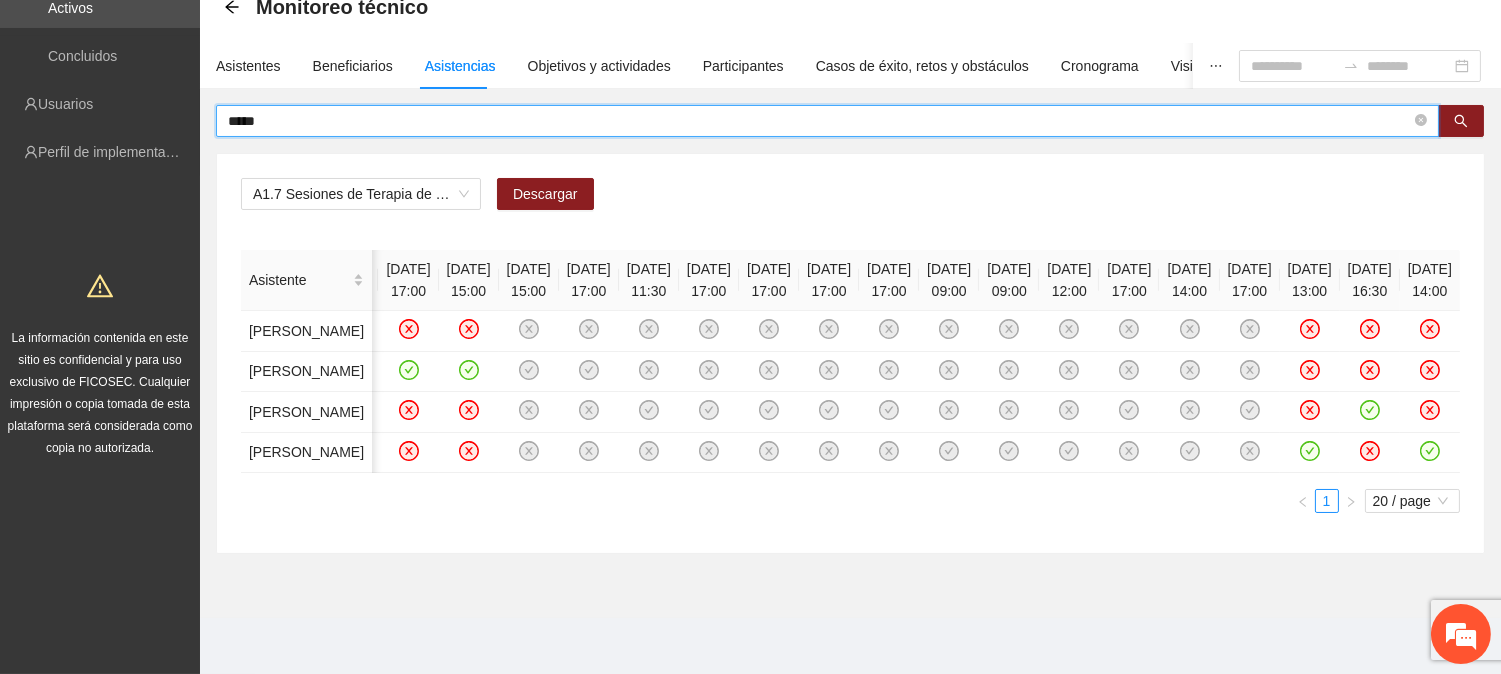 scroll, scrollTop: 192, scrollLeft: 0, axis: vertical 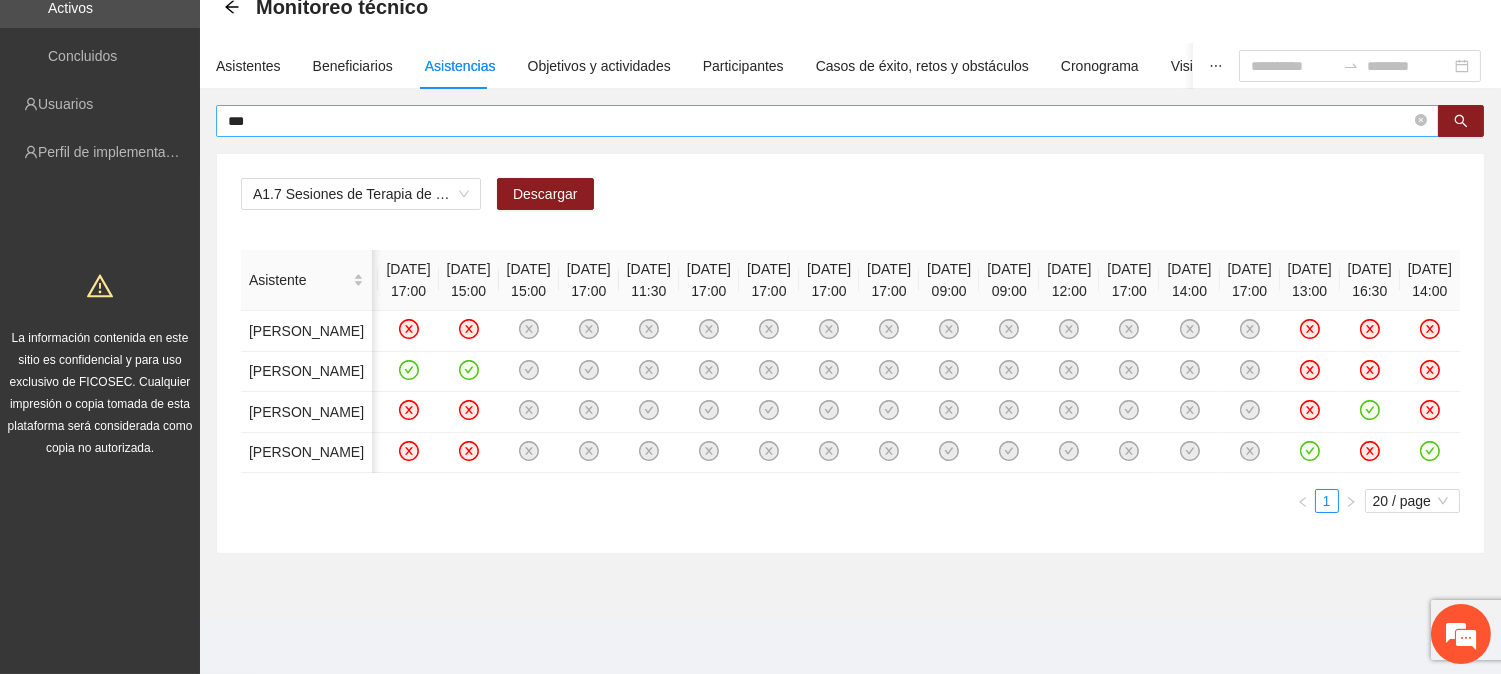 click on "***" at bounding box center (819, 121) 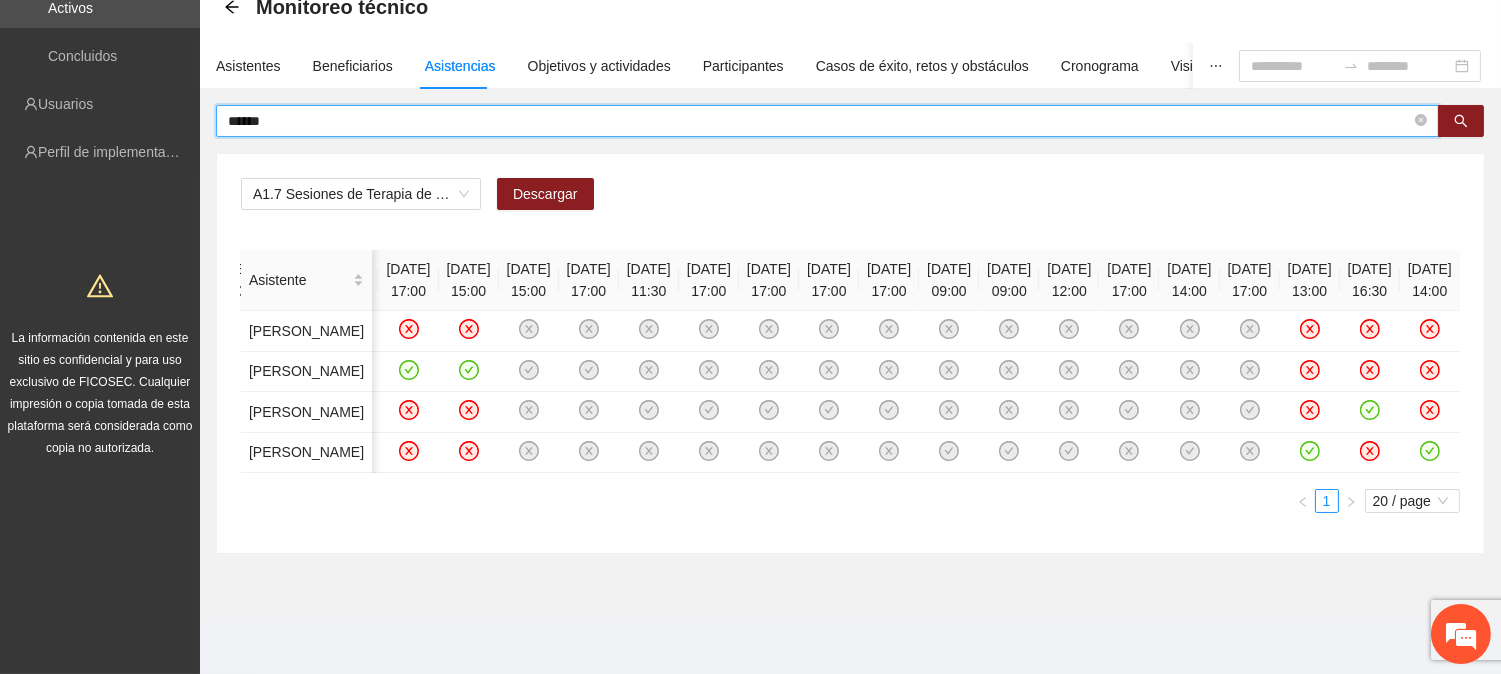 type on "******" 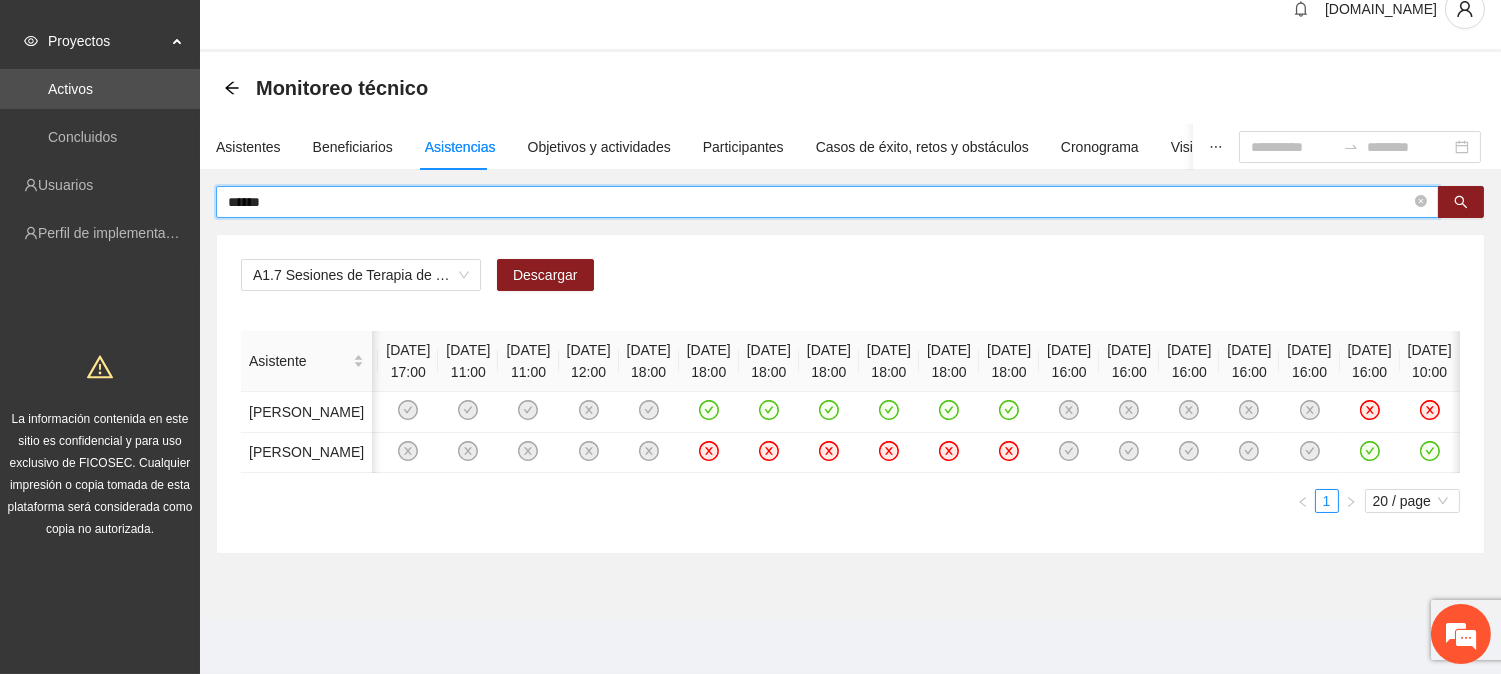 scroll, scrollTop: 175, scrollLeft: 0, axis: vertical 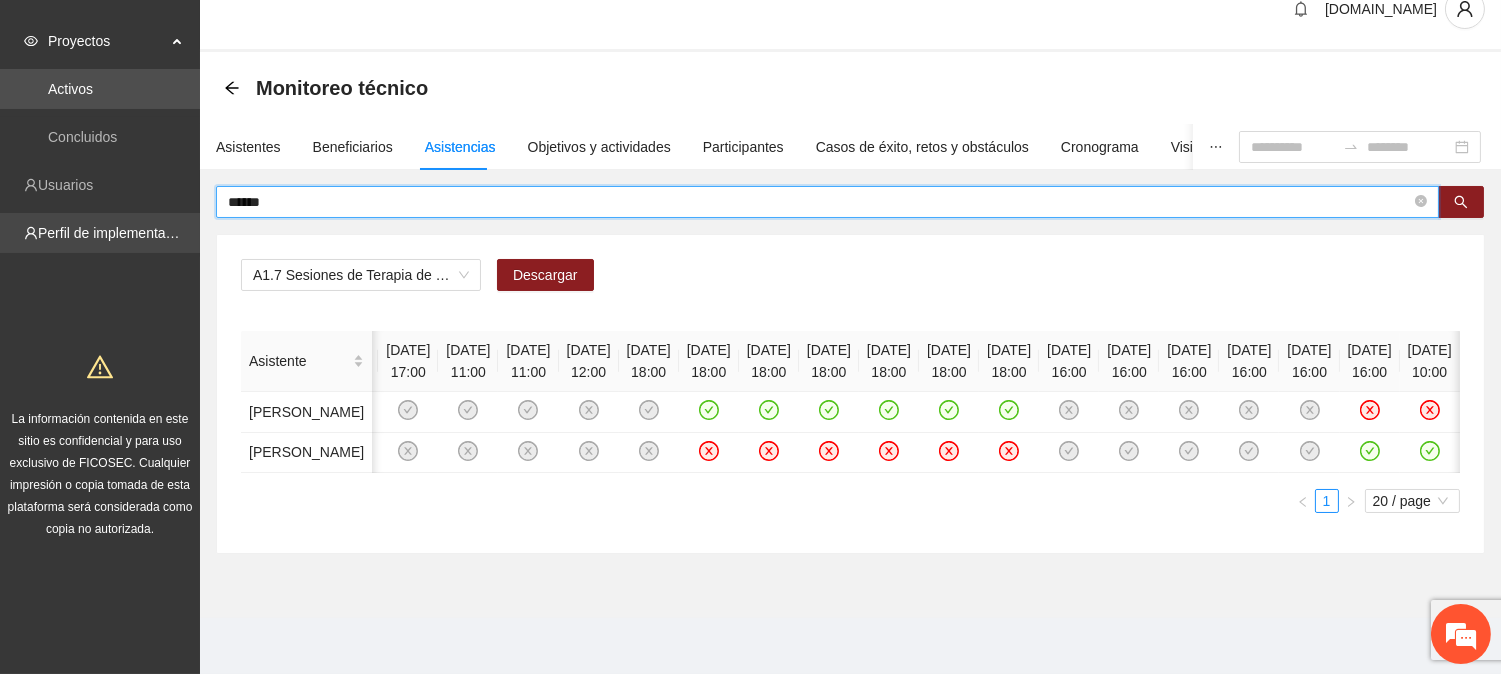 drag, startPoint x: 312, startPoint y: 53, endPoint x: 156, endPoint y: 73, distance: 157.27682 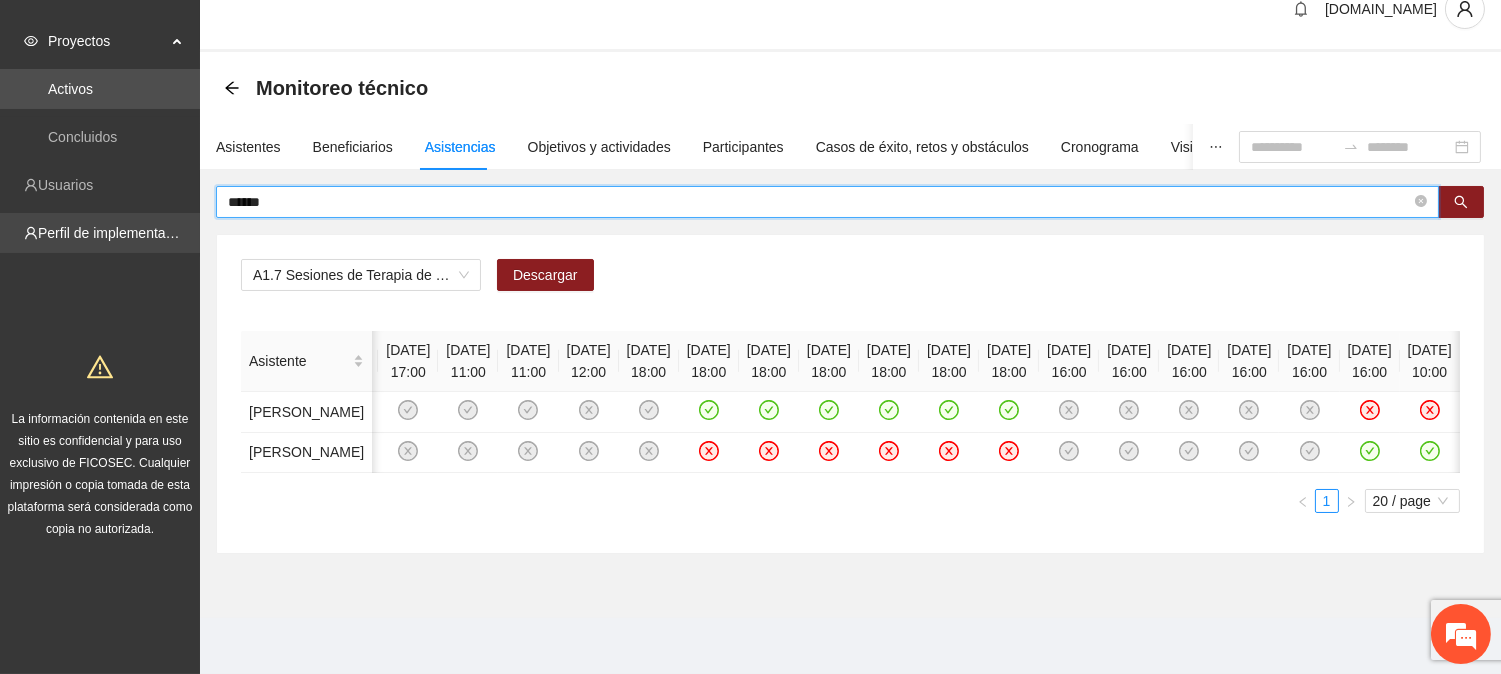 type on "******" 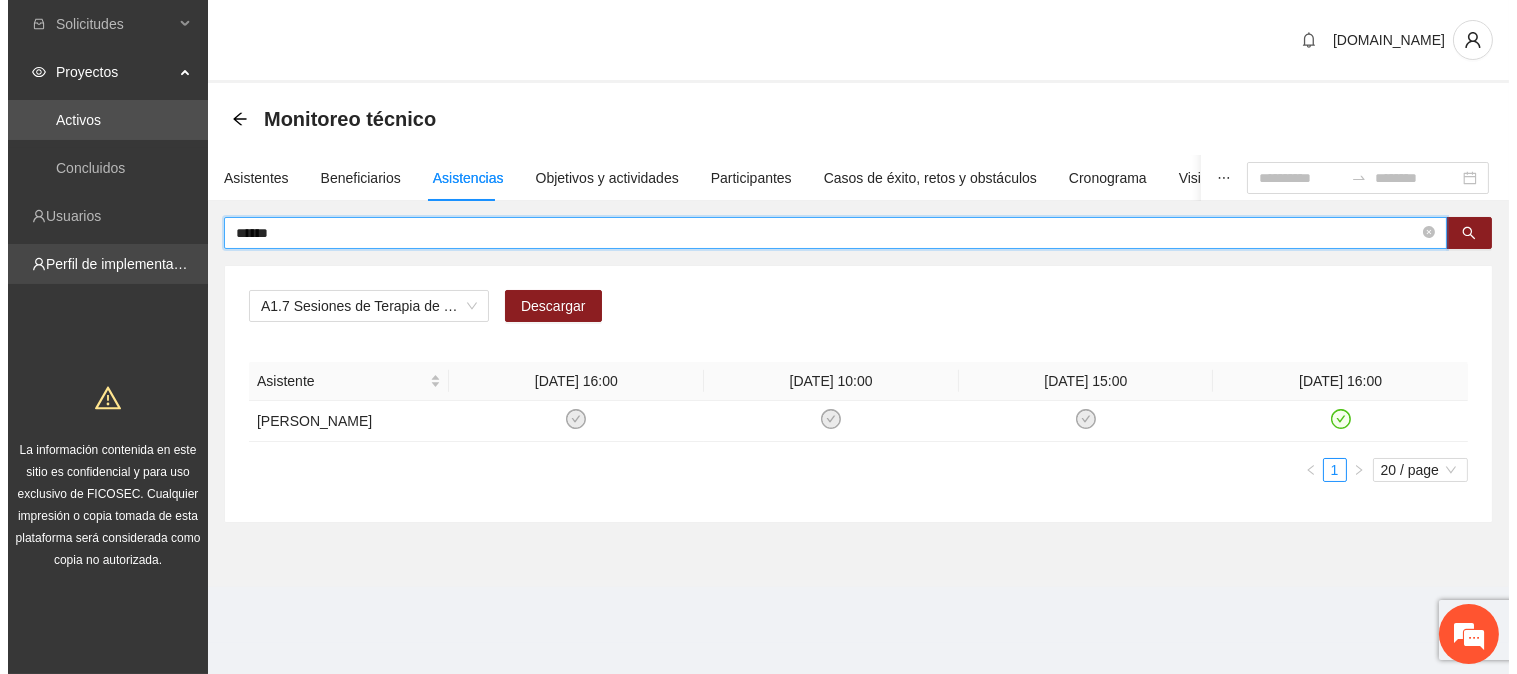 scroll, scrollTop: 0, scrollLeft: 0, axis: both 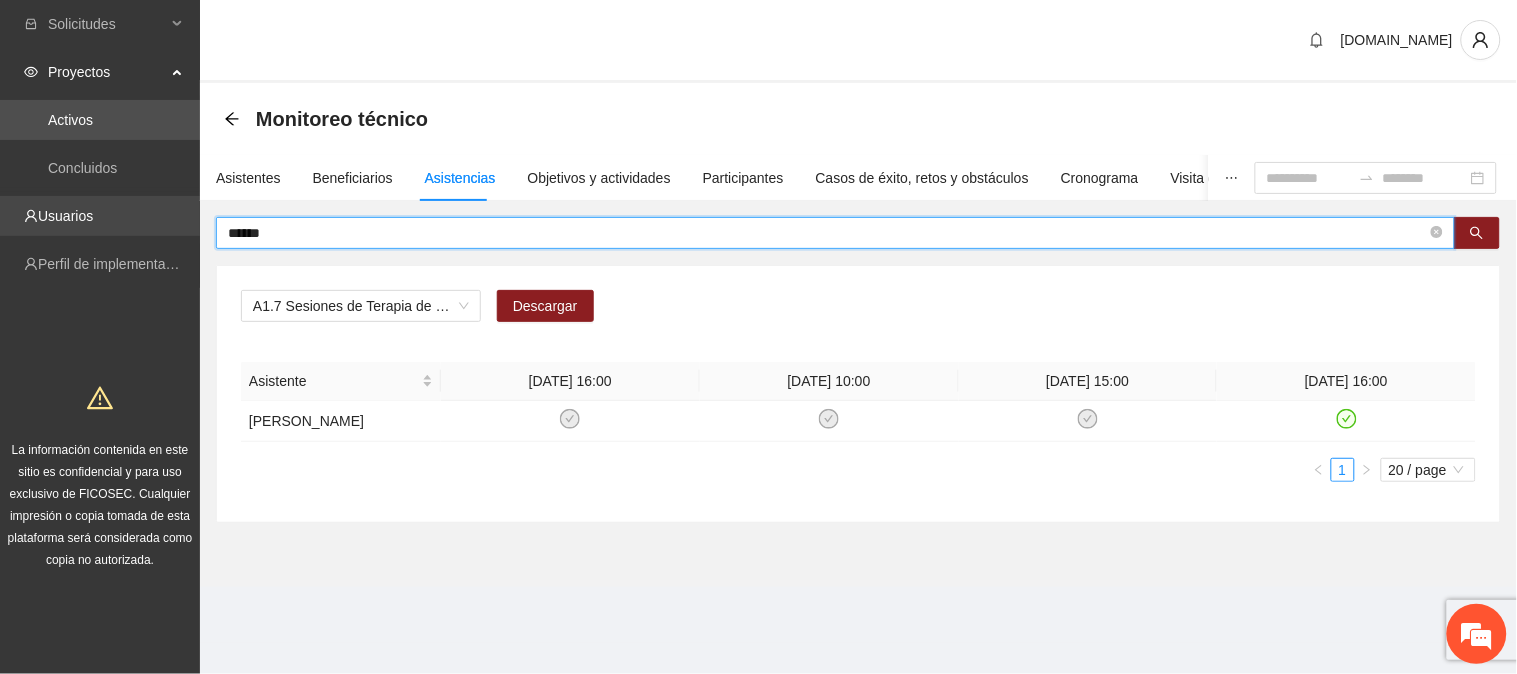 drag, startPoint x: 296, startPoint y: 234, endPoint x: 190, endPoint y: 217, distance: 107.35455 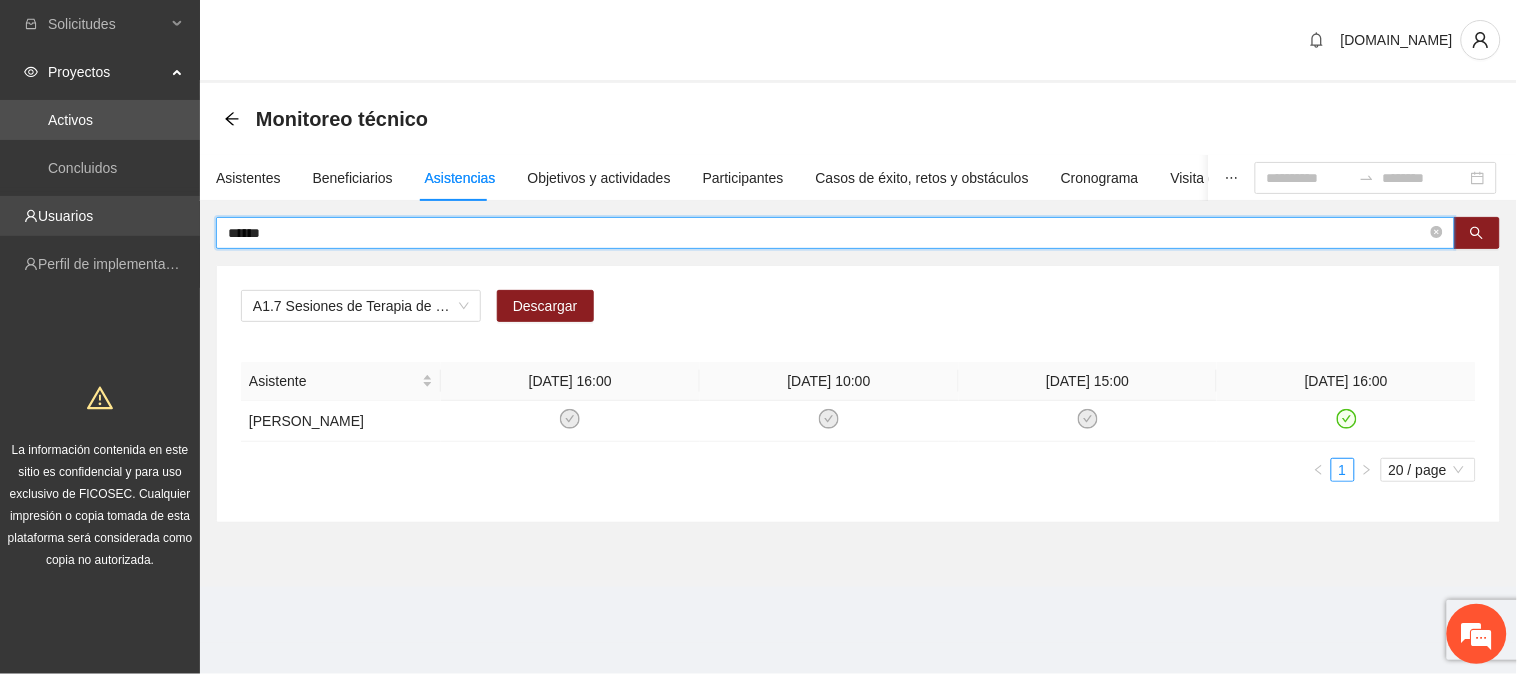 type on "******" 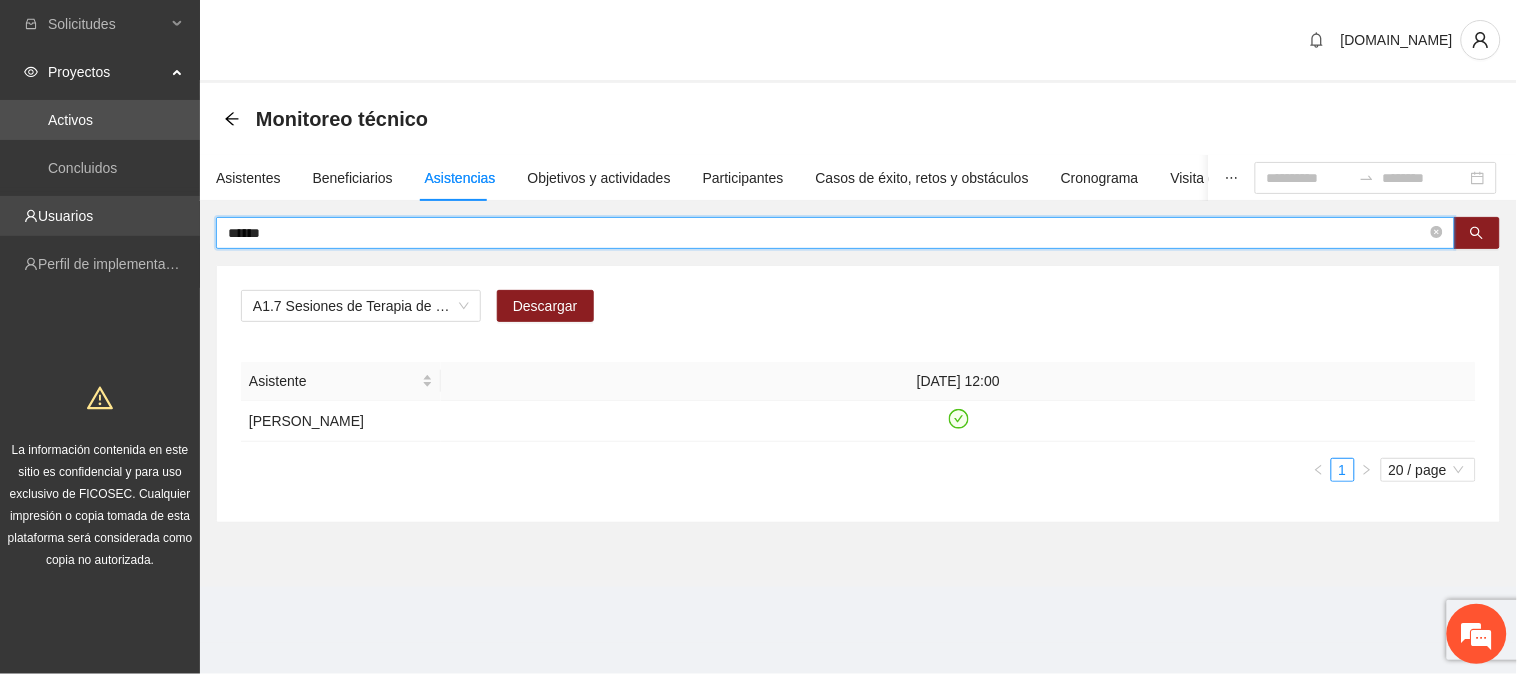 drag, startPoint x: 323, startPoint y: 234, endPoint x: 160, endPoint y: 222, distance: 163.44112 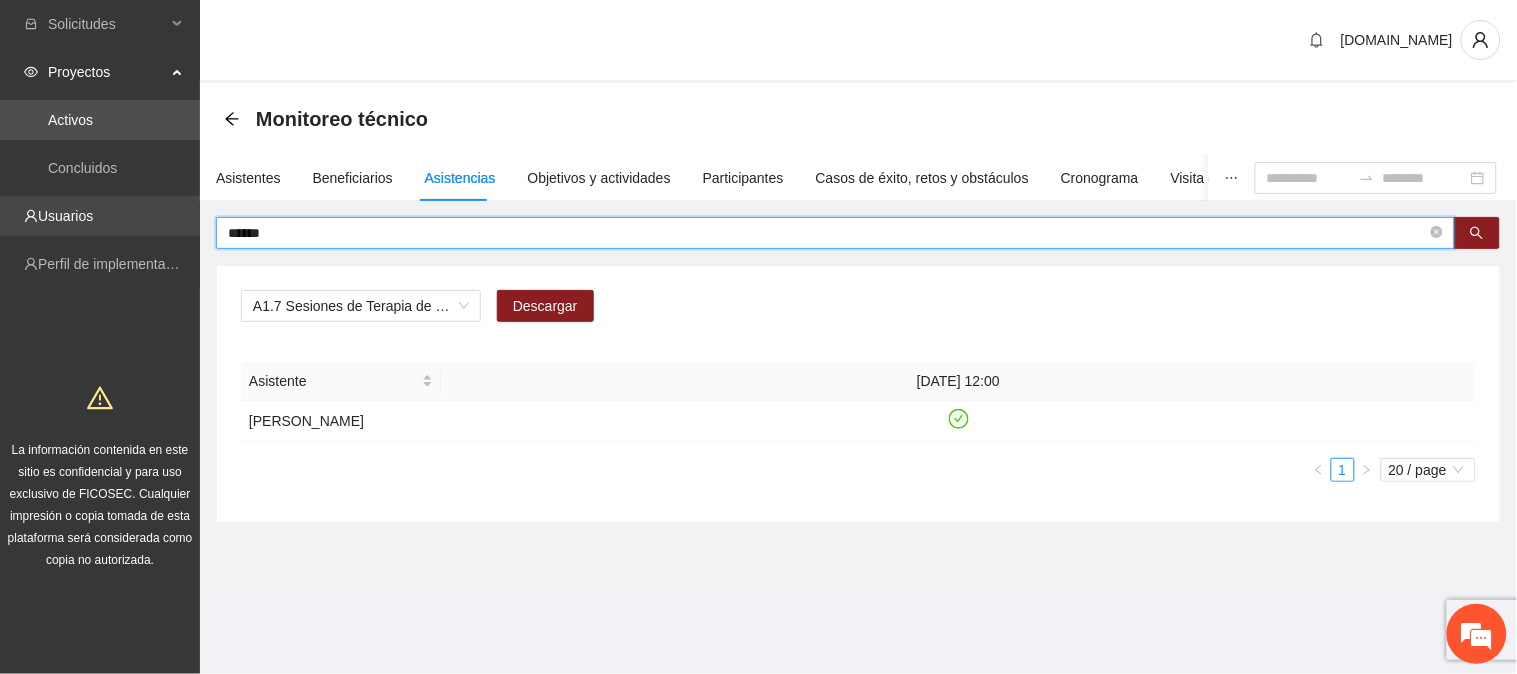 type on "******" 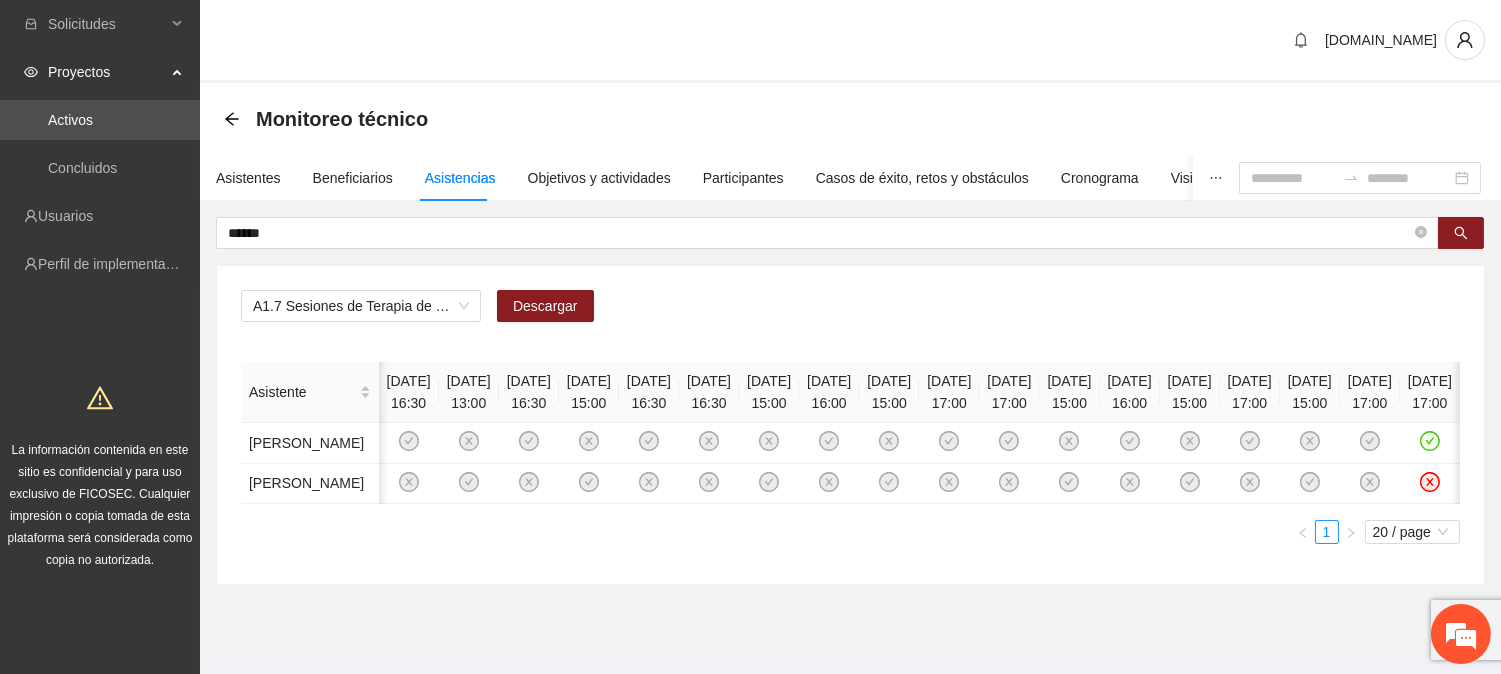 scroll, scrollTop: 0, scrollLeft: 484, axis: horizontal 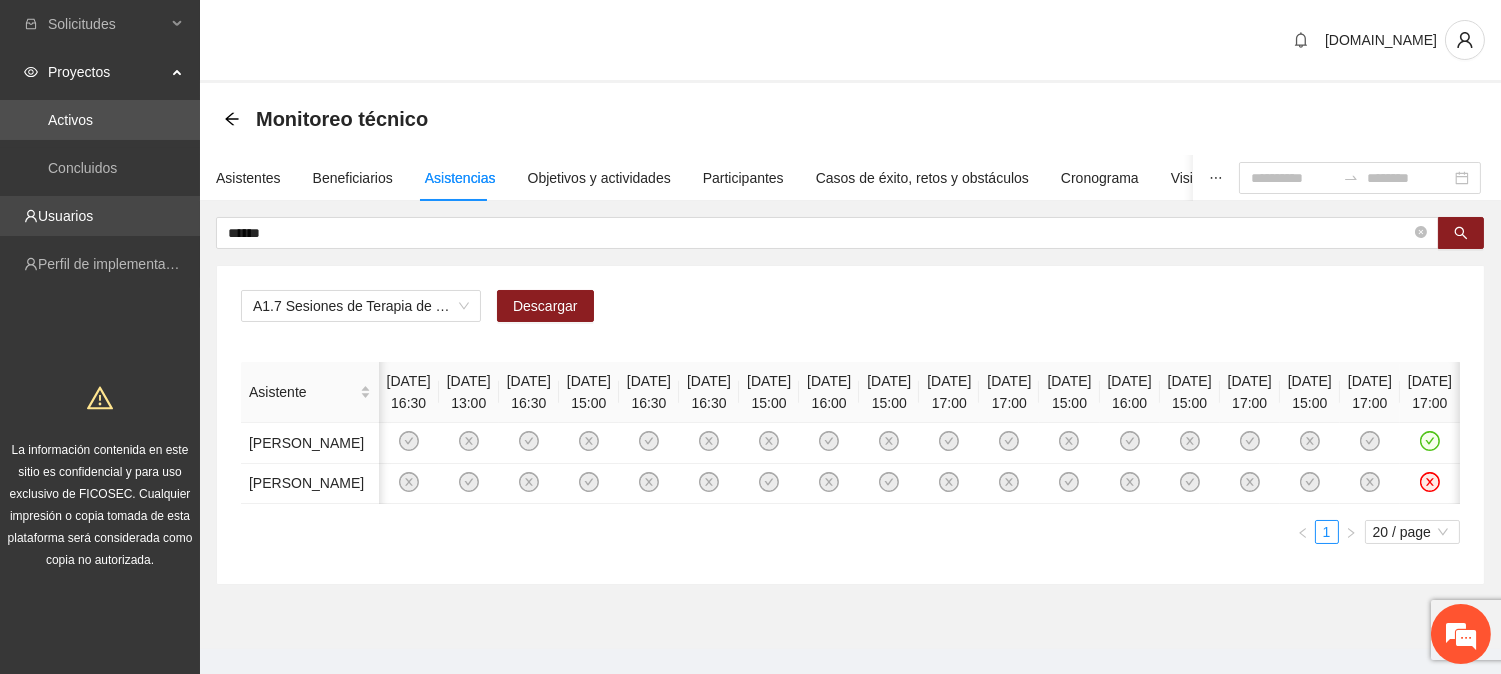 drag, startPoint x: 275, startPoint y: 233, endPoint x: 126, endPoint y: 215, distance: 150.08331 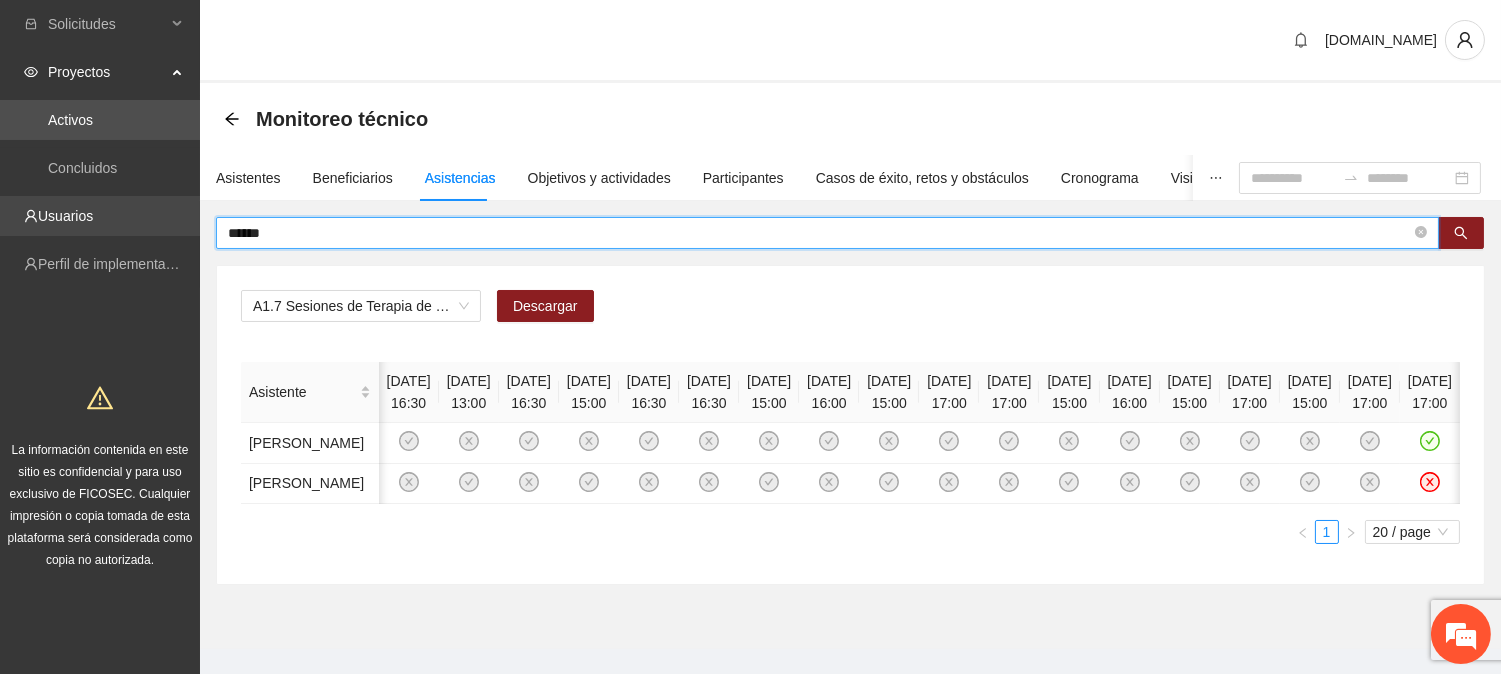 type on "******" 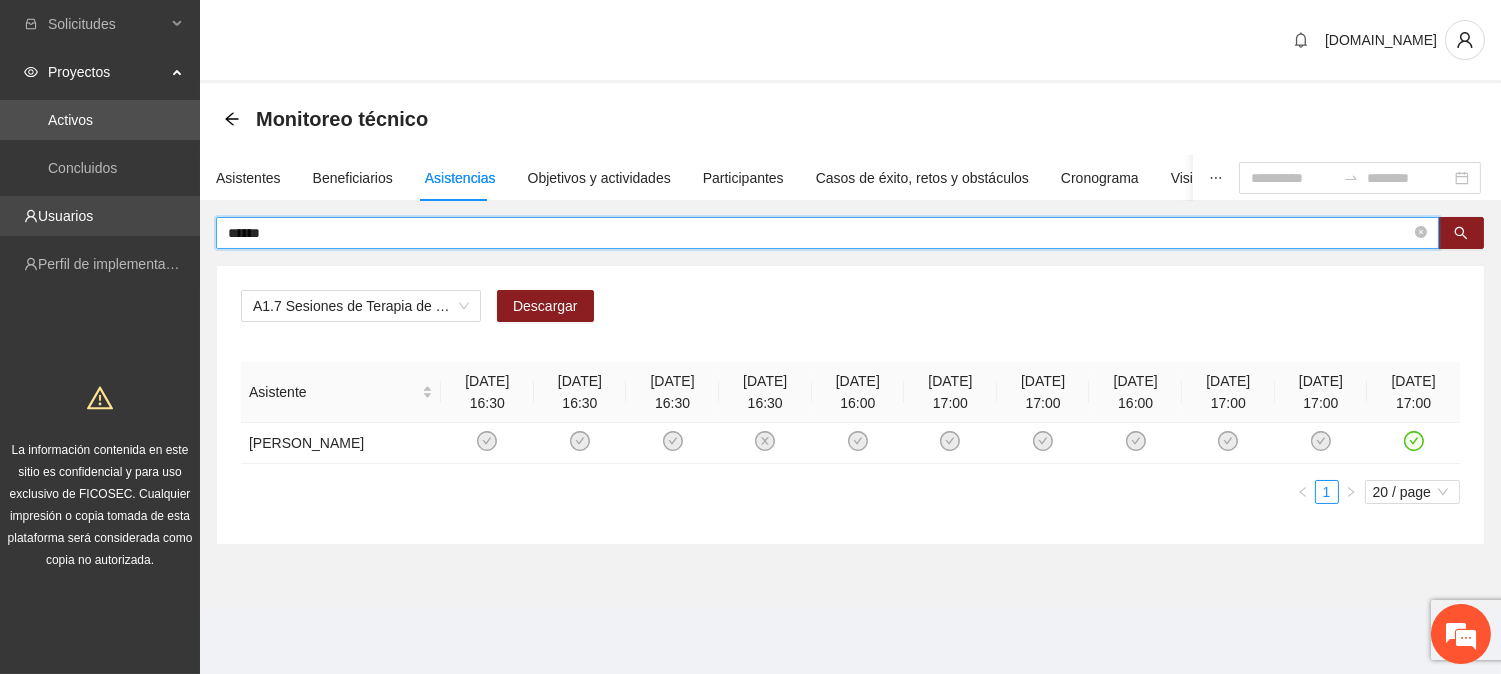 scroll, scrollTop: 0, scrollLeft: 0, axis: both 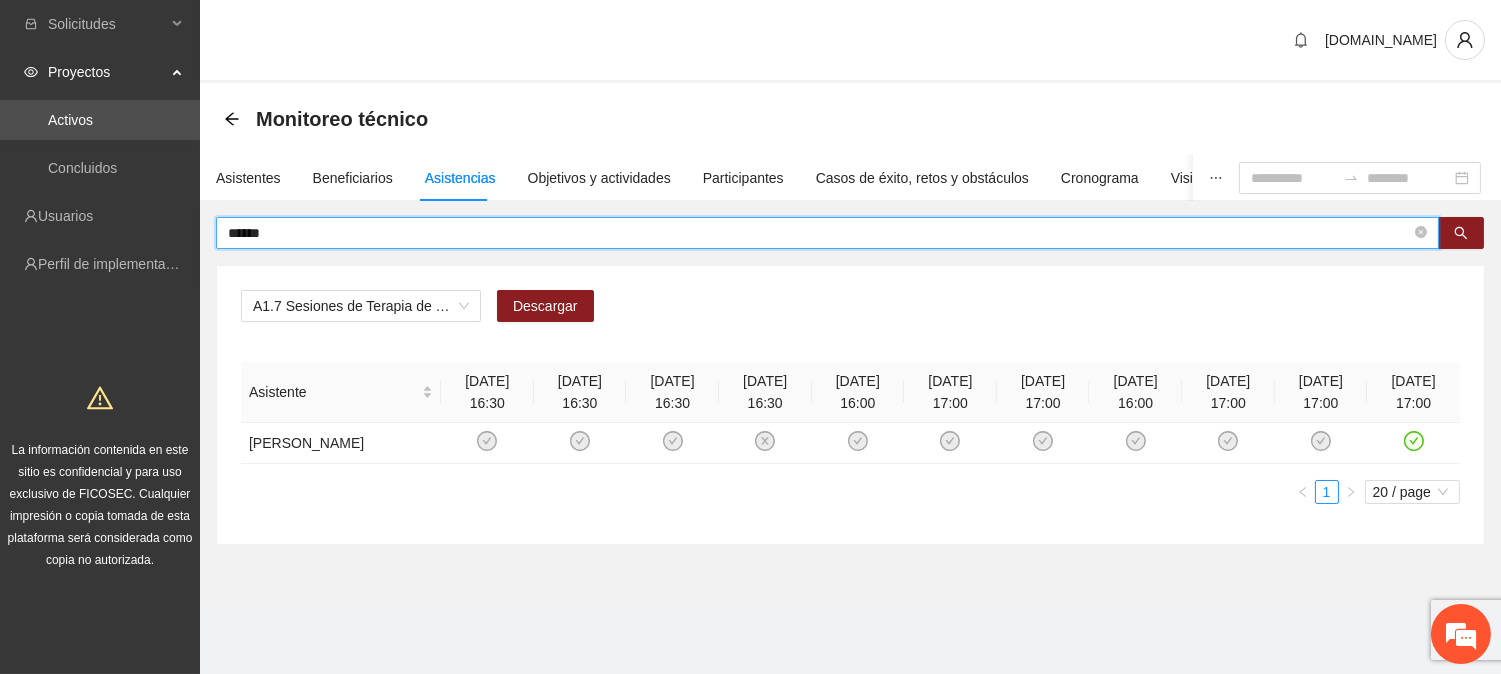 drag, startPoint x: 300, startPoint y: 225, endPoint x: 183, endPoint y: 241, distance: 118.08895 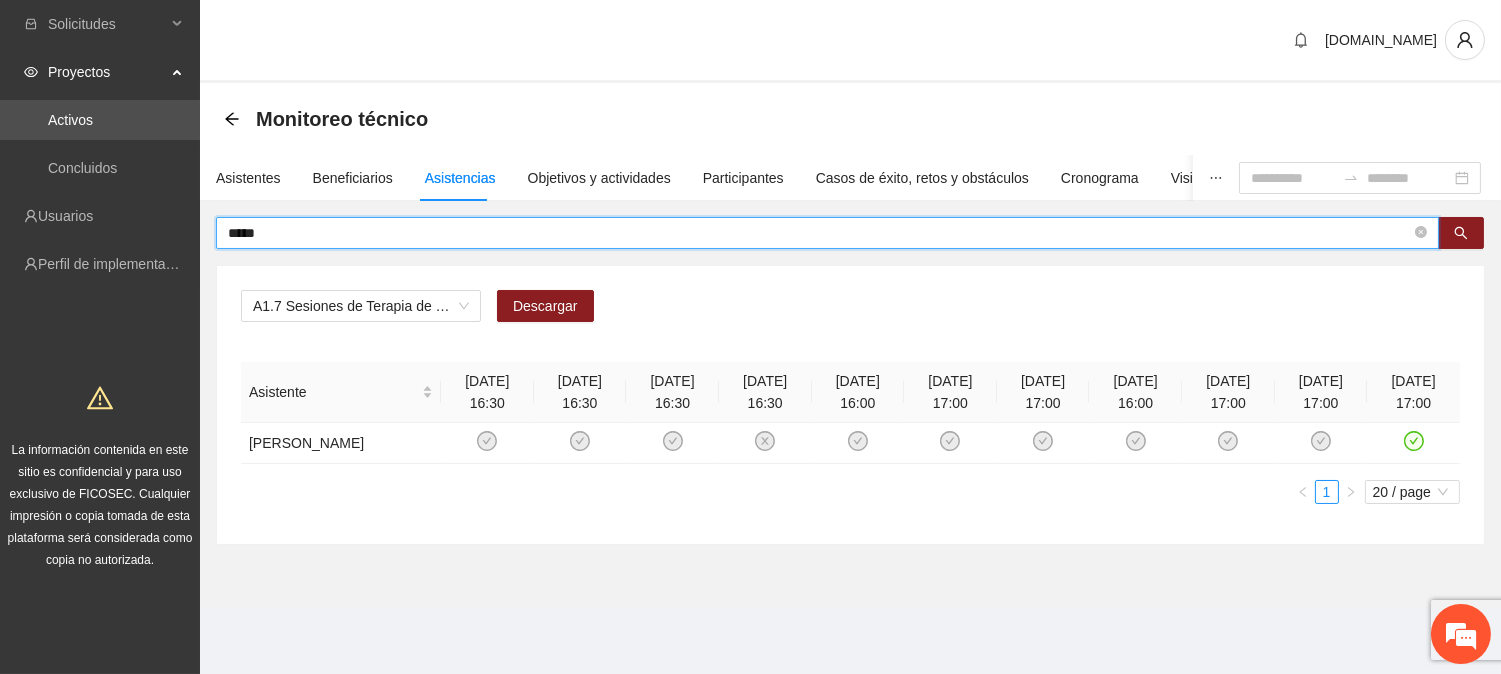 type on "*****" 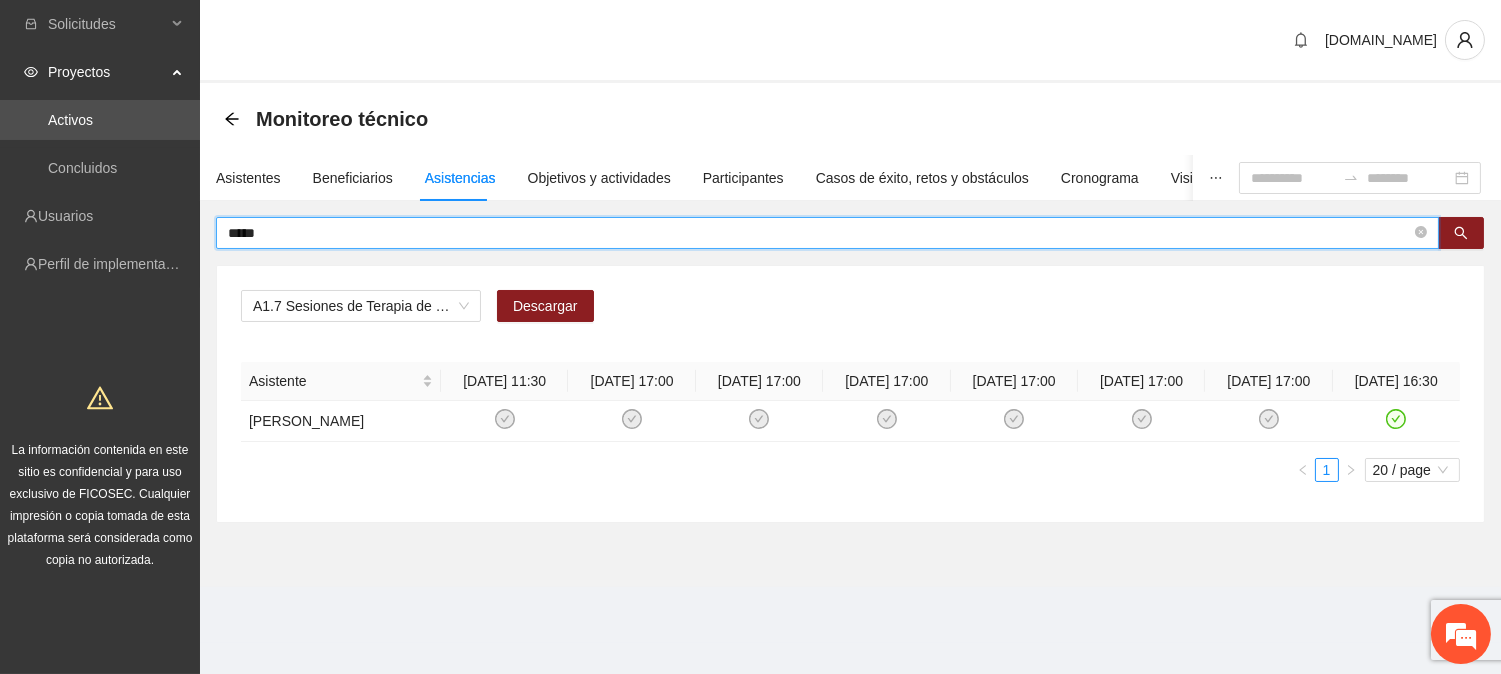 drag, startPoint x: 283, startPoint y: 233, endPoint x: 161, endPoint y: 237, distance: 122.06556 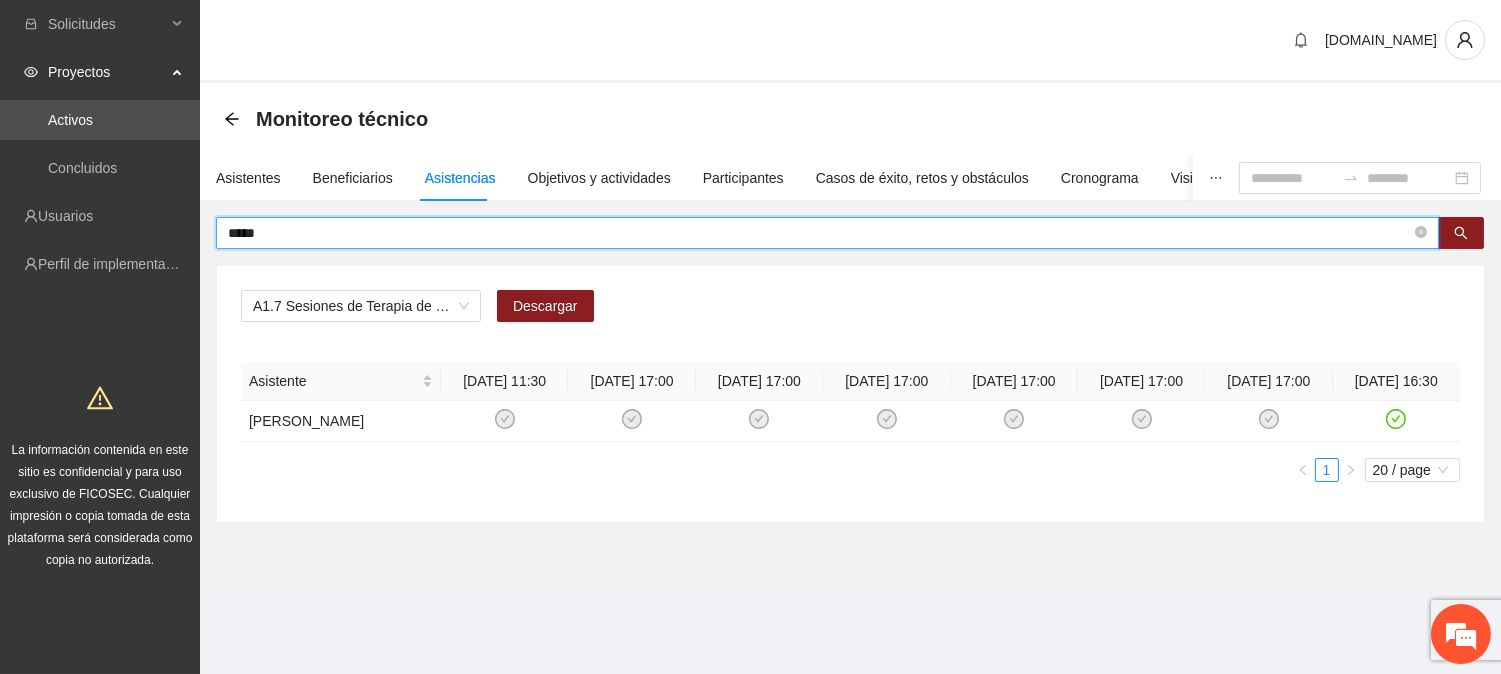type on "*****" 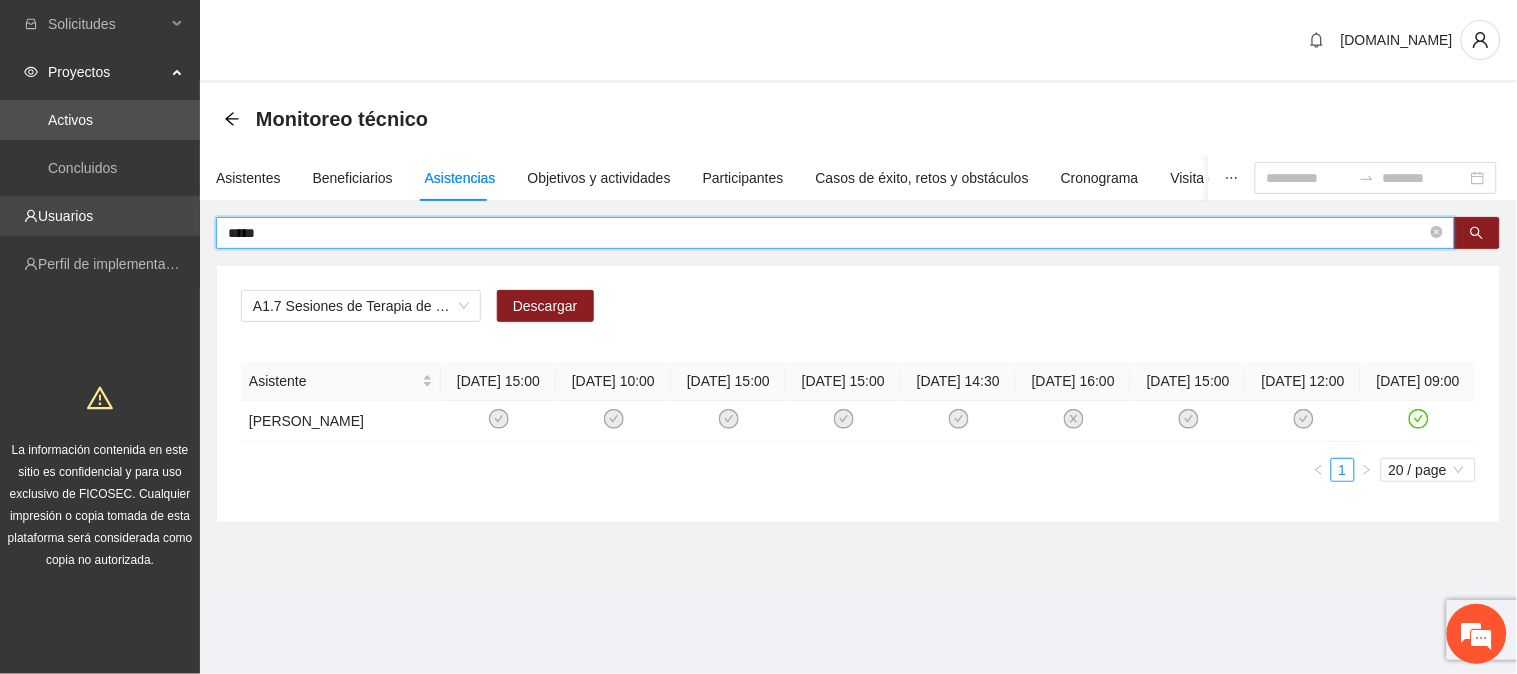 drag, startPoint x: 292, startPoint y: 230, endPoint x: 155, endPoint y: 235, distance: 137.09122 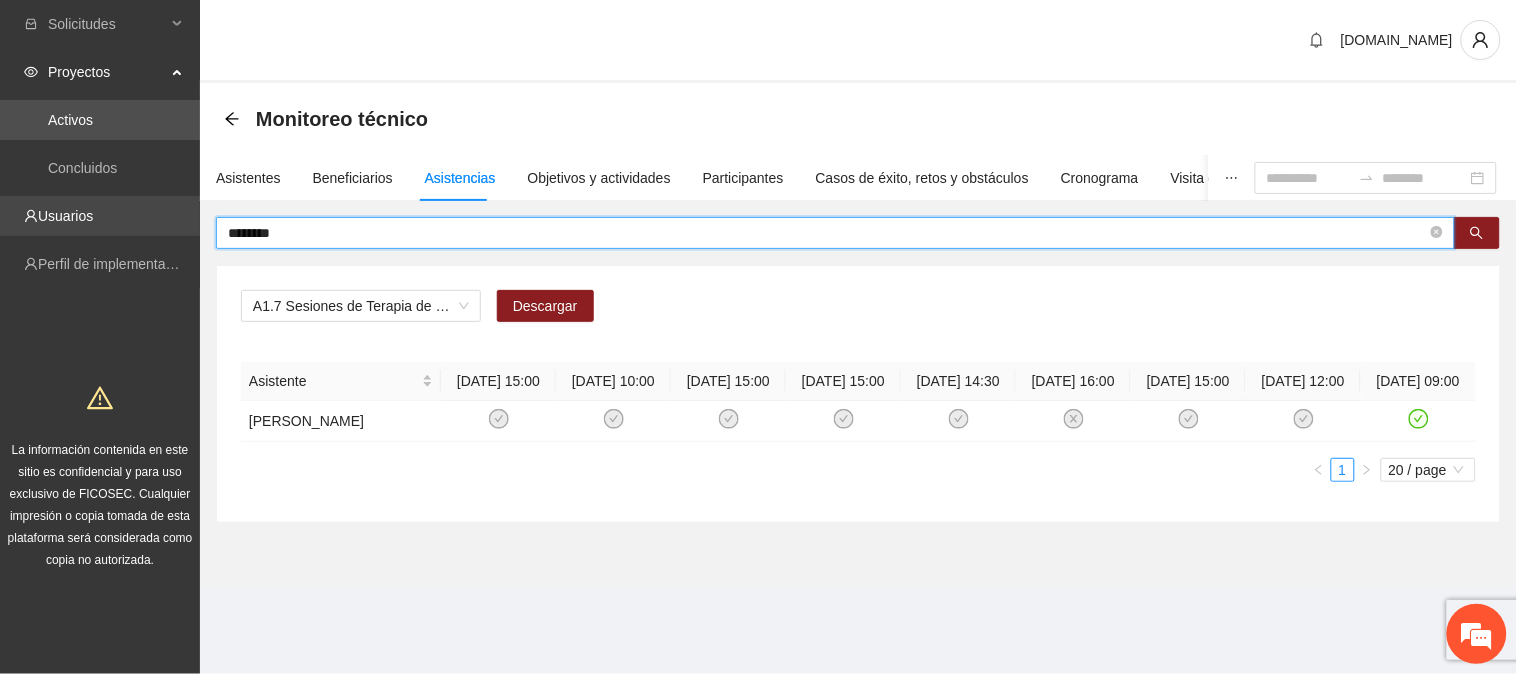 type on "********" 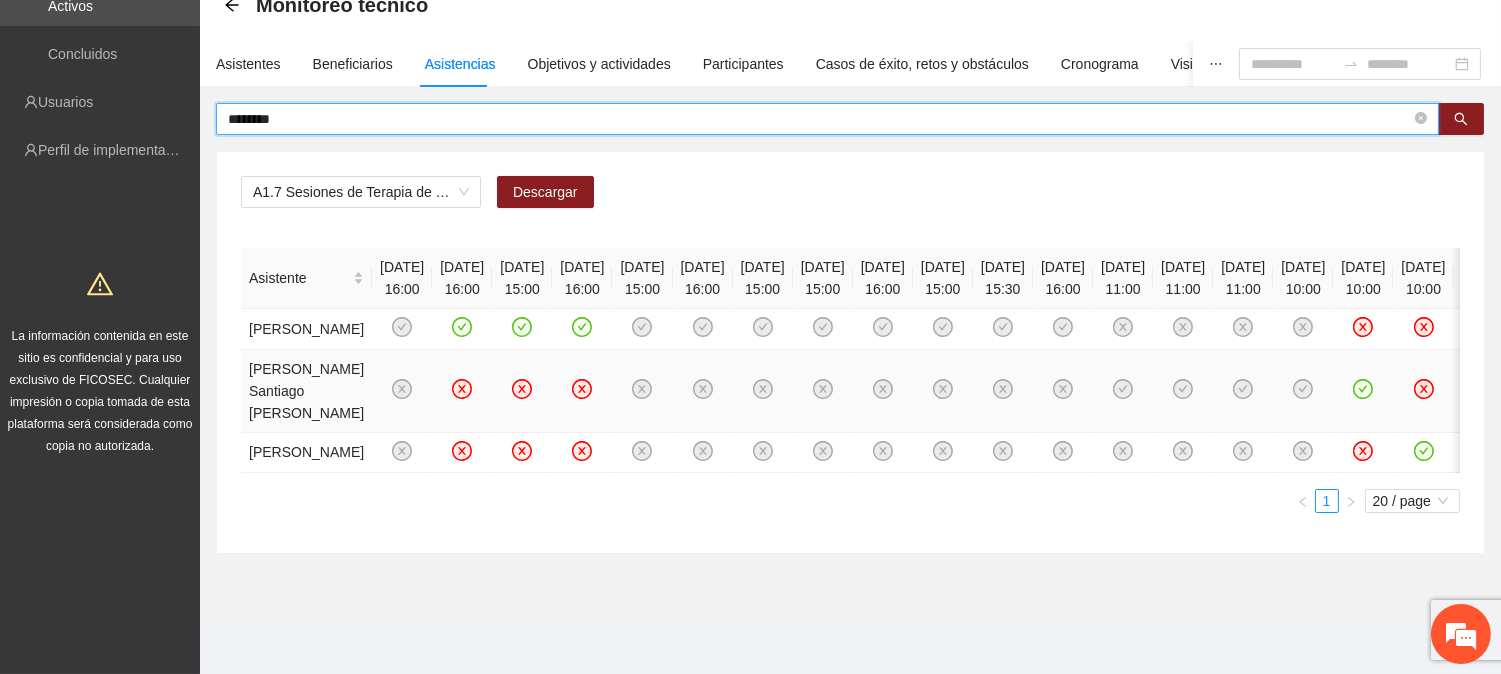scroll, scrollTop: 222, scrollLeft: 0, axis: vertical 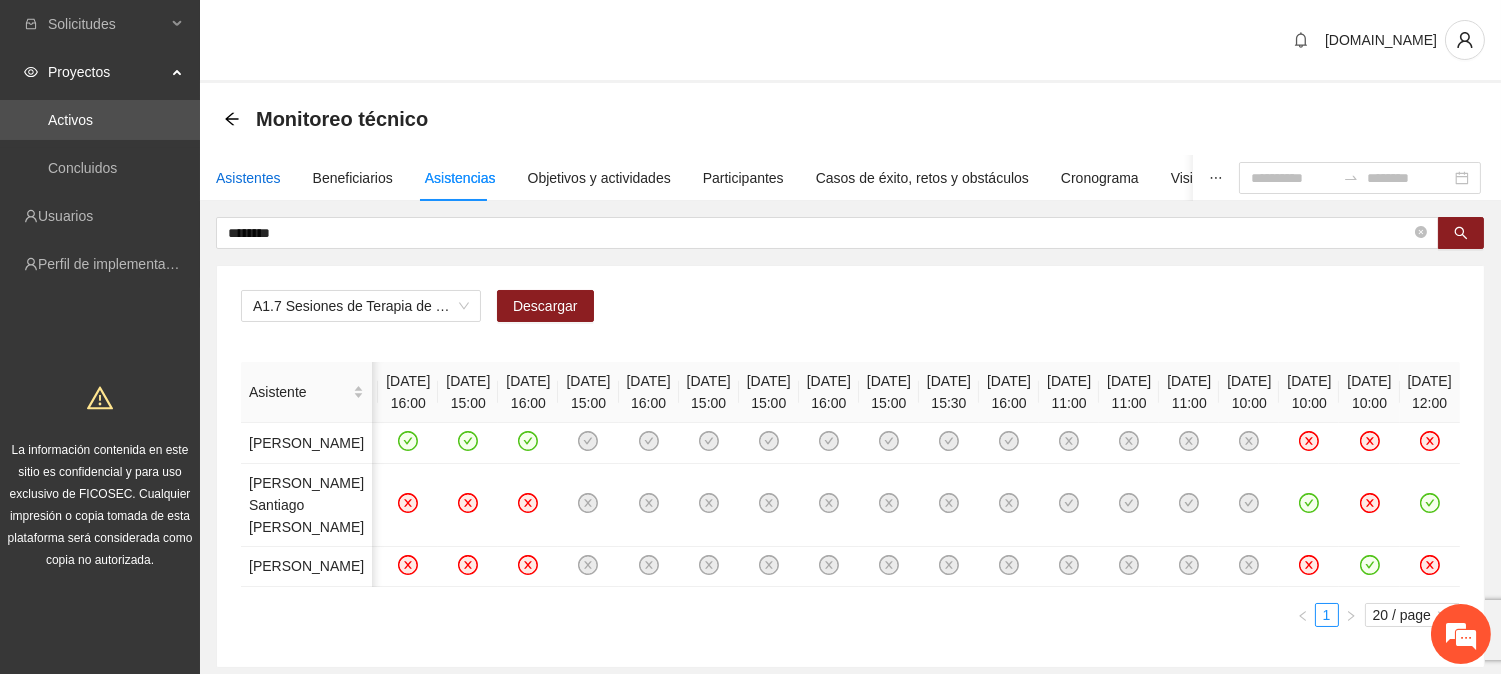 click on "Asistentes" at bounding box center [248, 178] 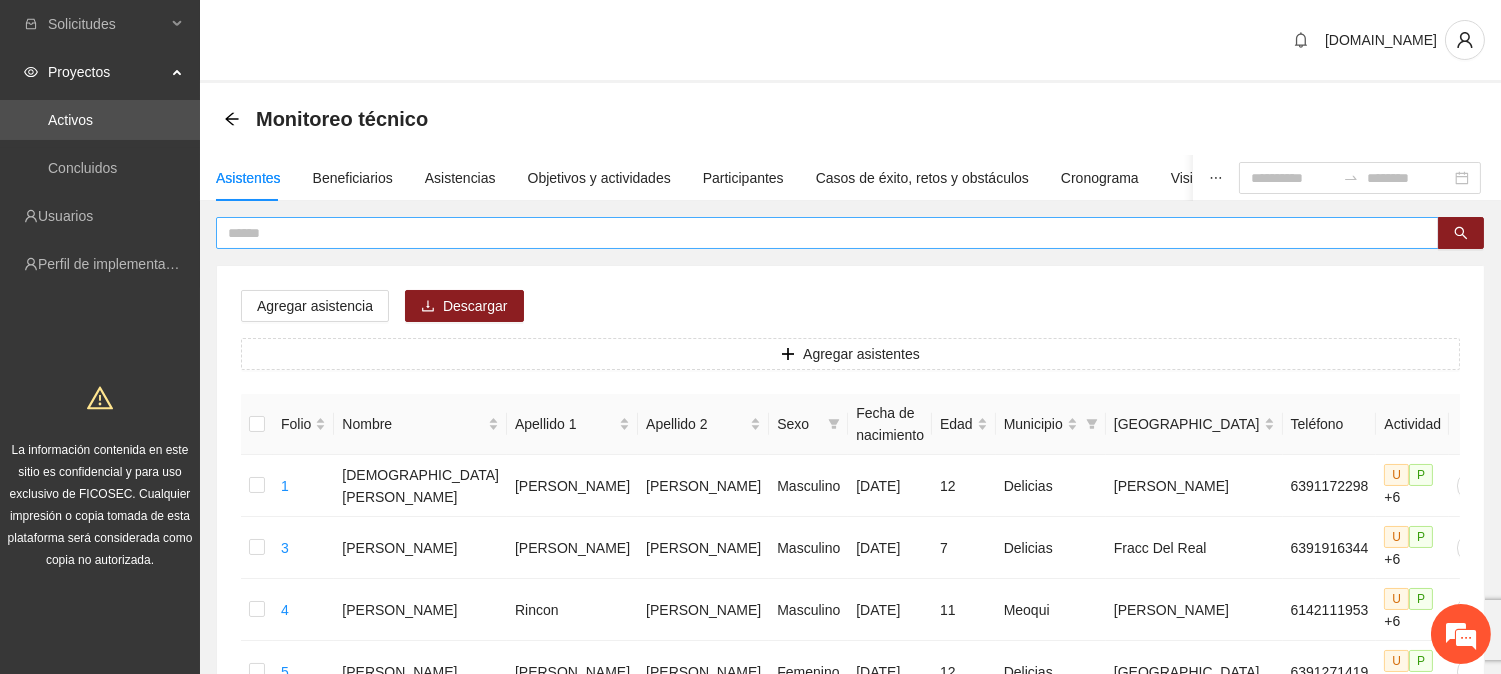 click at bounding box center [819, 233] 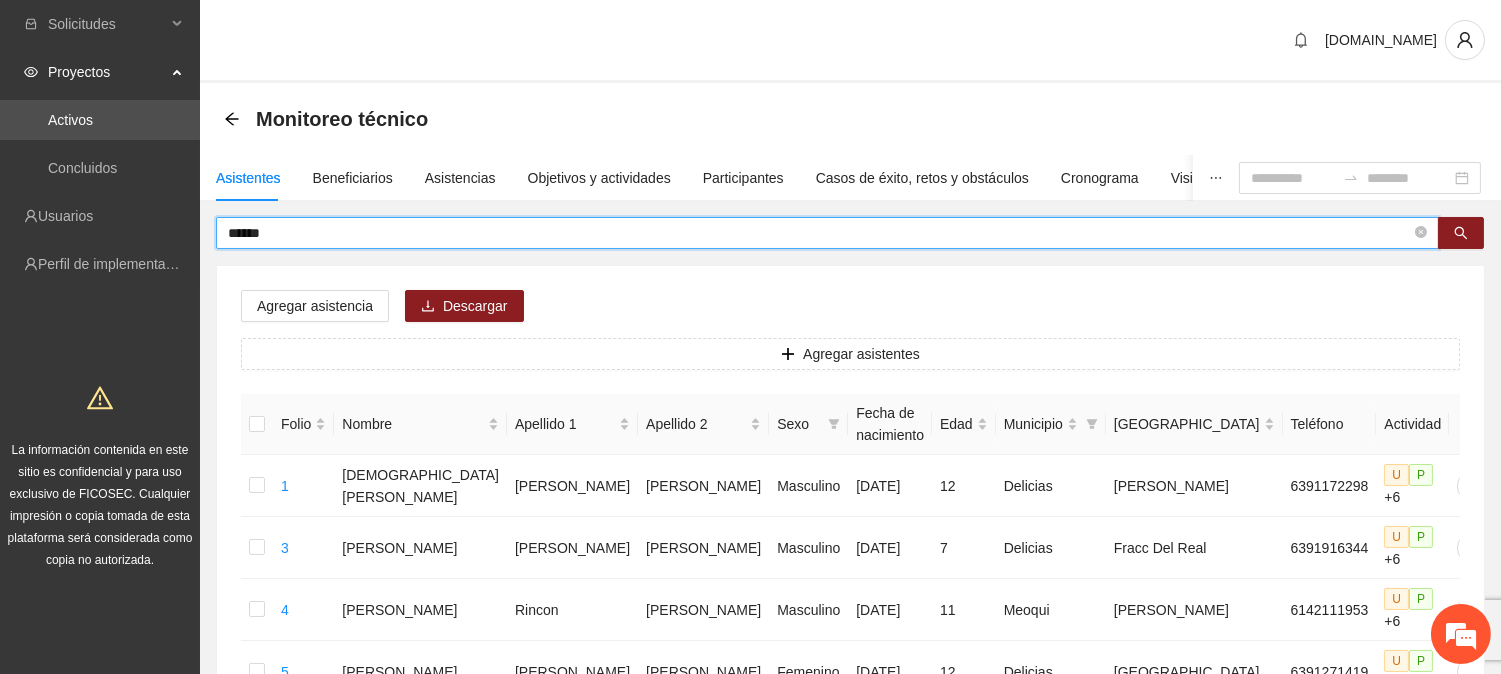 type on "******" 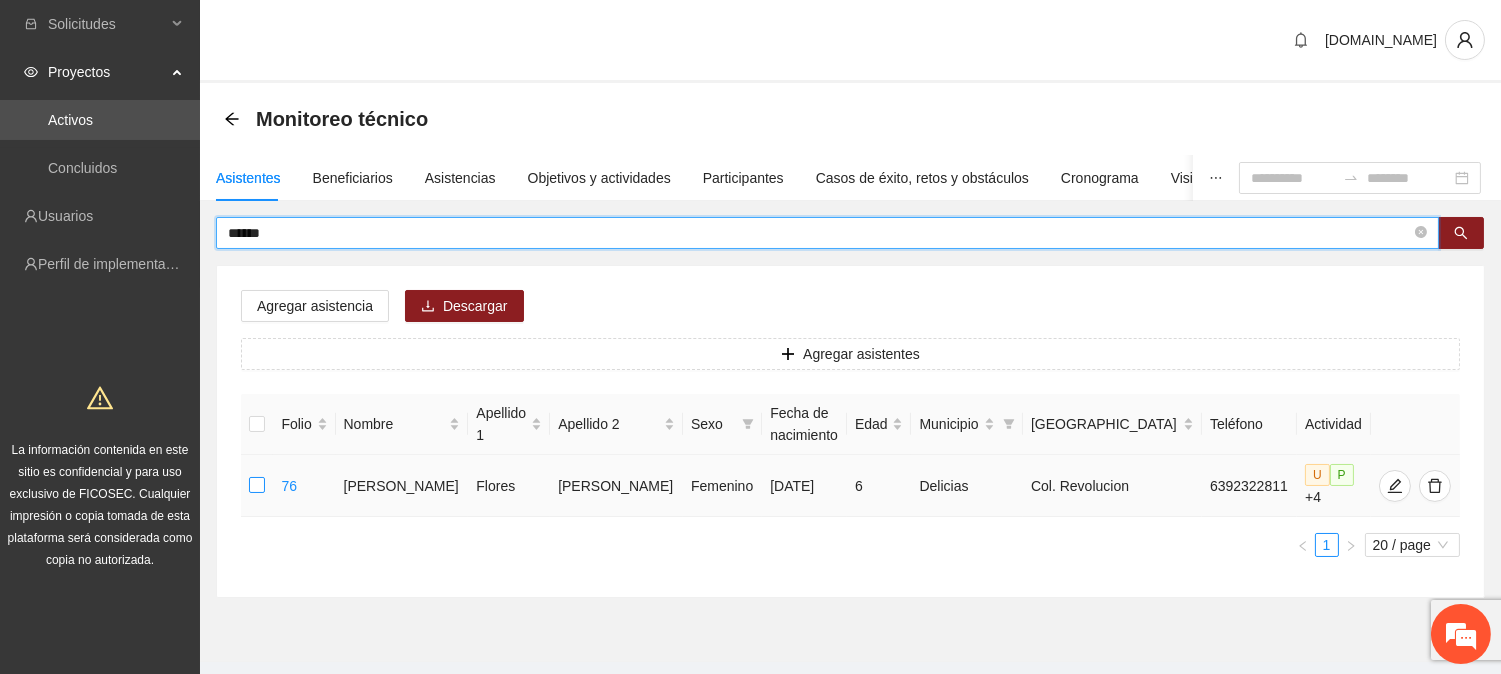 click at bounding box center (257, 486) 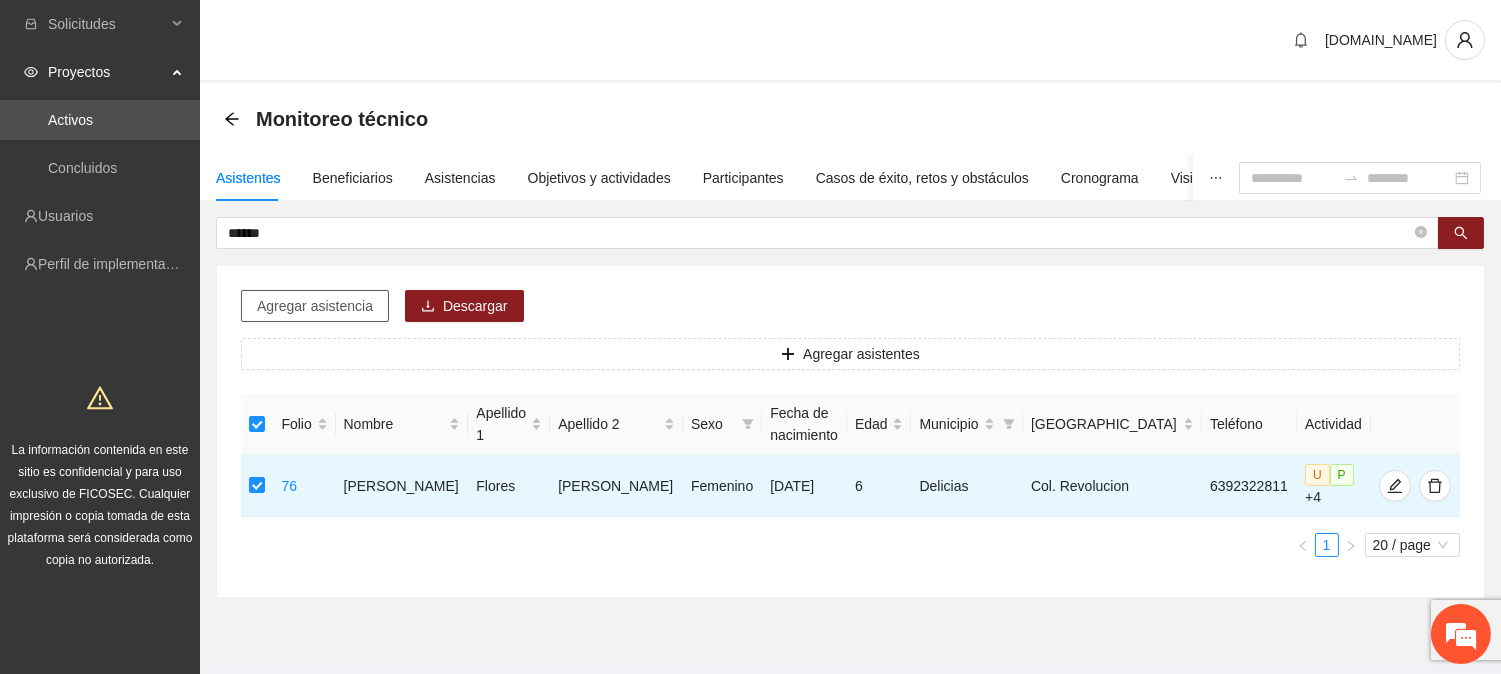 click on "Agregar asistencia" at bounding box center (315, 306) 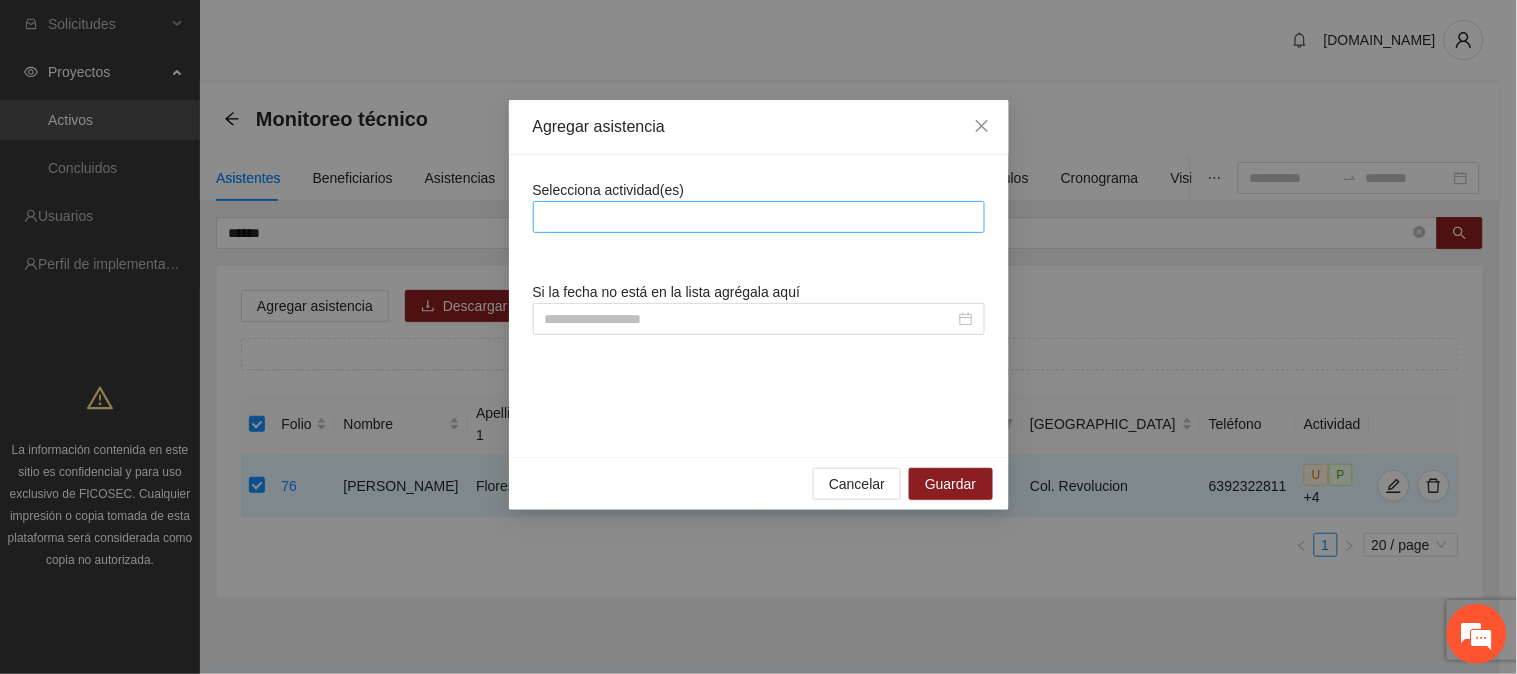 click at bounding box center [759, 217] 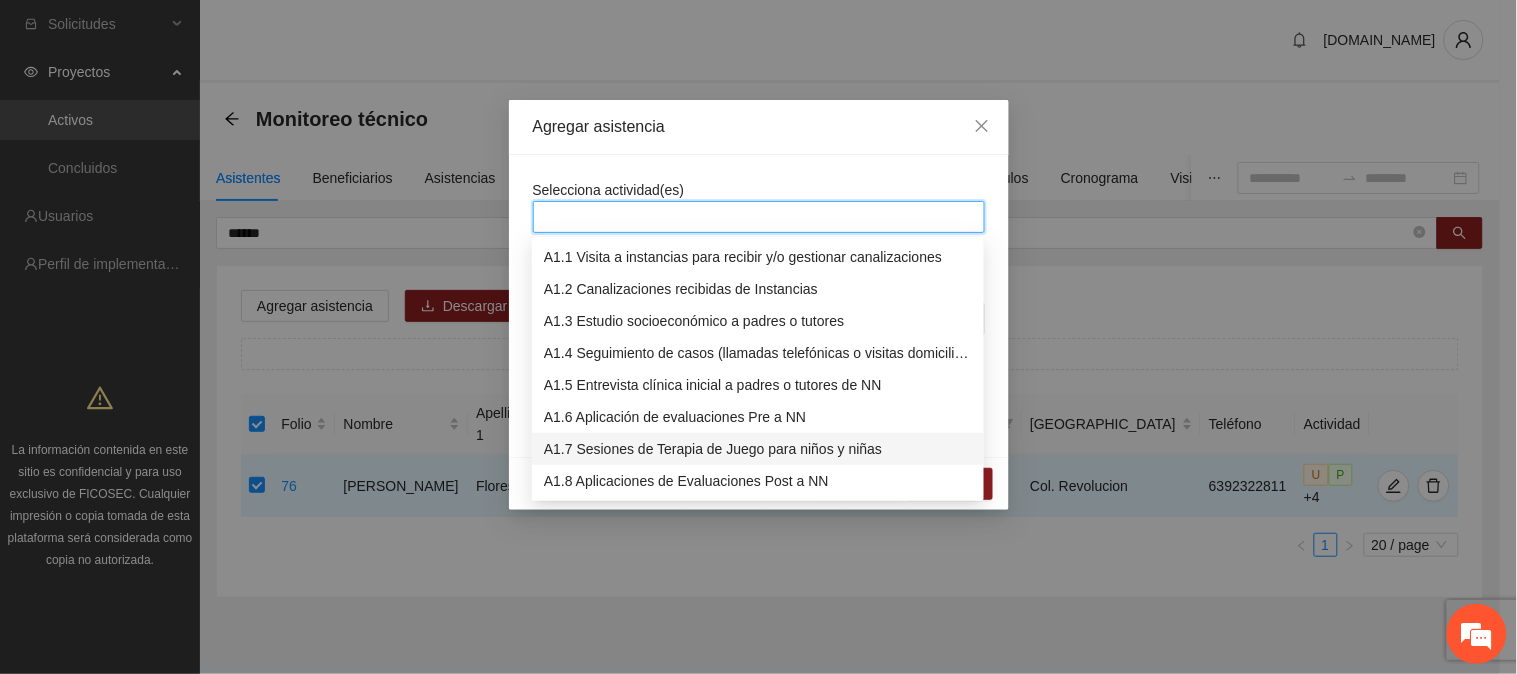drag, startPoint x: 778, startPoint y: 447, endPoint x: 738, endPoint y: 165, distance: 284.82275 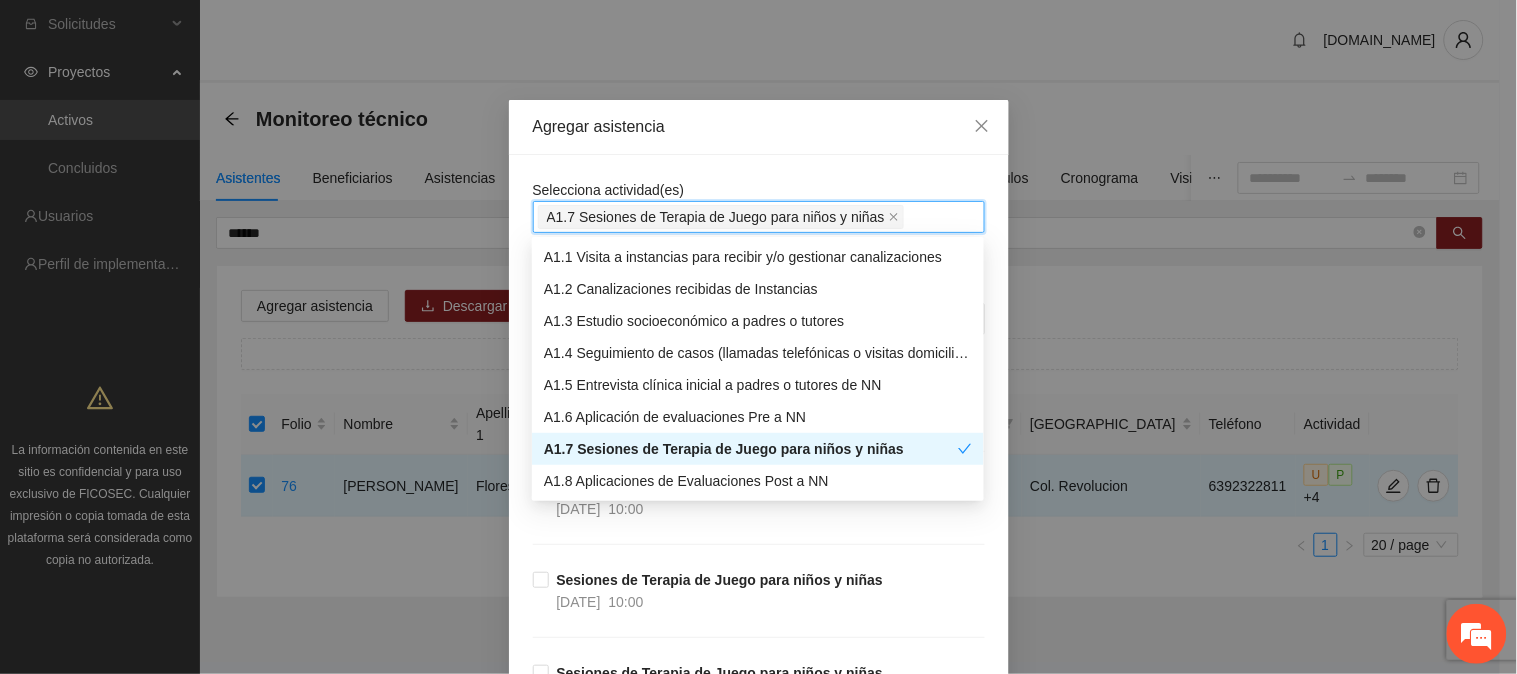 click on "Selecciona actividad(es) A1.7 Sesiones de Terapia de Juego para niños y niñas   Si la fecha no está en la lista agrégala aquí Sesiones de Terapia de Juego para niños y niñas [DATE] 10:00 Sesiones de Terapia de Juego para niños y niñas [DATE] 10:00 Sesiones de Terapia de Juego para niños y niñas [DATE] 10:00 Sesiones de Terapia de Juego para niños y niñas [DATE] 10:00 Sesiones de Terapia de Juego para niños y niñas [DATE] 10:00 Sesiones de Terapia de Juego para niños y niñas [DATE] 10:00 Sesiones de Terapia de Juego para niños y niñas [DATE] 10:00 Sesiones de Terapia de Juego para niños y niñas [DATE] 12:00 Sesiones de Terapia de Juego para niños y niñas [DATE] 10:00 Sesiones de Terapia de Juego para niños y niñas [DATE] 10:00 Sesiones de Terapia de Juego para niños y niñas [DATE] 10:00 Sesiones de Terapia de Juego para niños y niñas [DATE] 09:00 Sesiones de Terapia de Juego para niños y niñas [DATE] 10:00 [DATE] 10:00" at bounding box center [759, 7141] 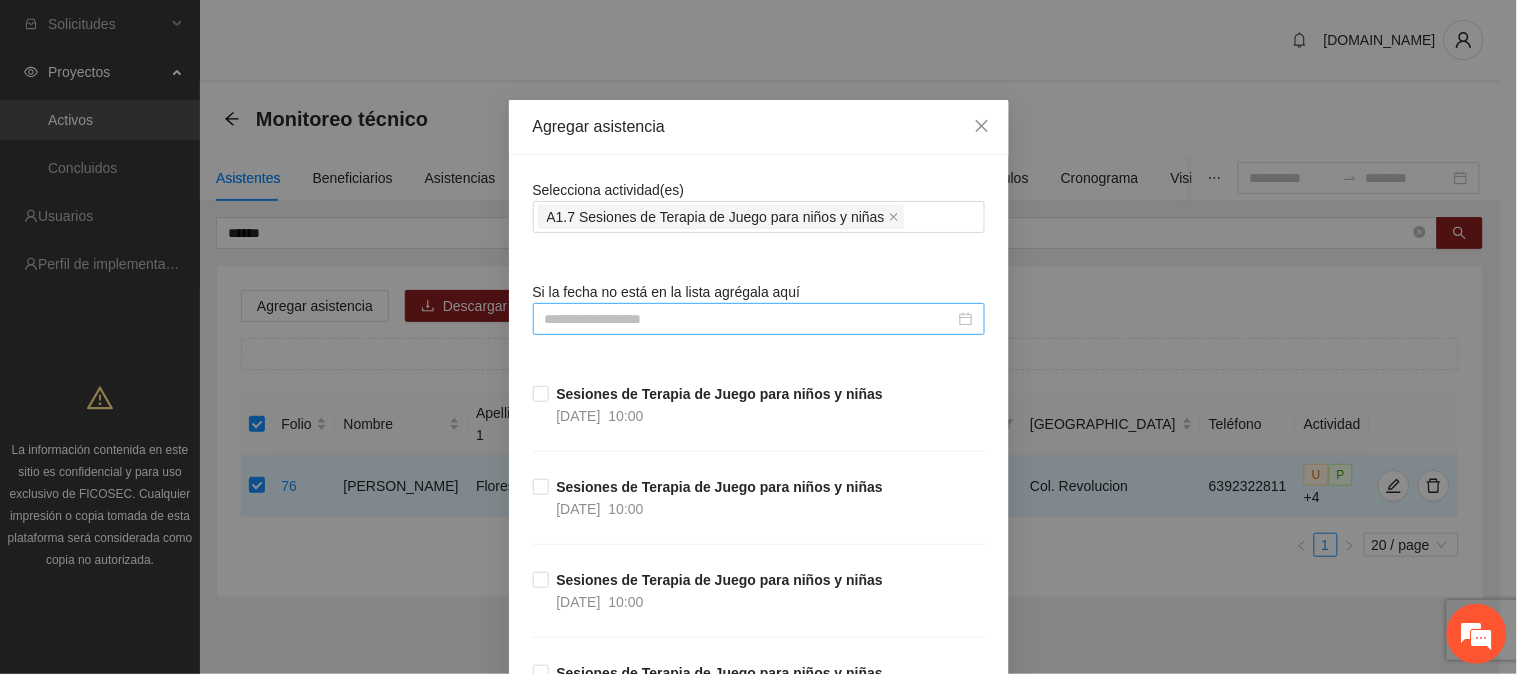 click at bounding box center (750, 319) 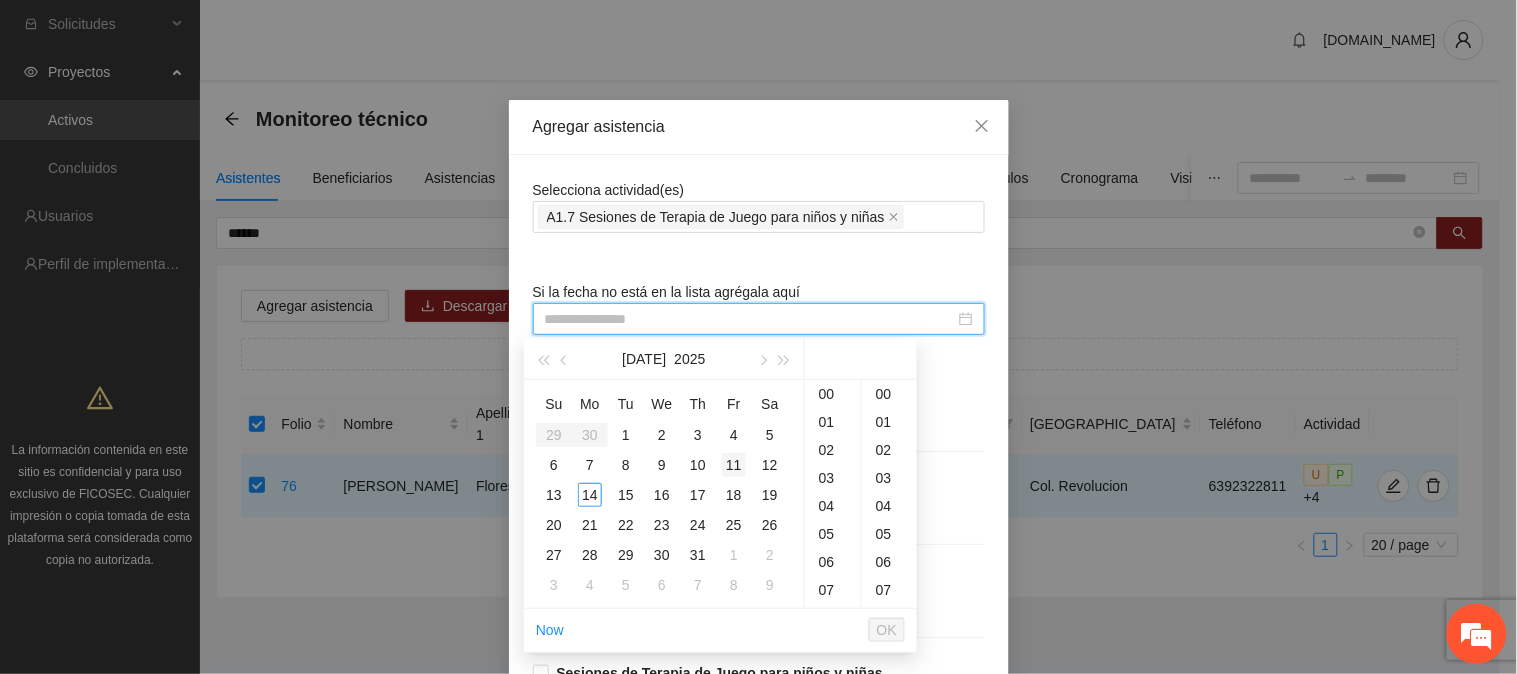 click on "11" at bounding box center [734, 465] 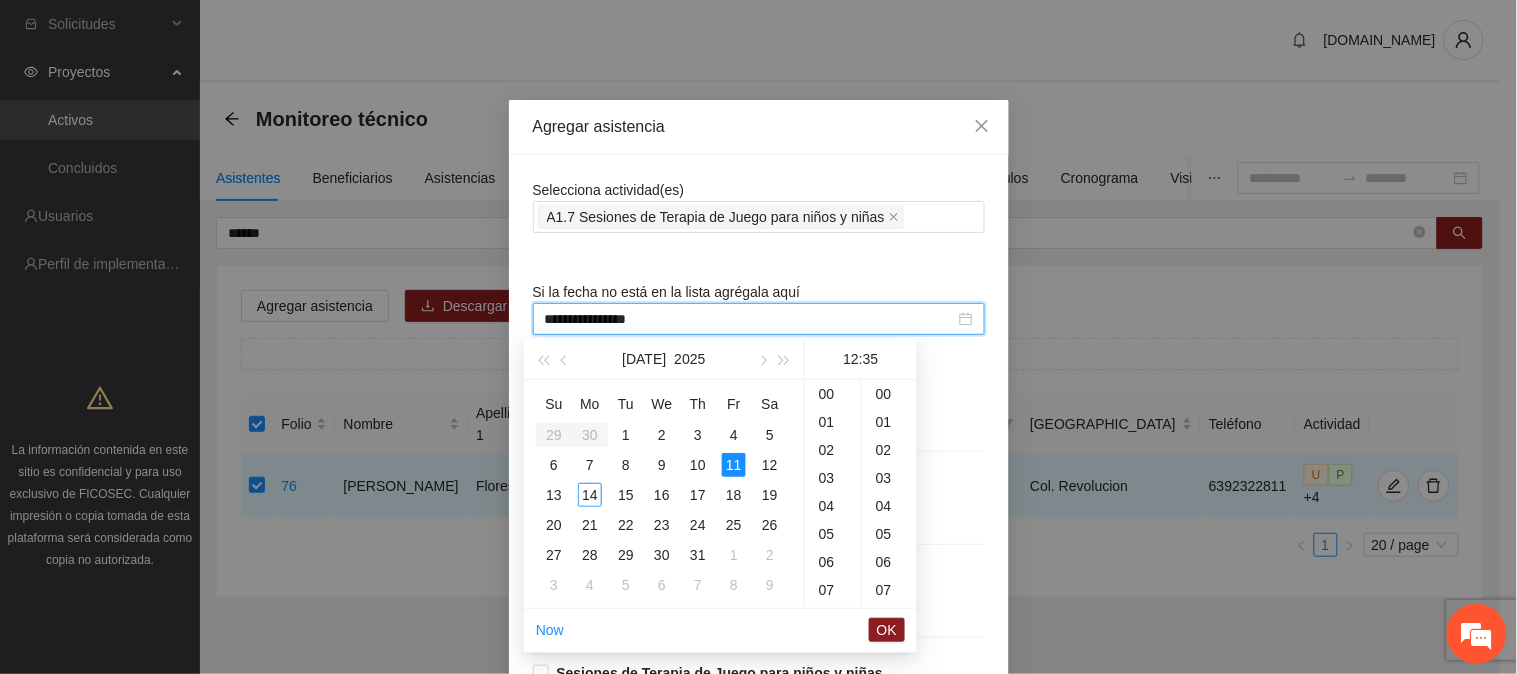 scroll, scrollTop: 111, scrollLeft: 0, axis: vertical 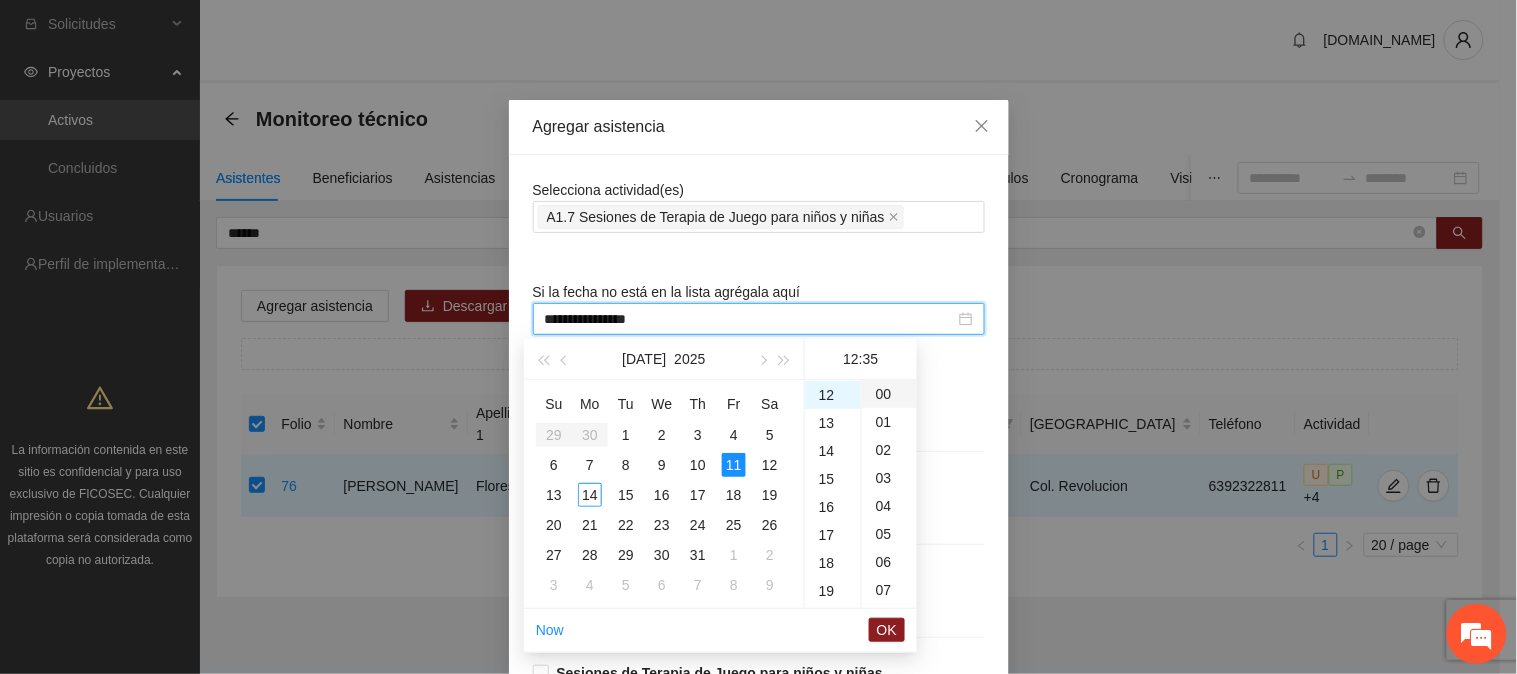 click on "00" at bounding box center [889, 394] 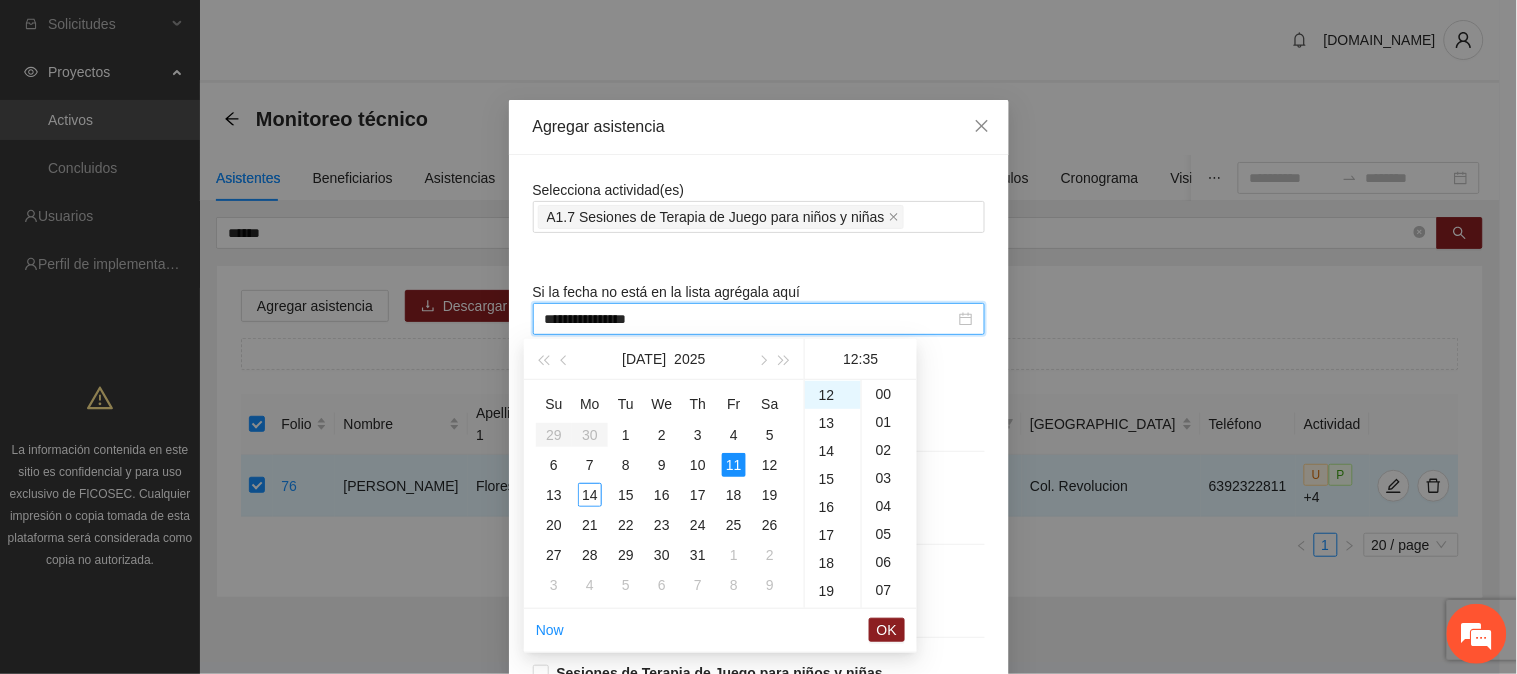 type on "**********" 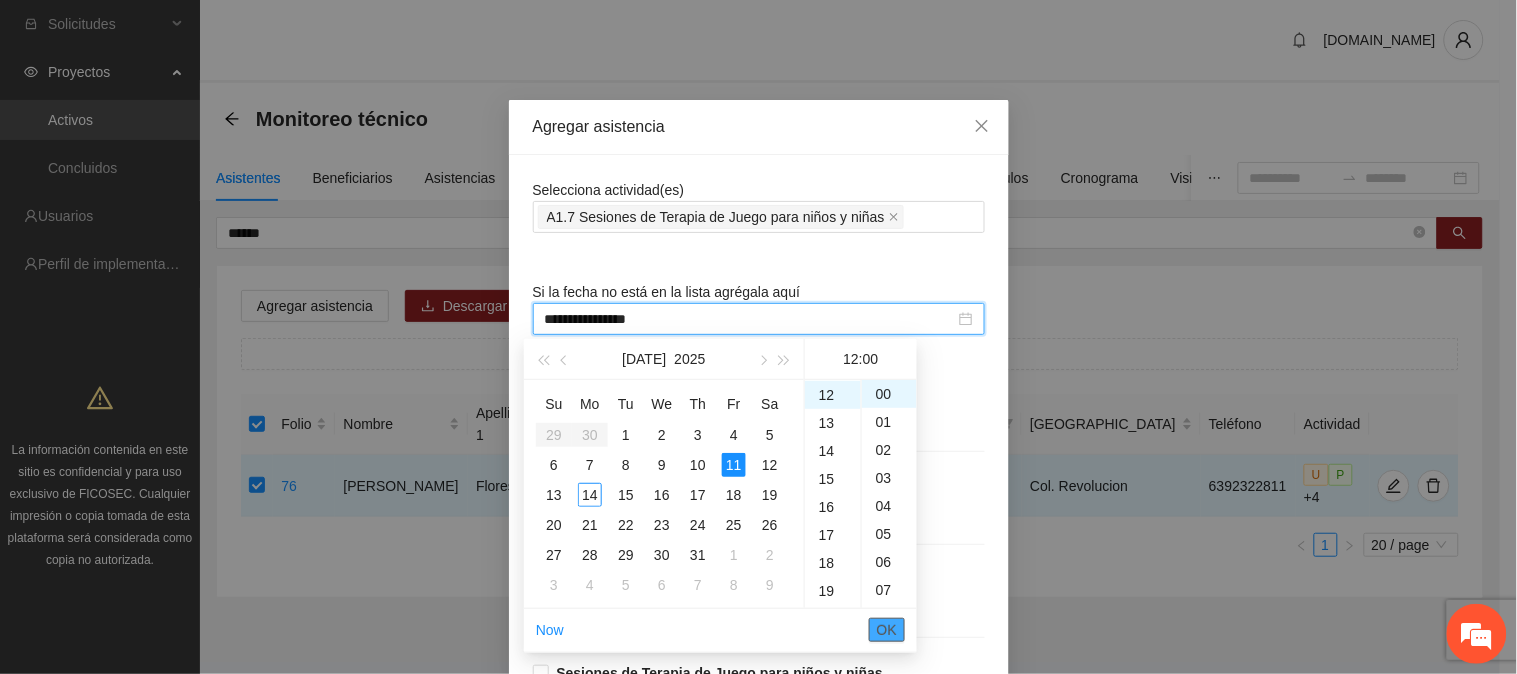 click on "OK" at bounding box center [887, 630] 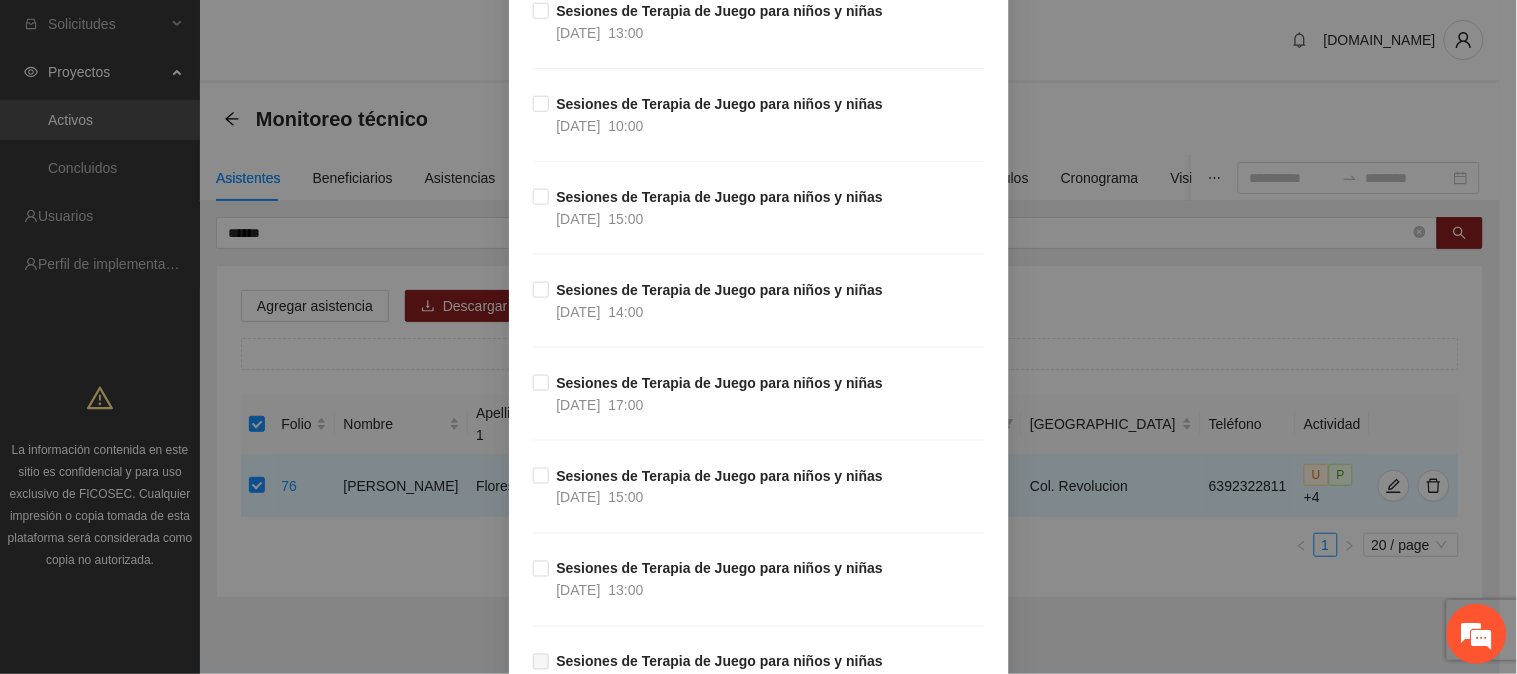 scroll, scrollTop: 13537, scrollLeft: 0, axis: vertical 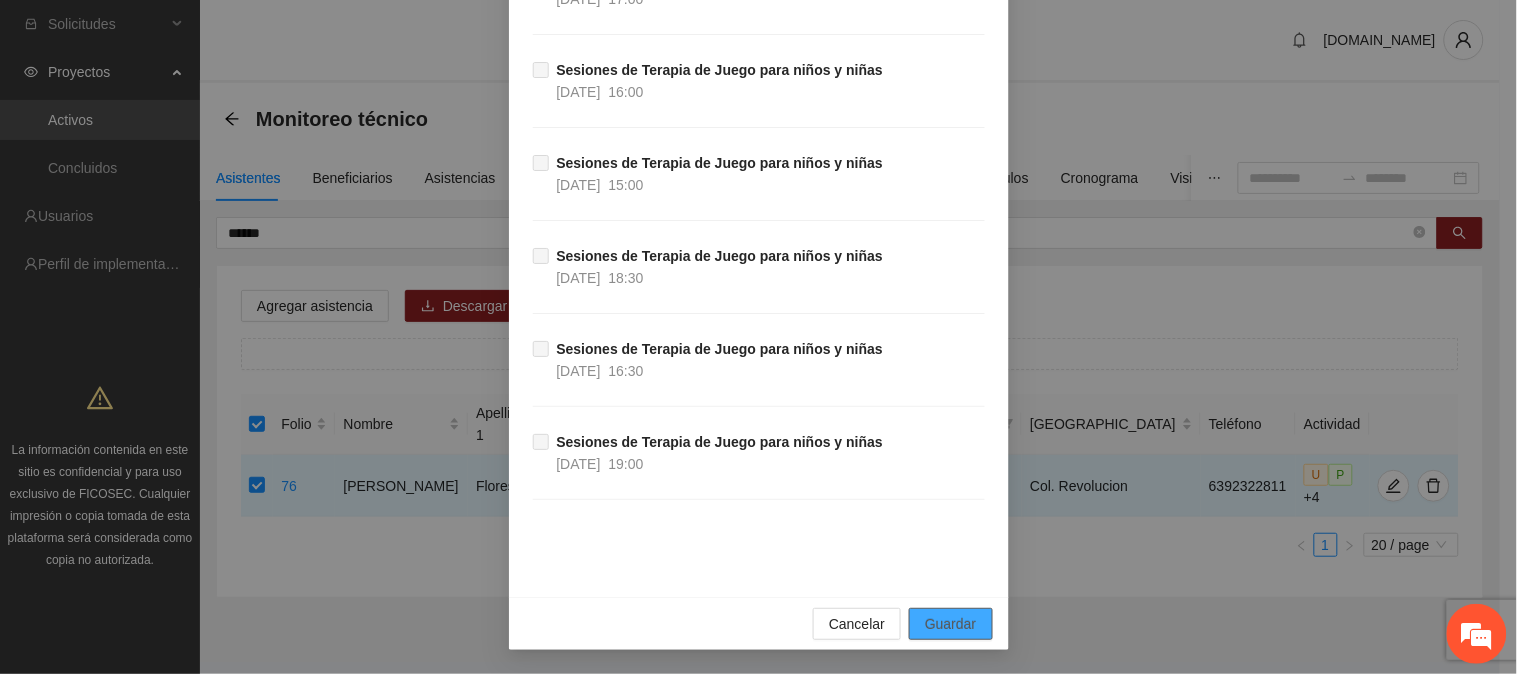 click on "Guardar" at bounding box center [950, 624] 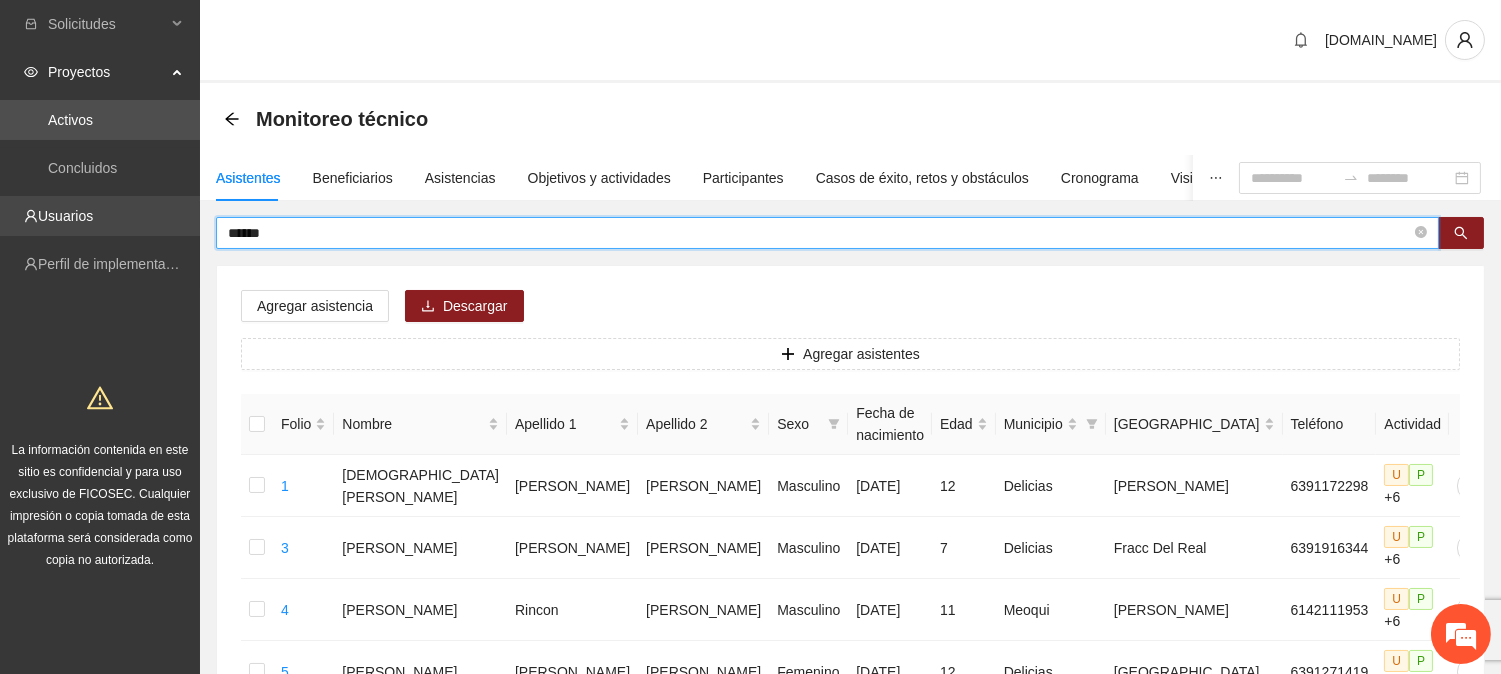 drag, startPoint x: 307, startPoint y: 234, endPoint x: 188, endPoint y: 228, distance: 119.15116 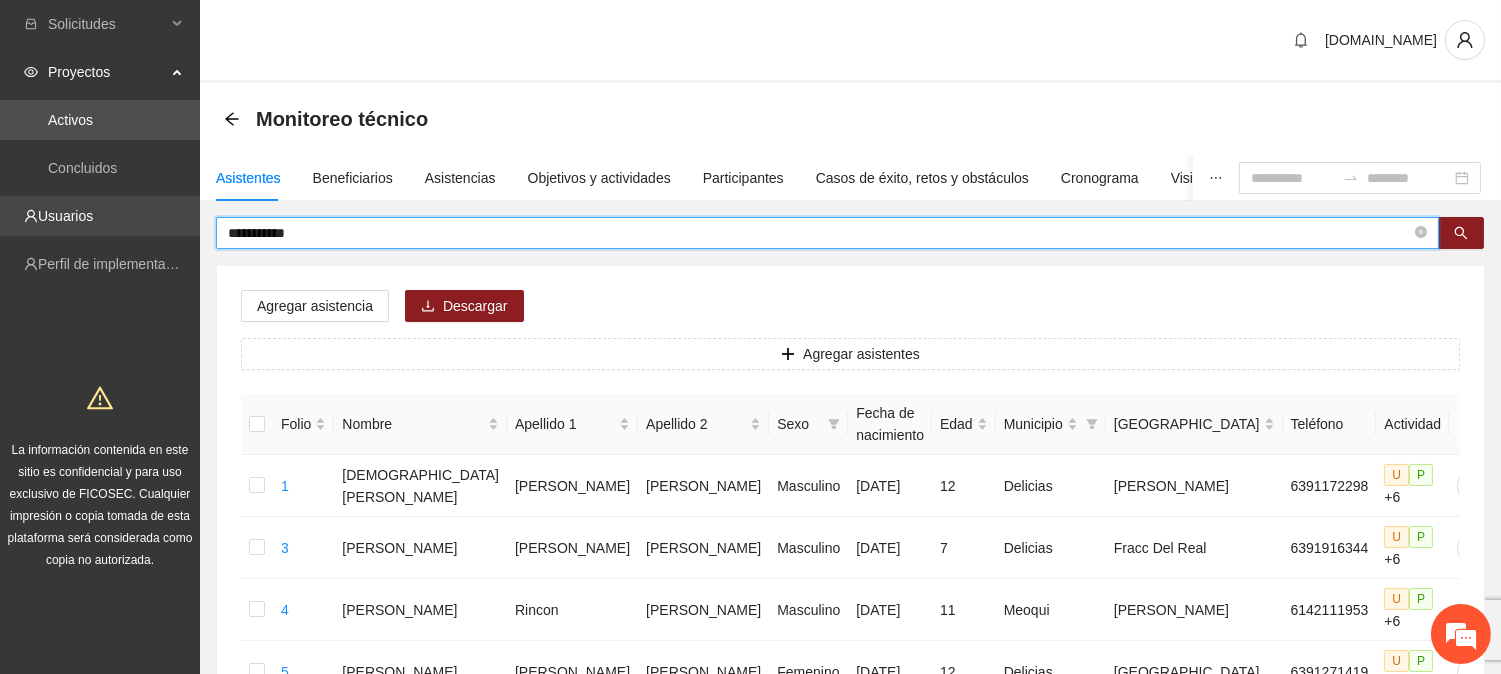 type on "**********" 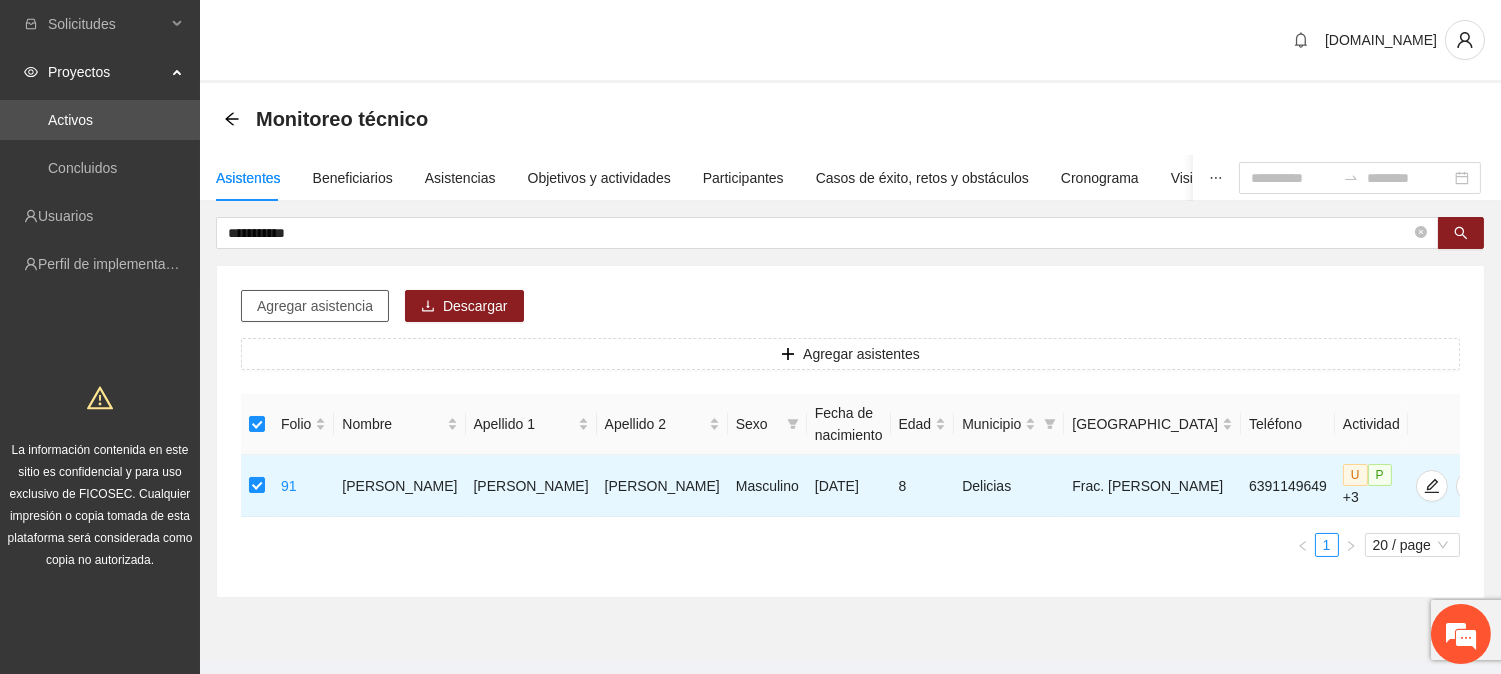 click on "Agregar asistencia" at bounding box center (315, 306) 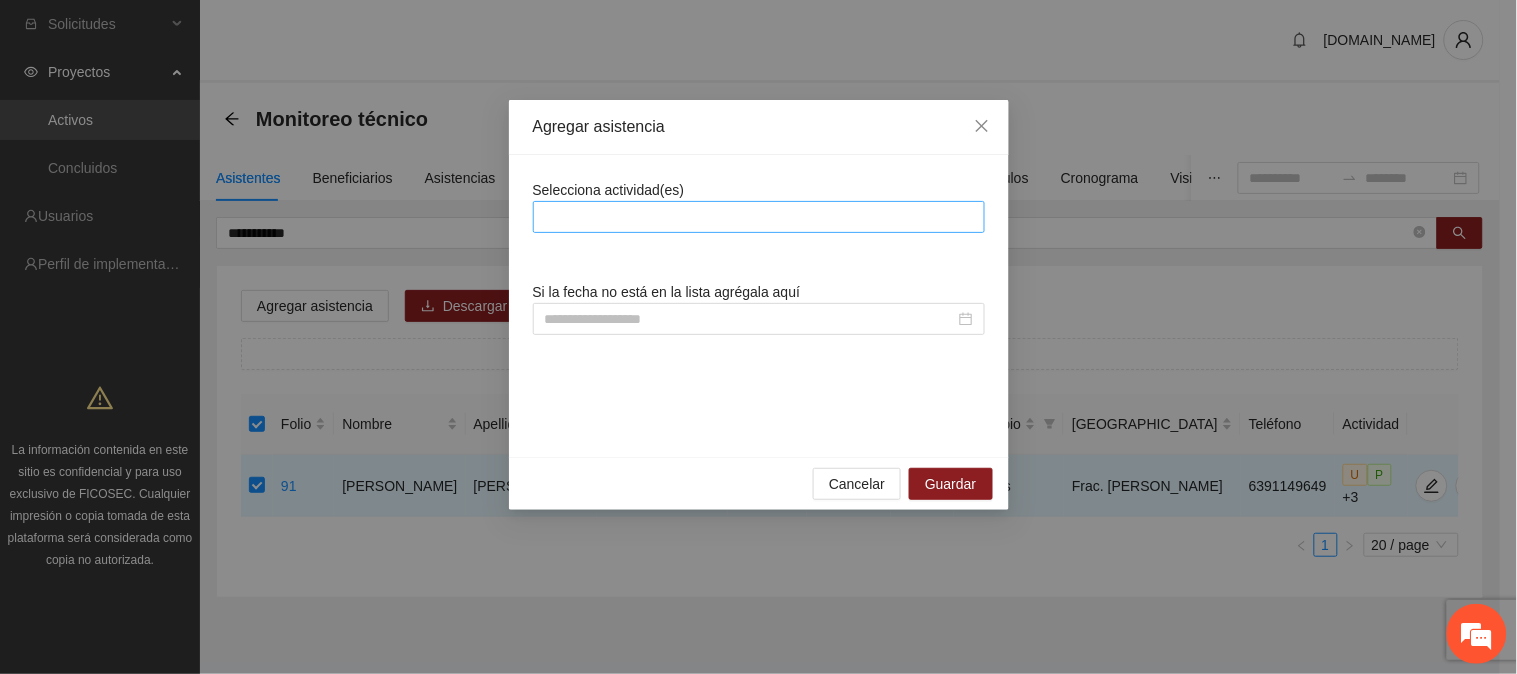 click at bounding box center [759, 217] 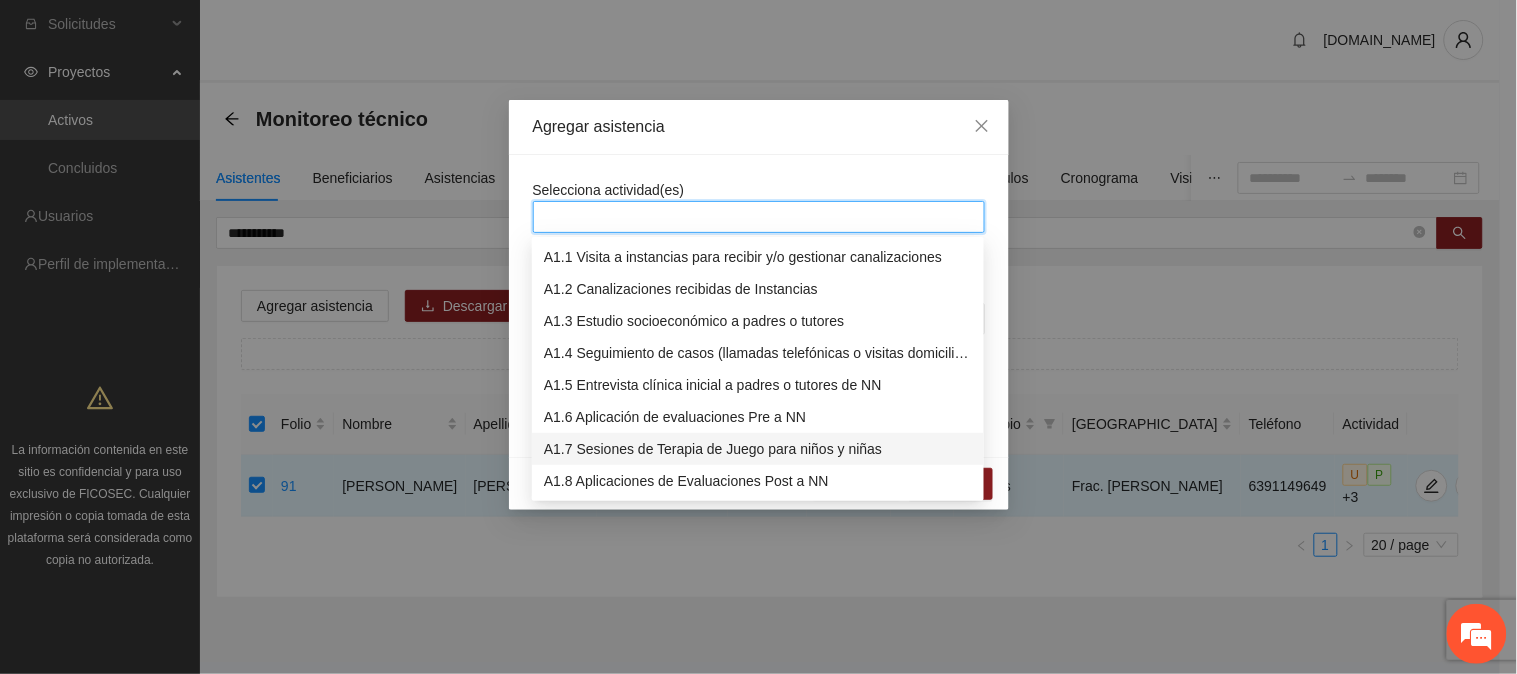 click on "A1.7 Sesiones de Terapia de Juego para niños y niñas" at bounding box center [758, 449] 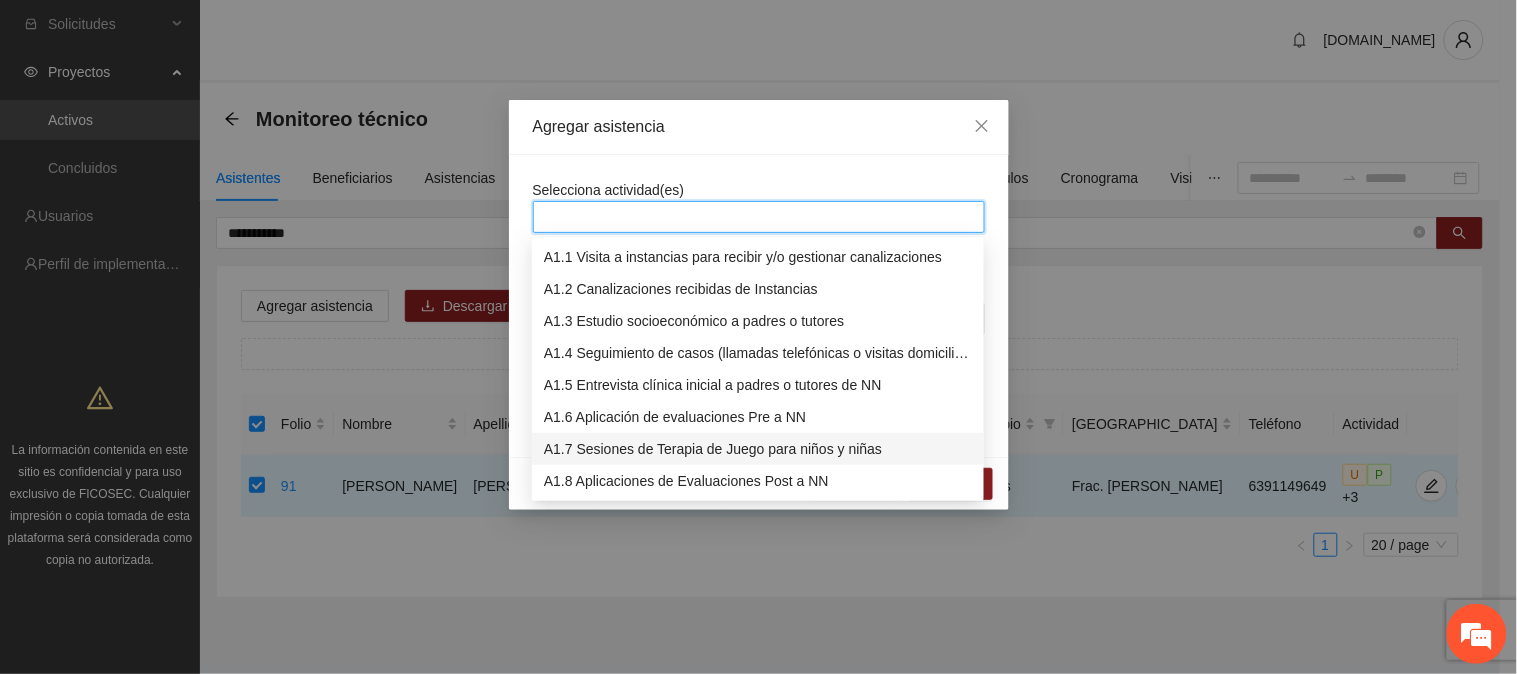 click on "Selecciona actividad(es)   Si la fecha no está en la lista agrégala aquí" at bounding box center [759, 306] 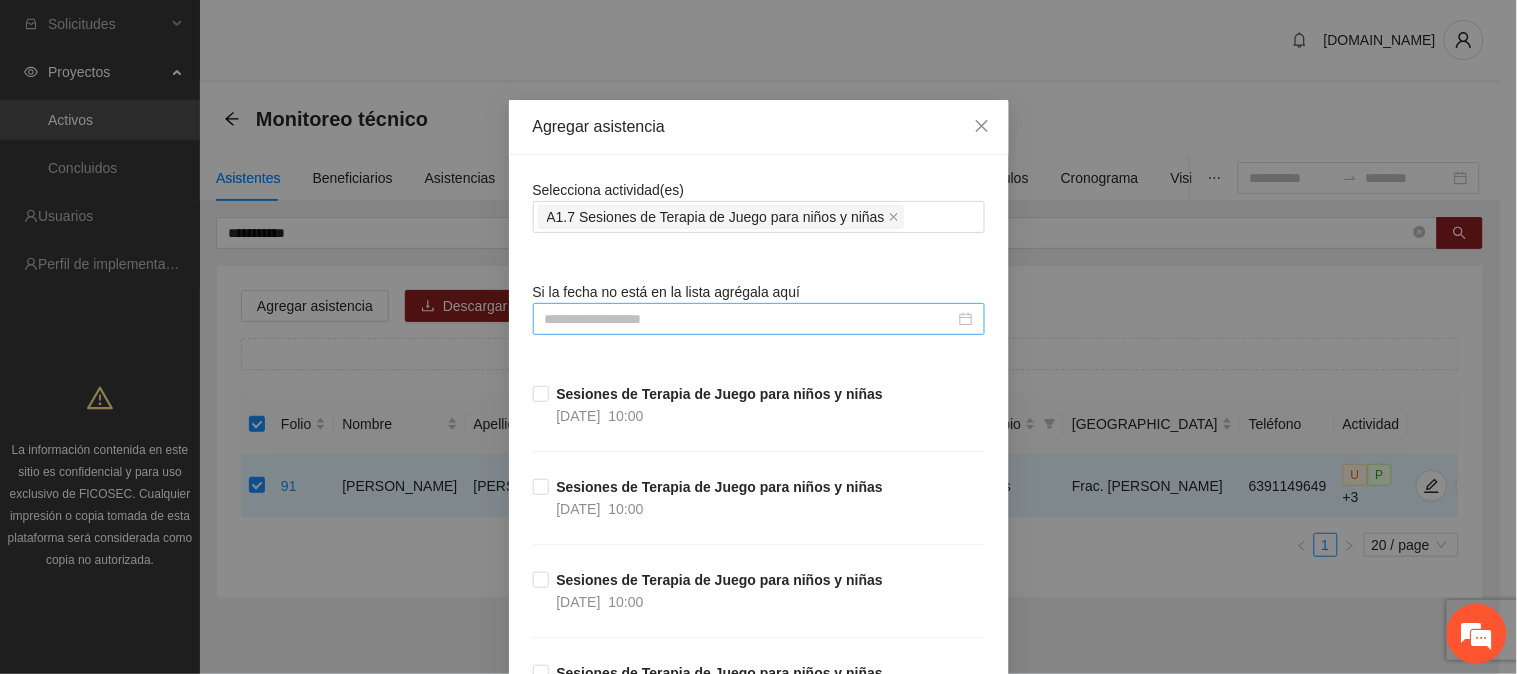 click at bounding box center (750, 319) 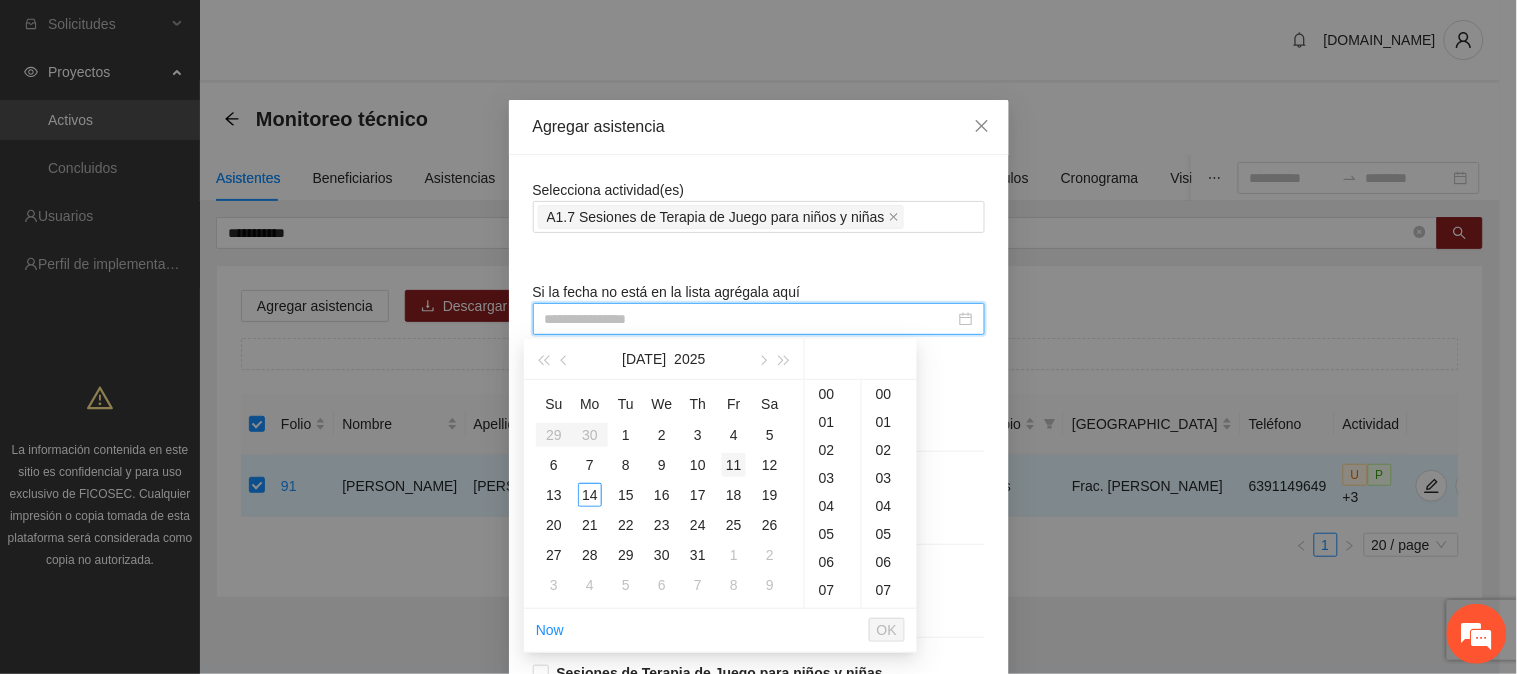 click on "11" at bounding box center [734, 465] 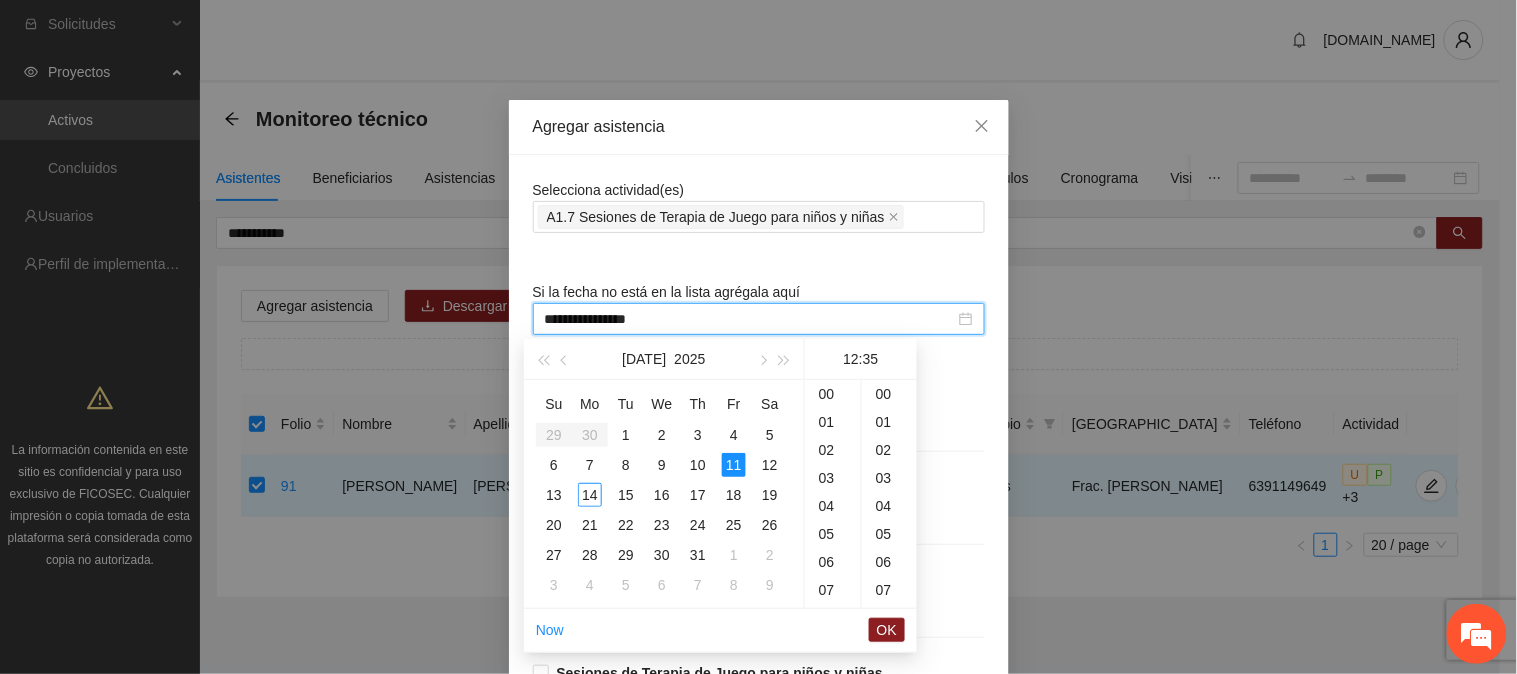 scroll, scrollTop: 194, scrollLeft: 0, axis: vertical 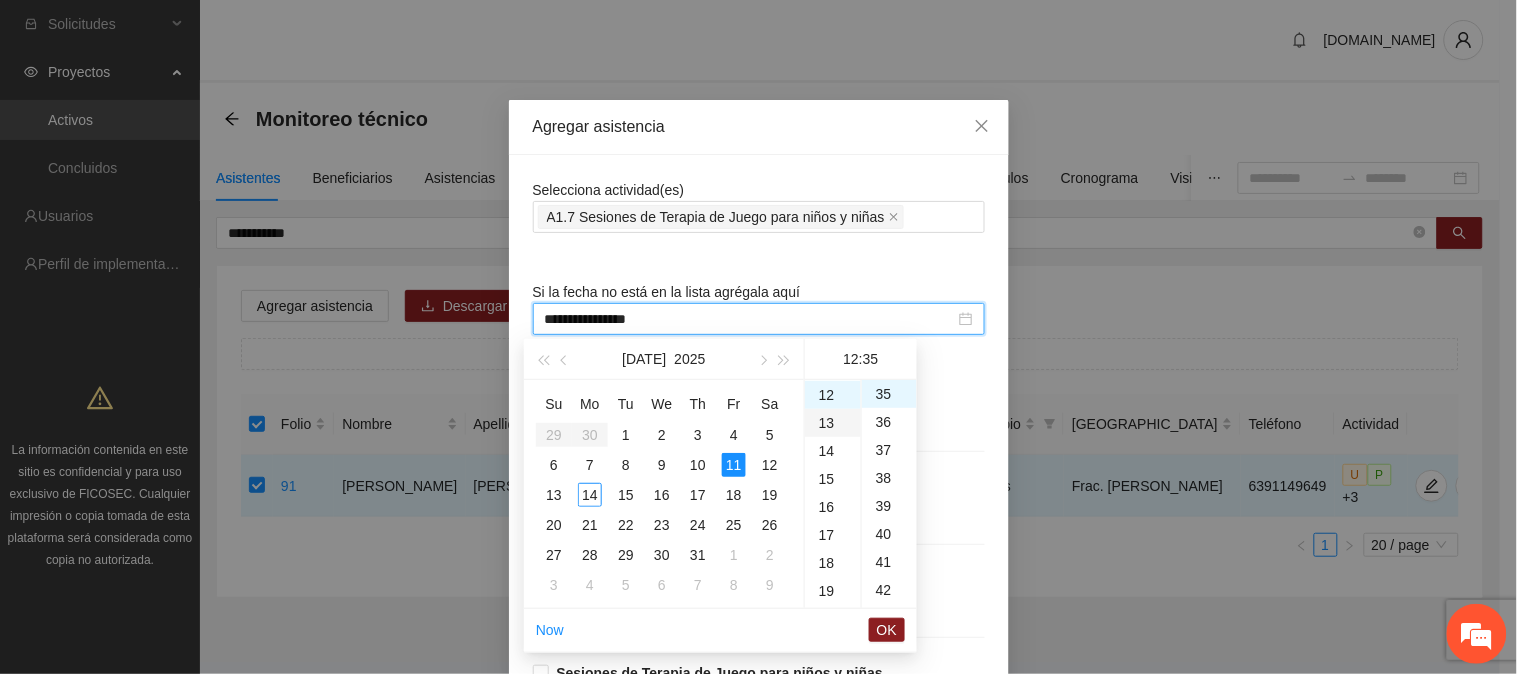 click on "13" at bounding box center (833, 423) 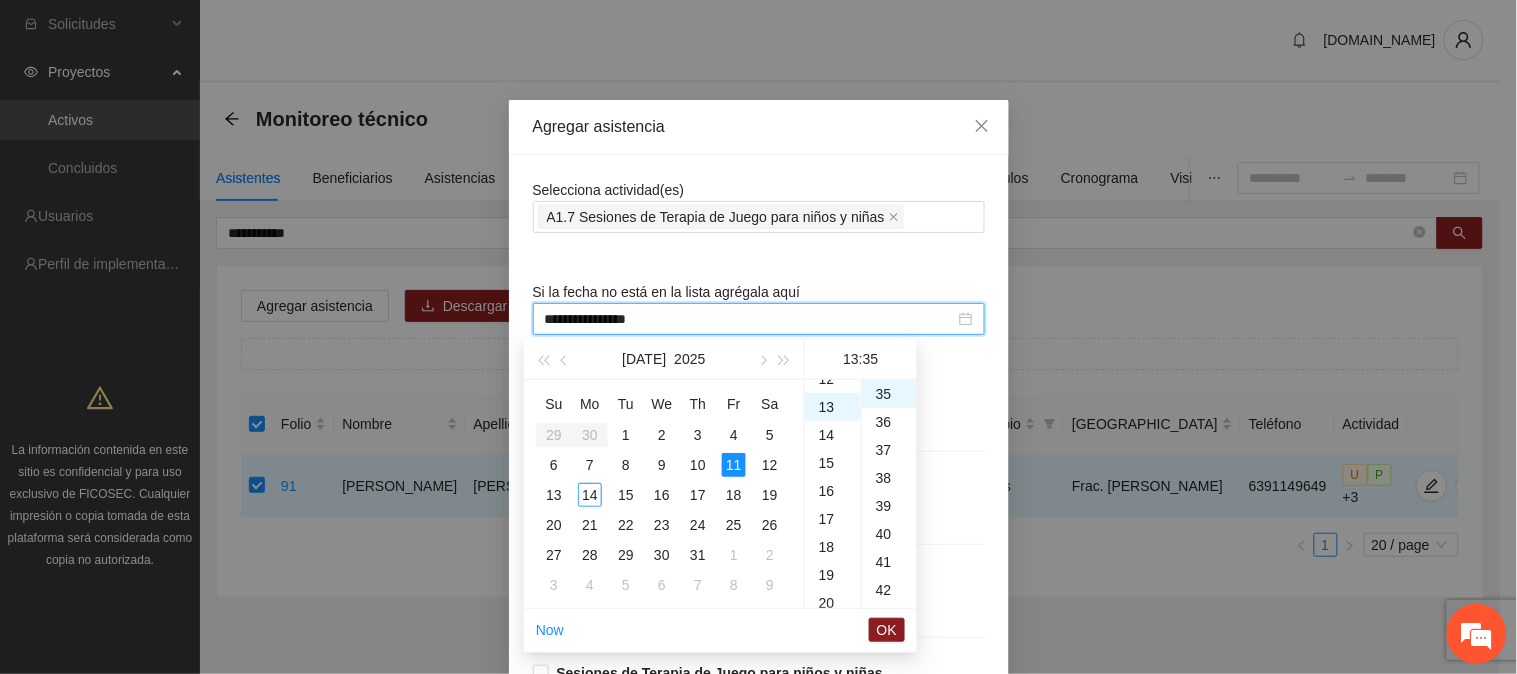 scroll, scrollTop: 364, scrollLeft: 0, axis: vertical 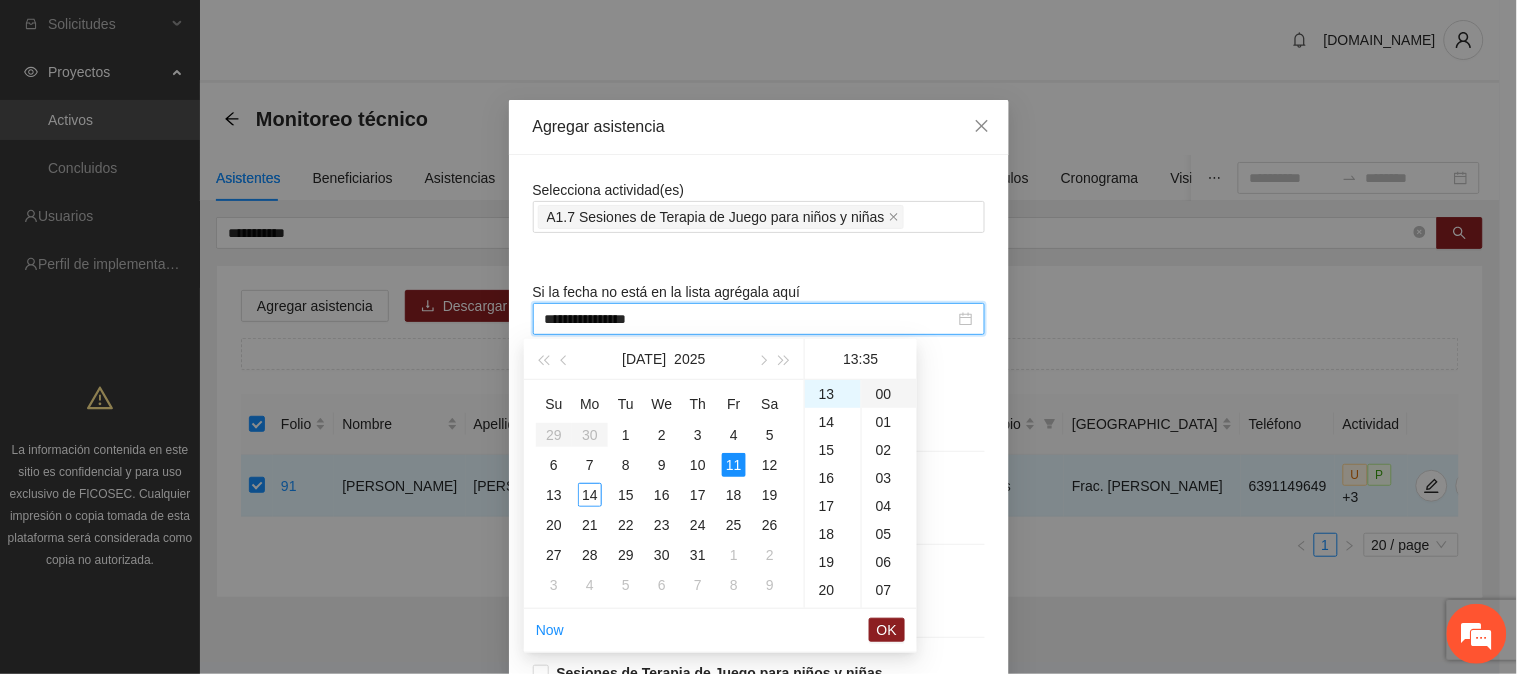 click on "00" at bounding box center (889, 394) 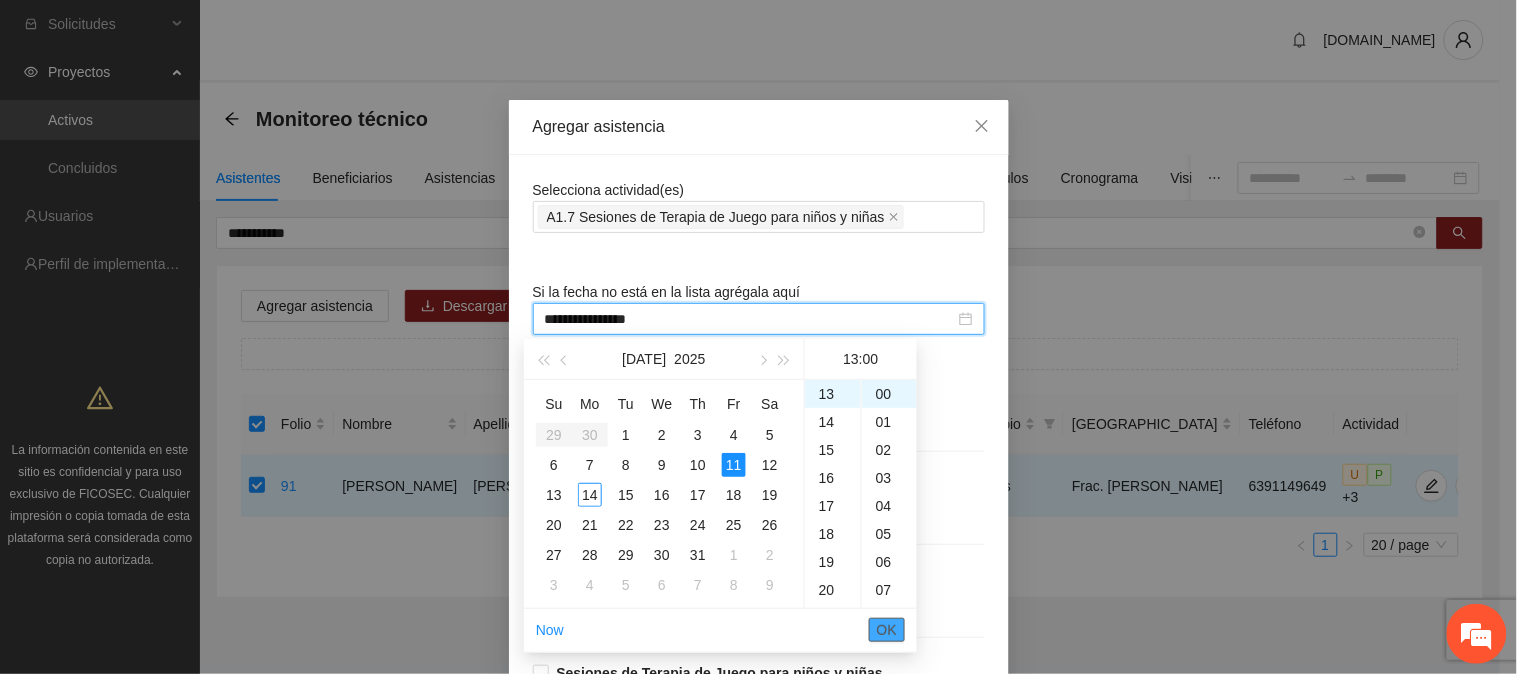 click on "OK" at bounding box center (887, 630) 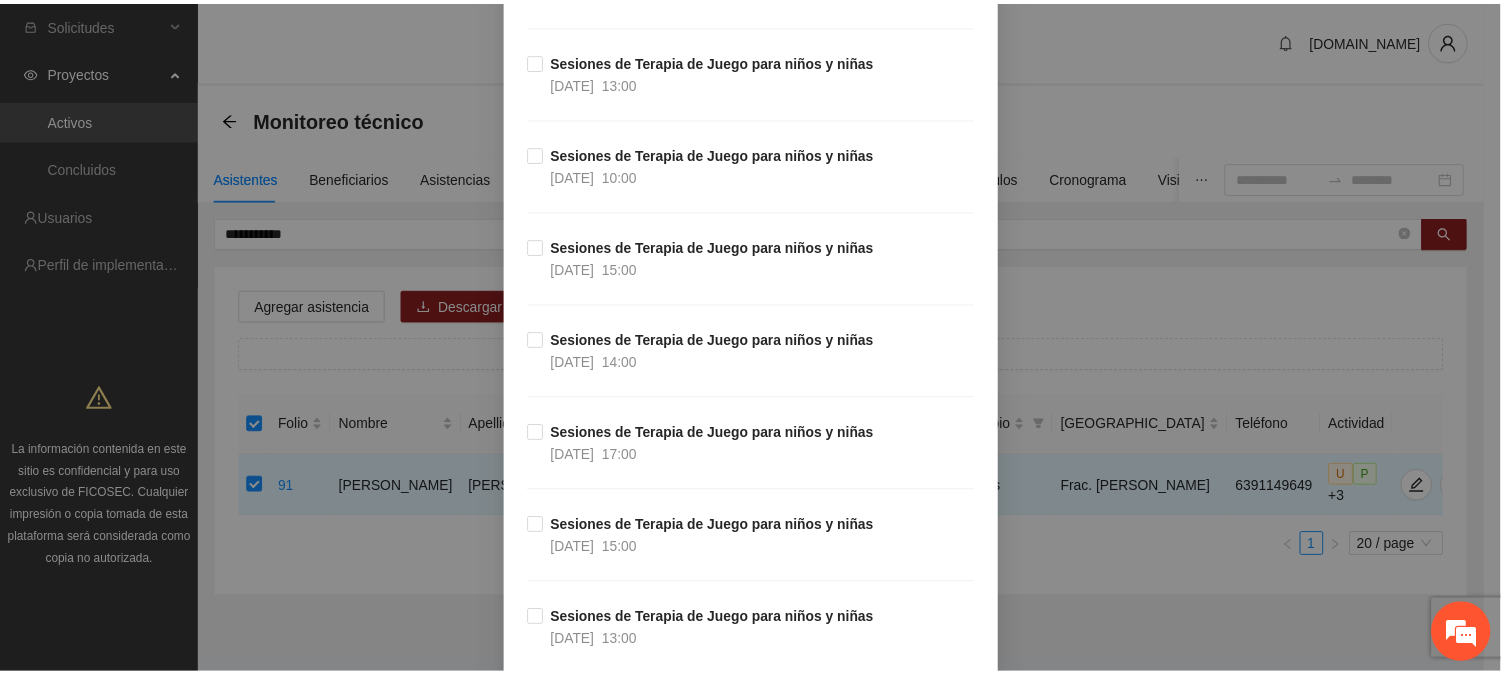 scroll, scrollTop: 13537, scrollLeft: 0, axis: vertical 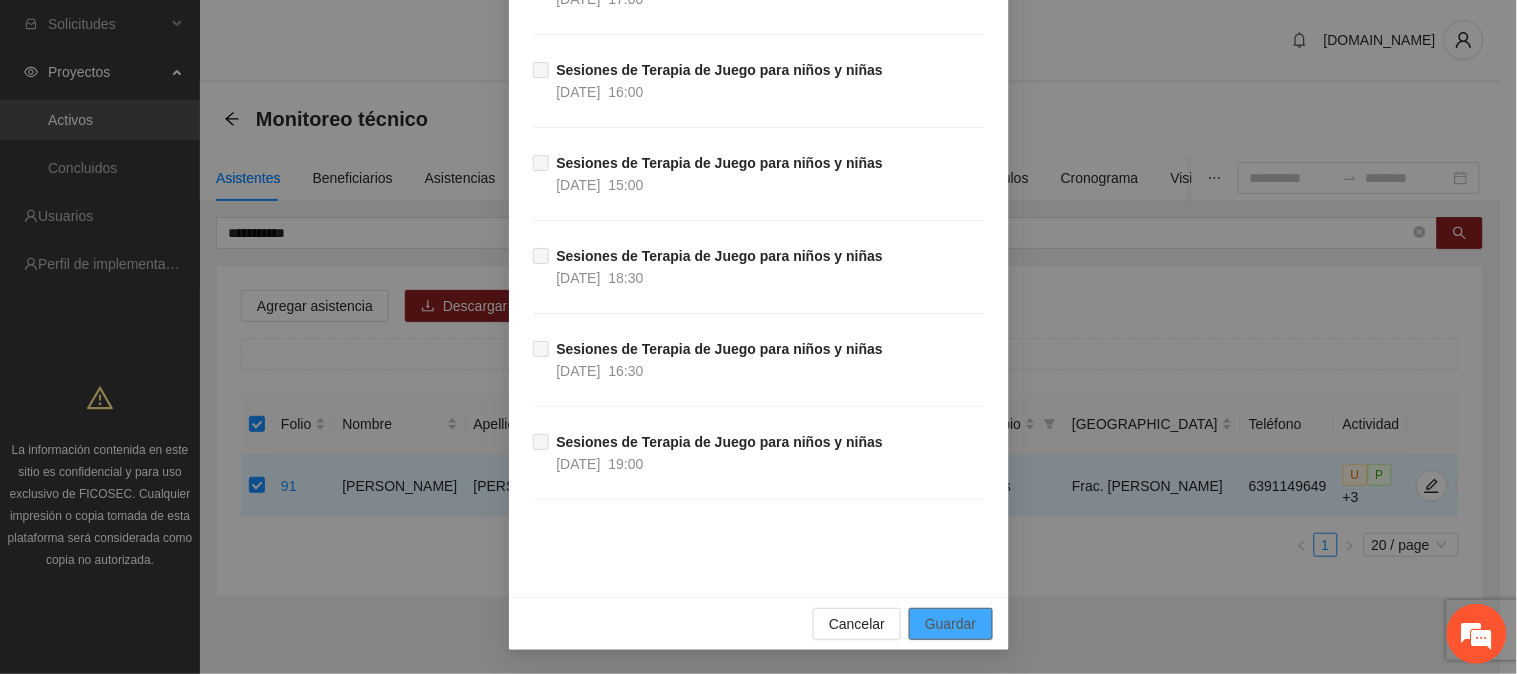 click on "Guardar" at bounding box center [950, 624] 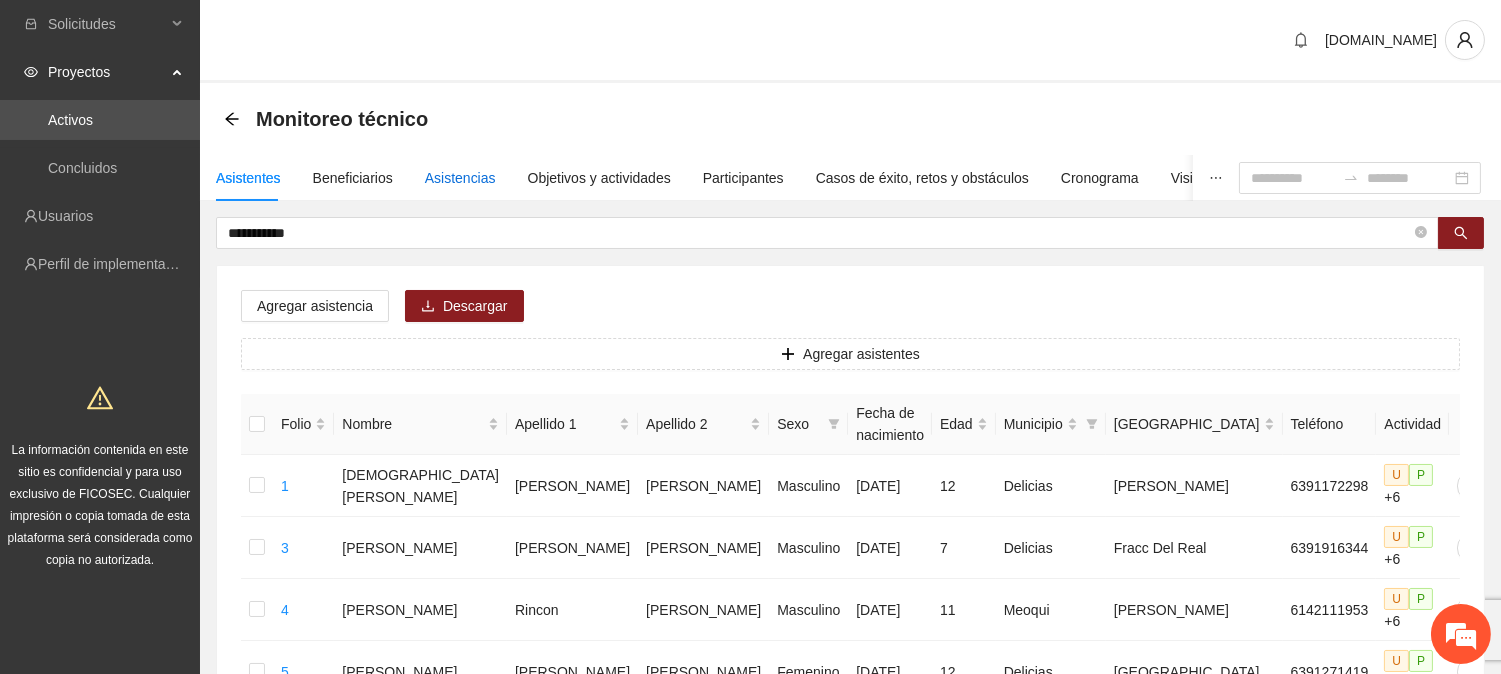 click on "Asistencias" at bounding box center [460, 178] 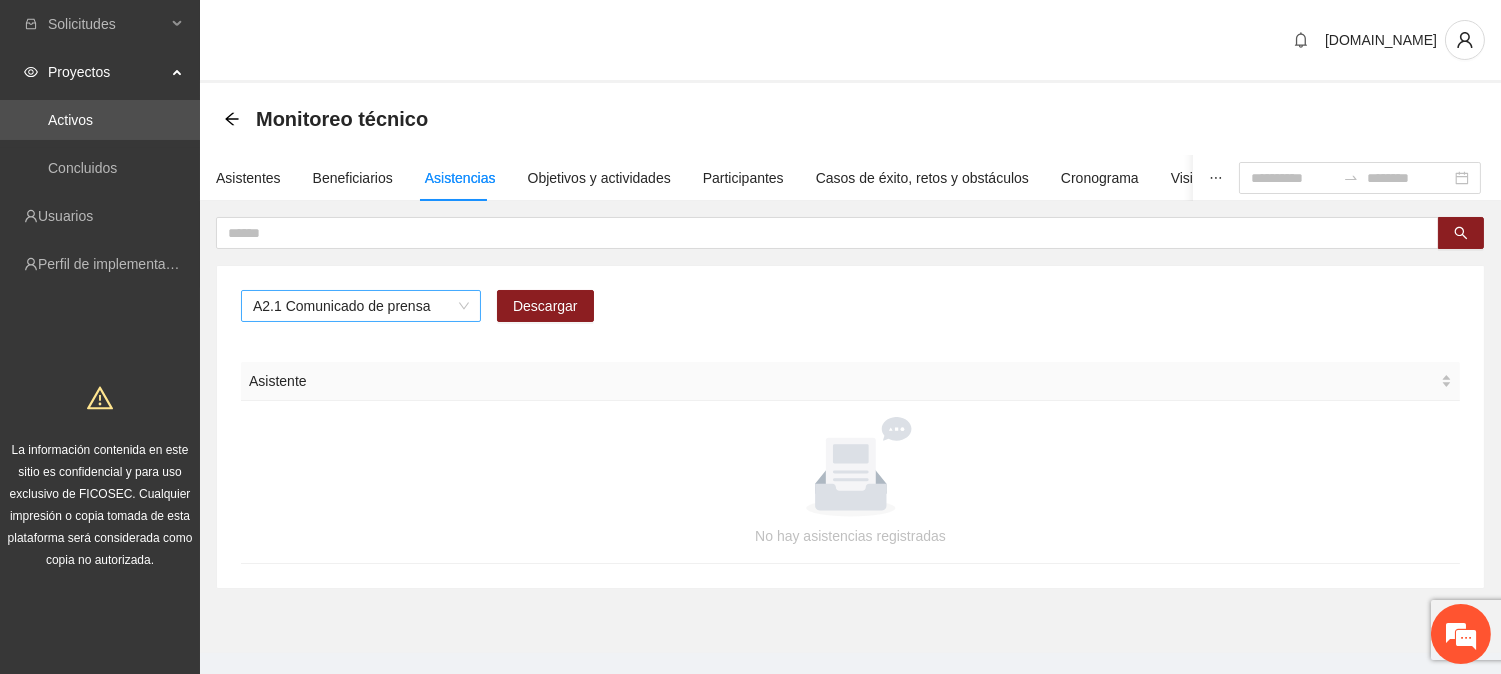 click on "A2.1 Comunicado de prensa" at bounding box center [361, 306] 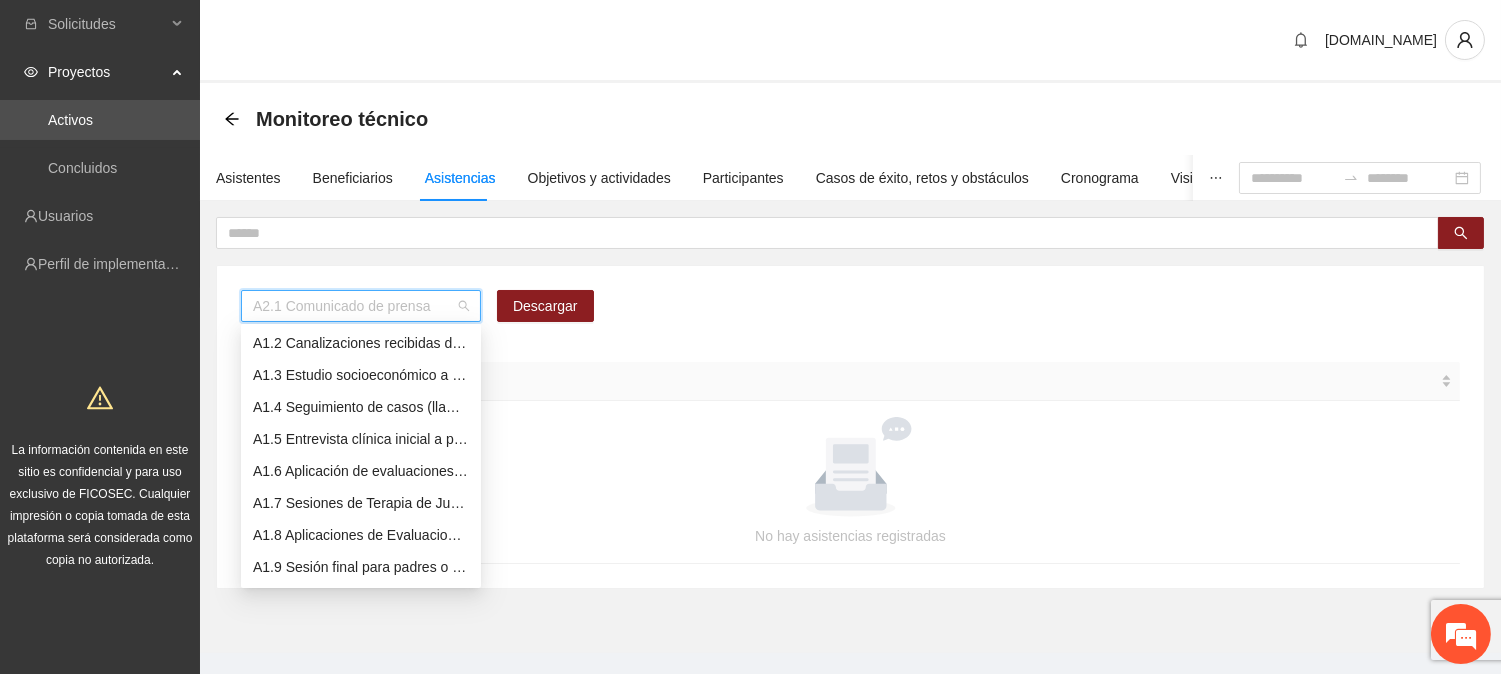 scroll, scrollTop: 0, scrollLeft: 0, axis: both 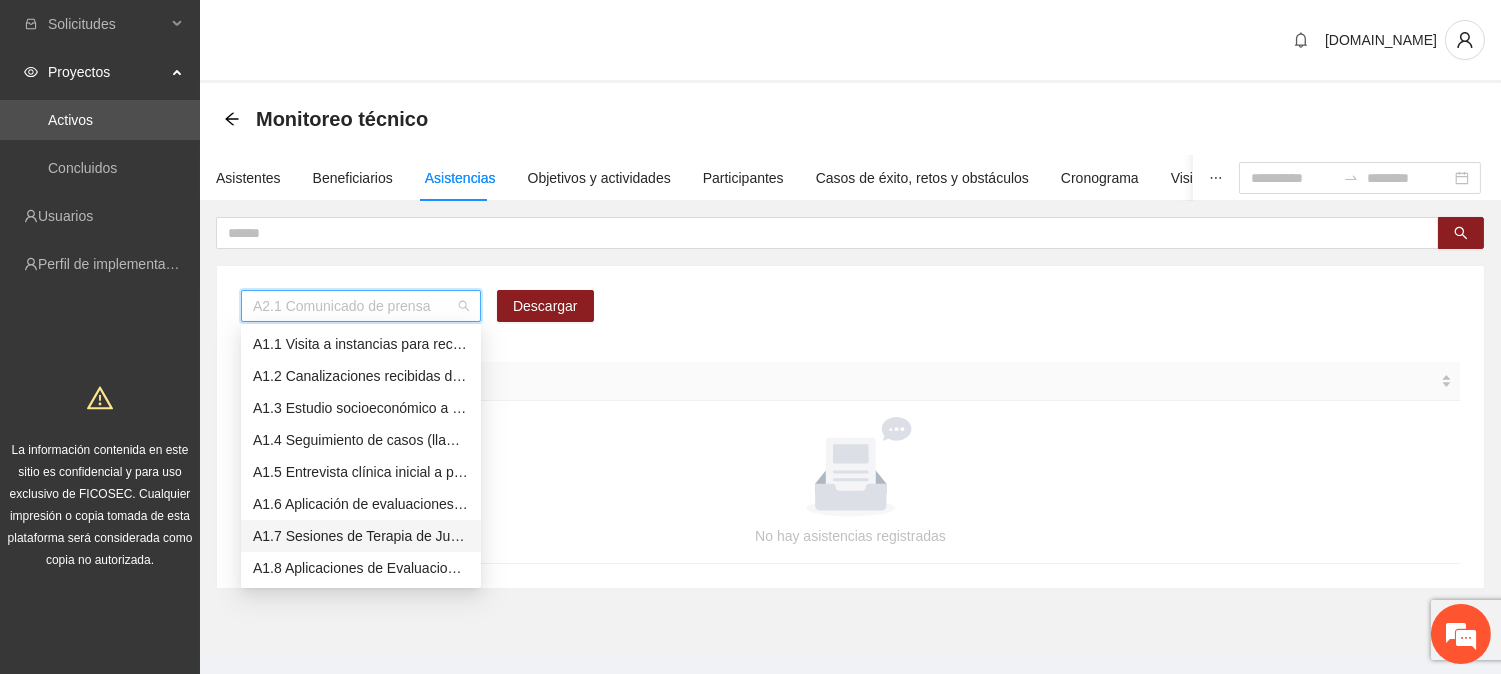 click on "A1.7 Sesiones de Terapia de Juego para niños y niñas" at bounding box center (361, 536) 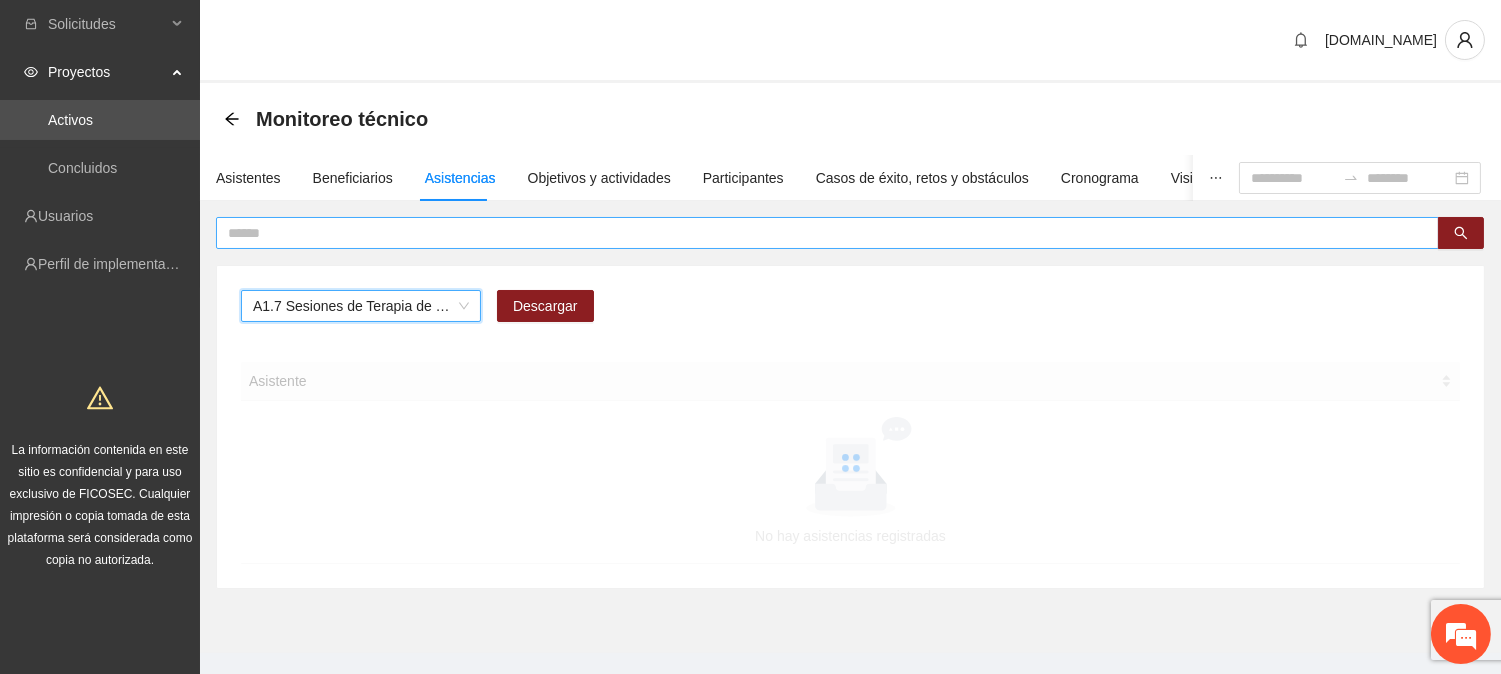 click at bounding box center (827, 233) 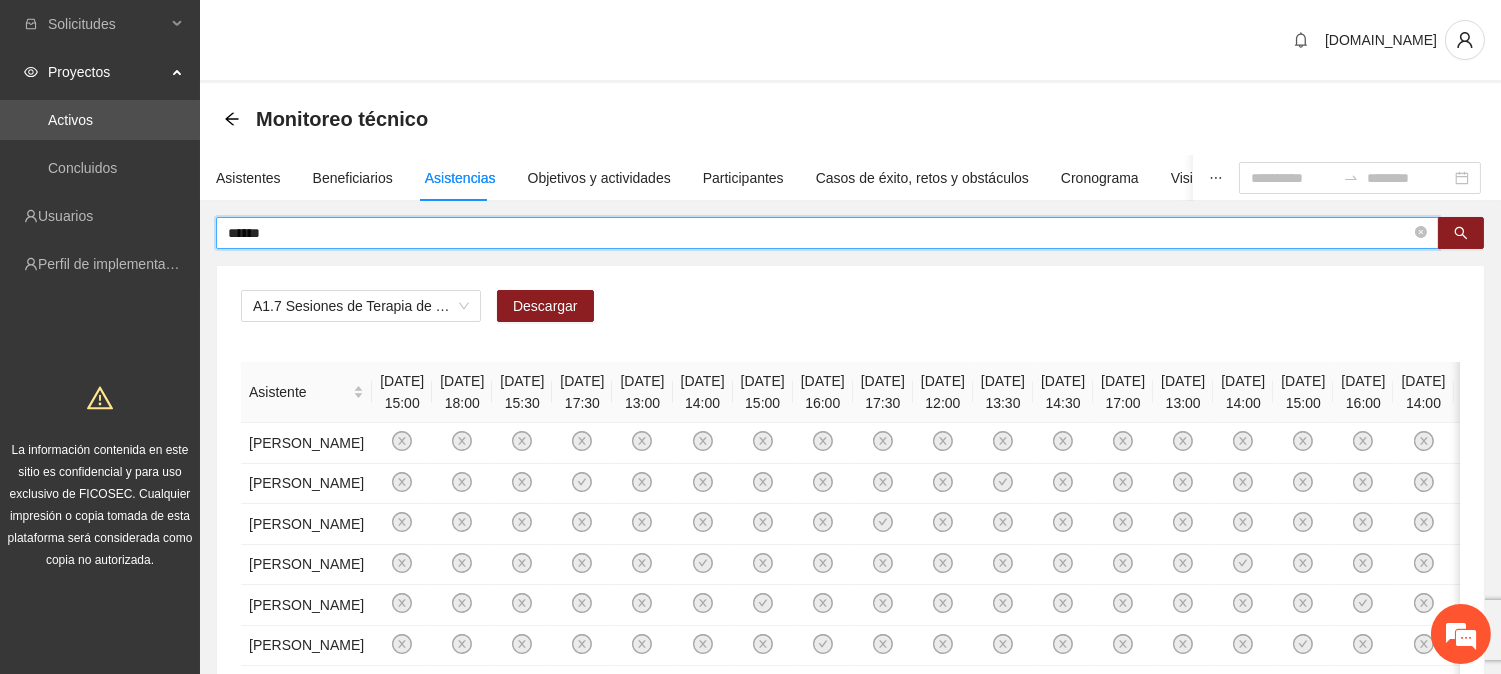 type on "******" 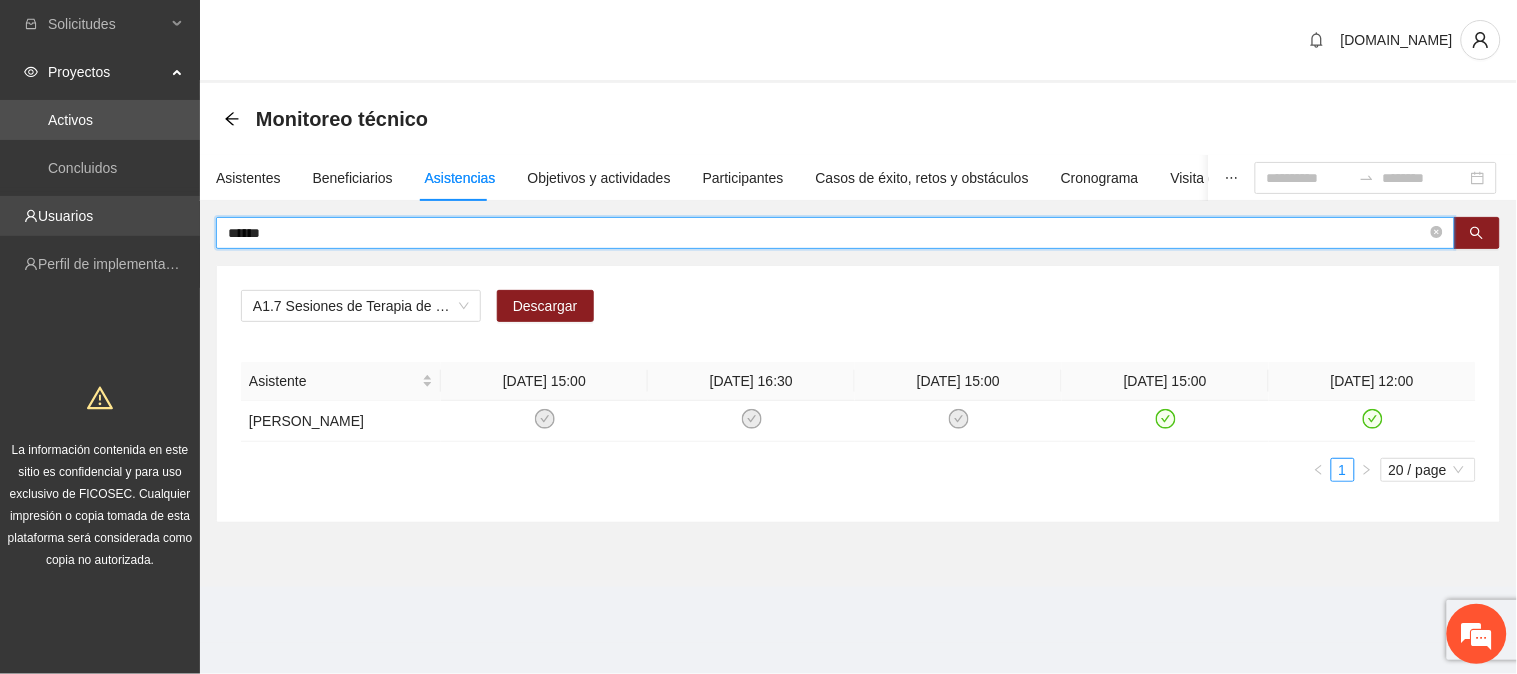 drag, startPoint x: 341, startPoint y: 233, endPoint x: 13, endPoint y: 211, distance: 328.73697 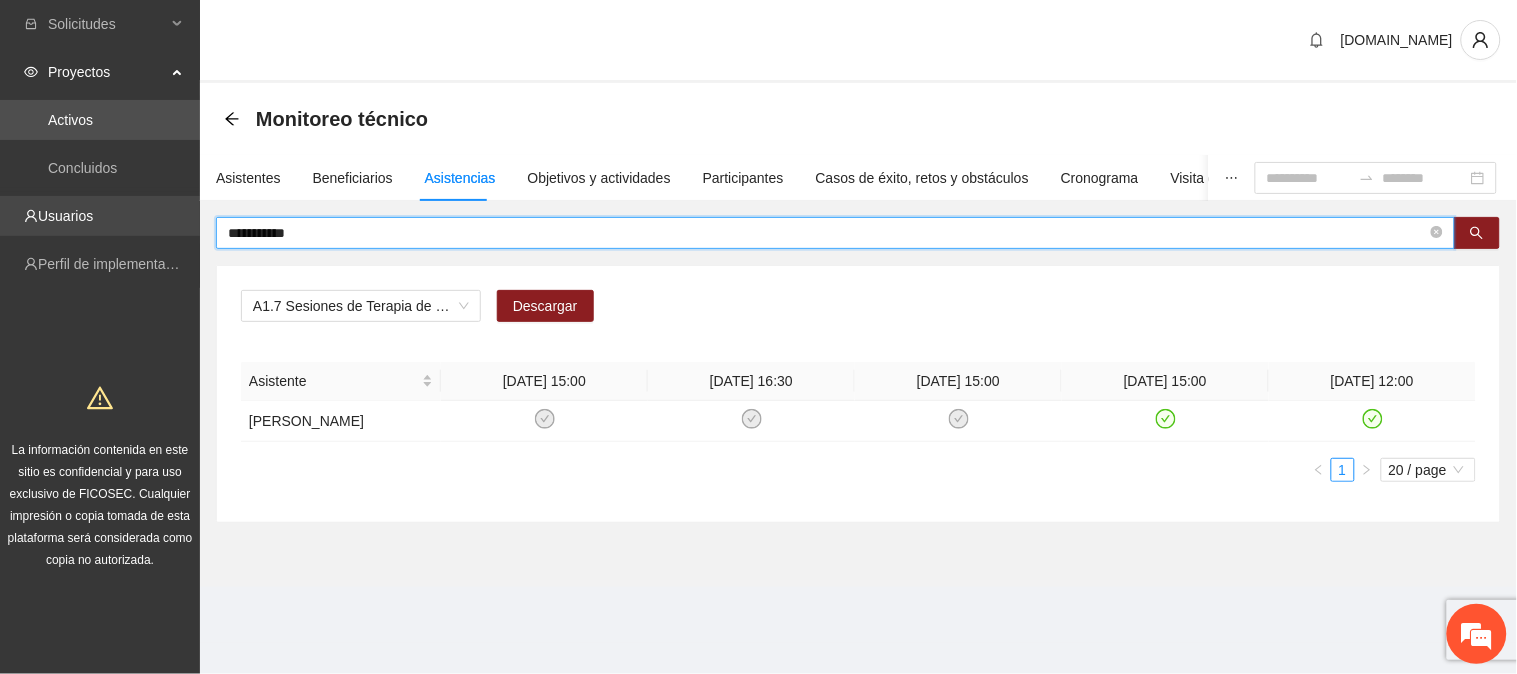 type on "**********" 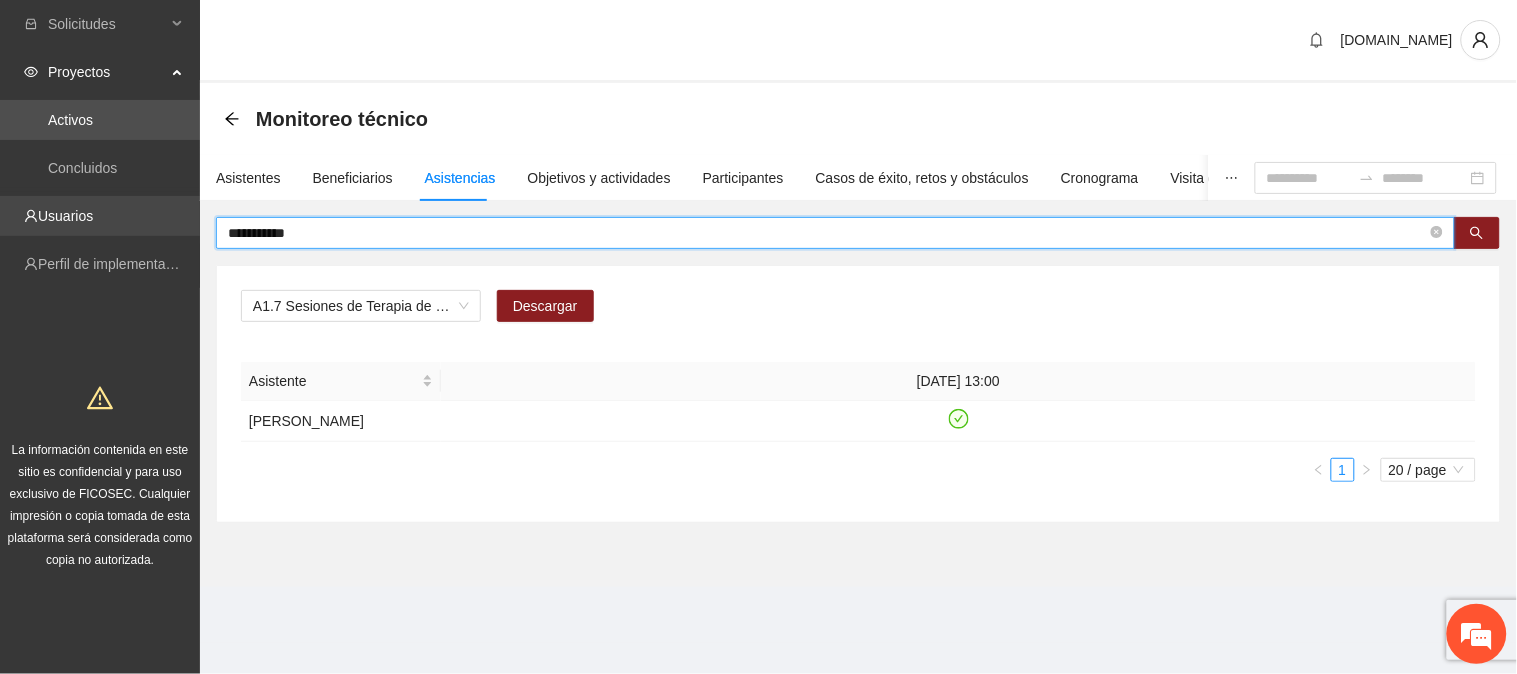 drag, startPoint x: 318, startPoint y: 231, endPoint x: 174, endPoint y: 224, distance: 144.17004 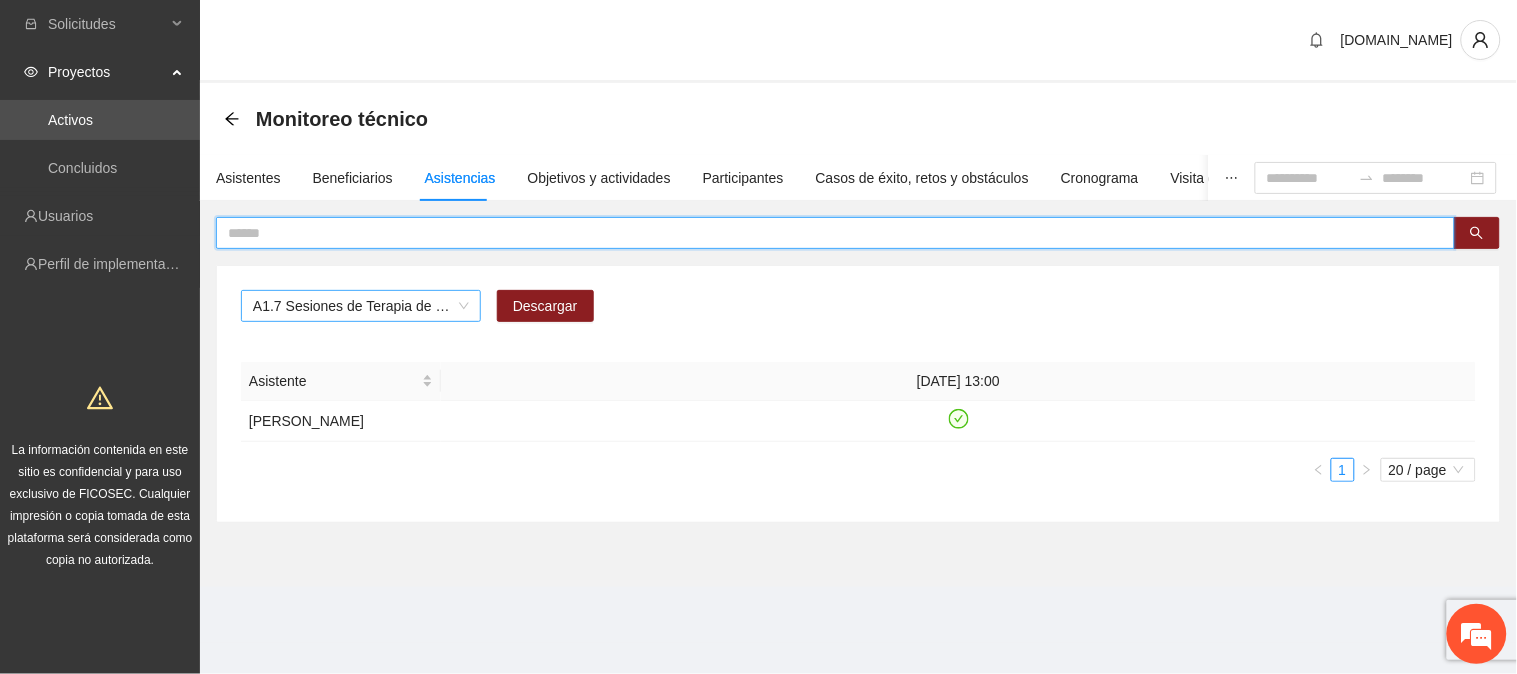 click on "A1.7 Sesiones de Terapia de Juego para niños y niñas" at bounding box center [361, 306] 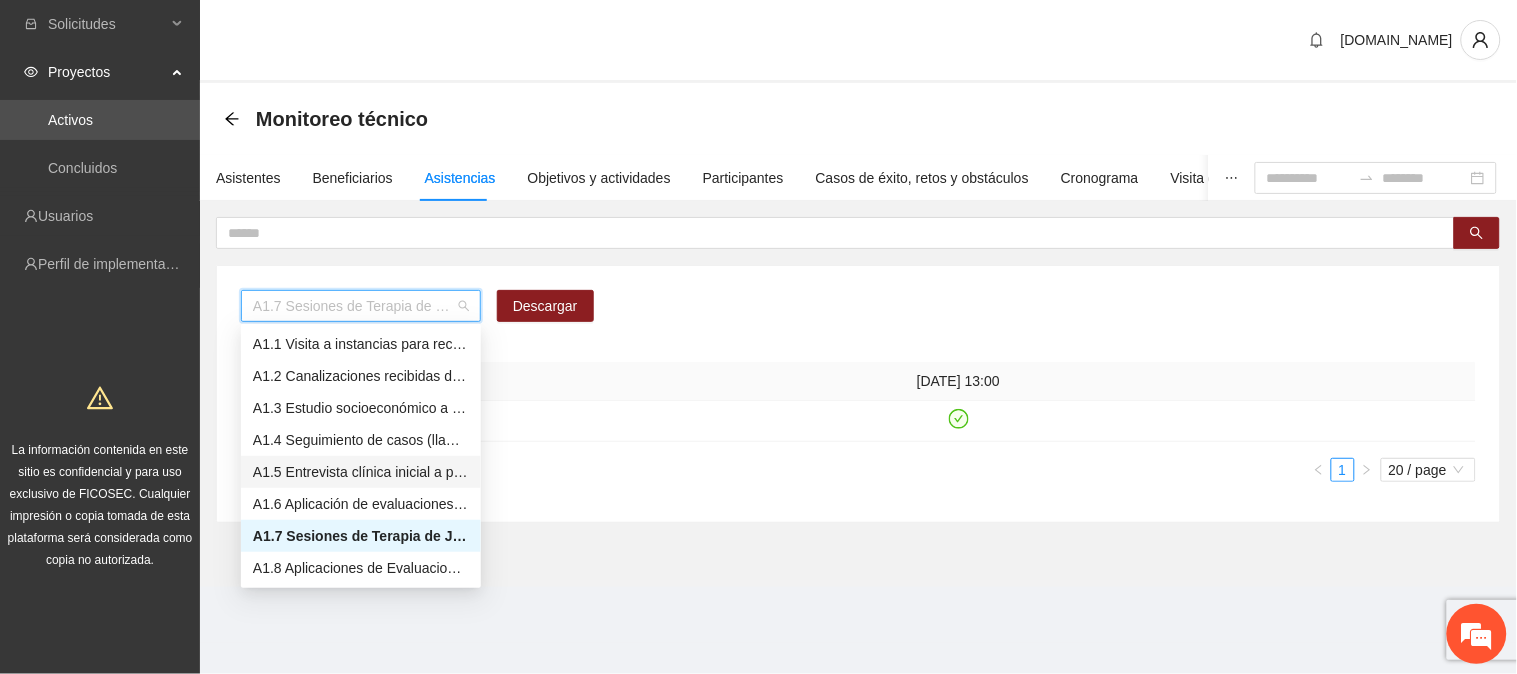 click on "A1.5 Entrevista clínica inicial a padres o tutores de NN" at bounding box center (361, 472) 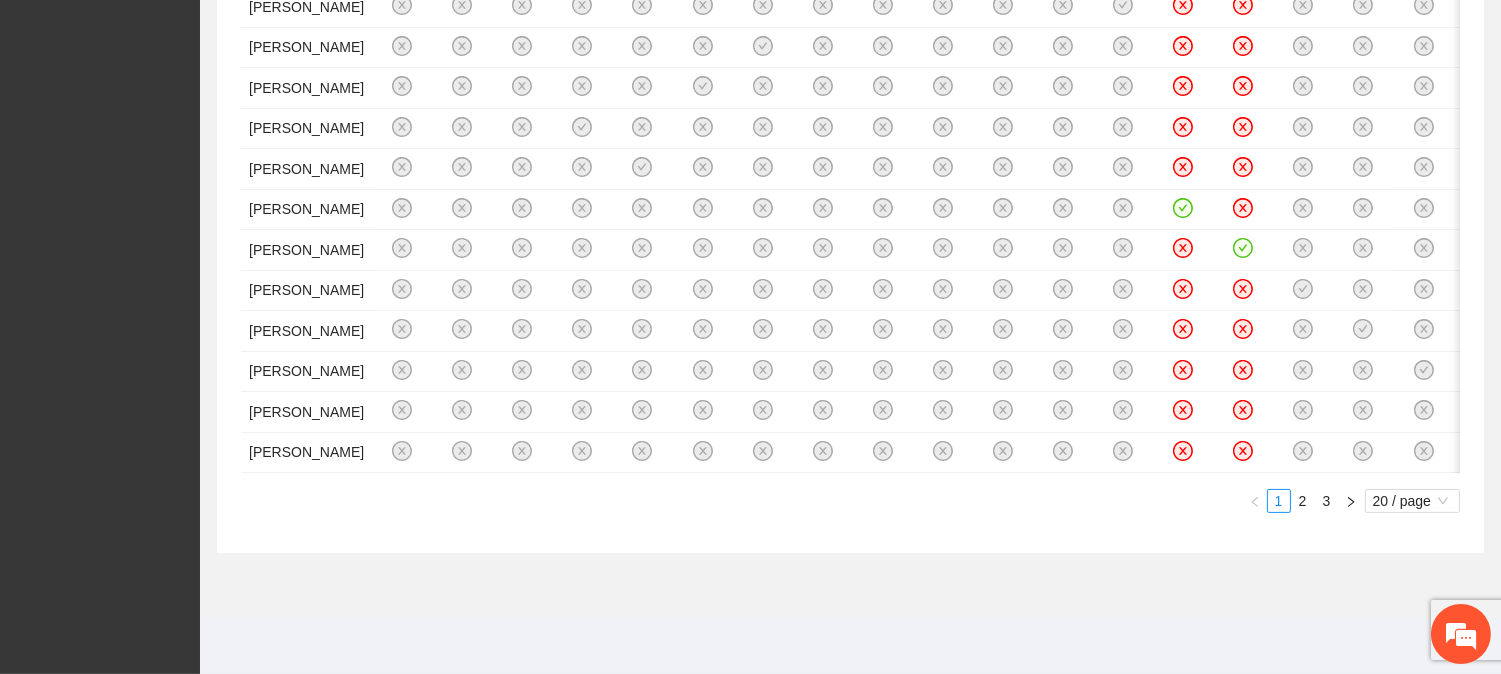 scroll, scrollTop: 1955, scrollLeft: 0, axis: vertical 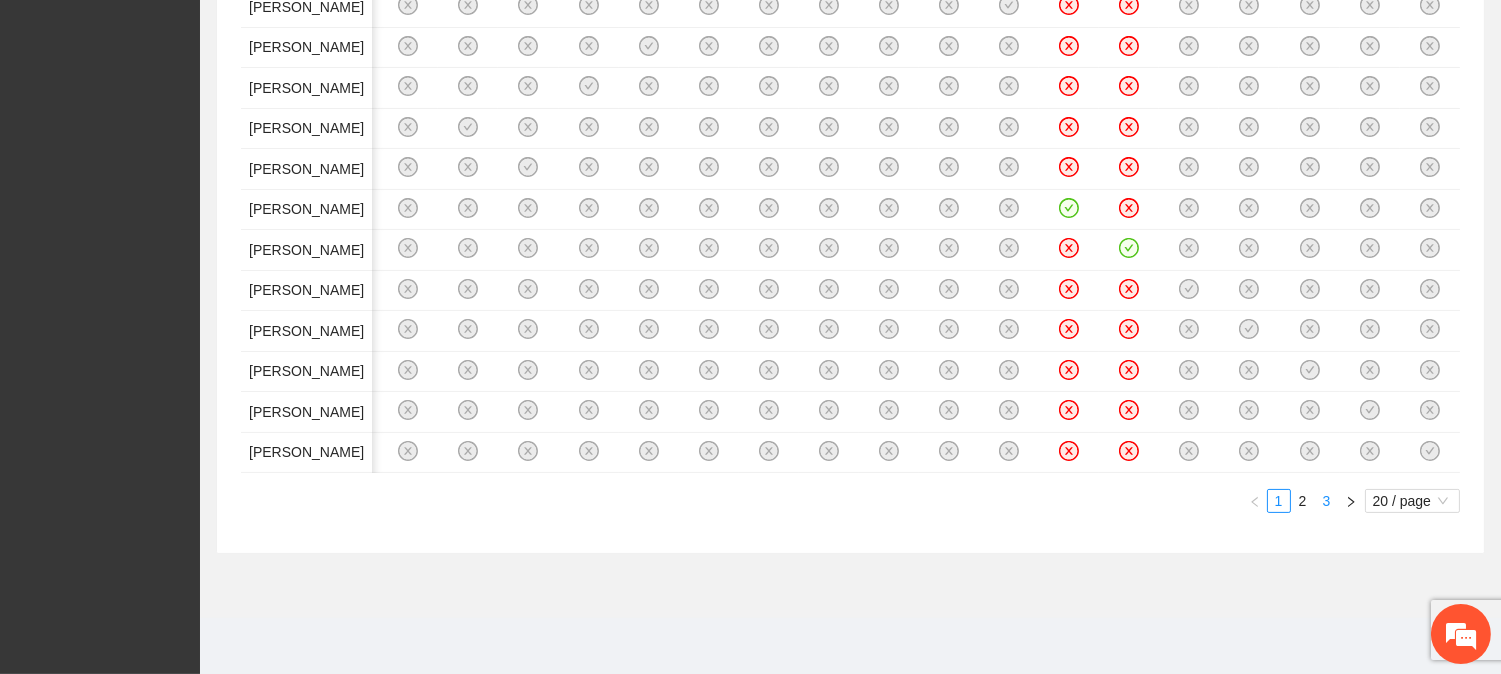 click on "3" at bounding box center [1327, 501] 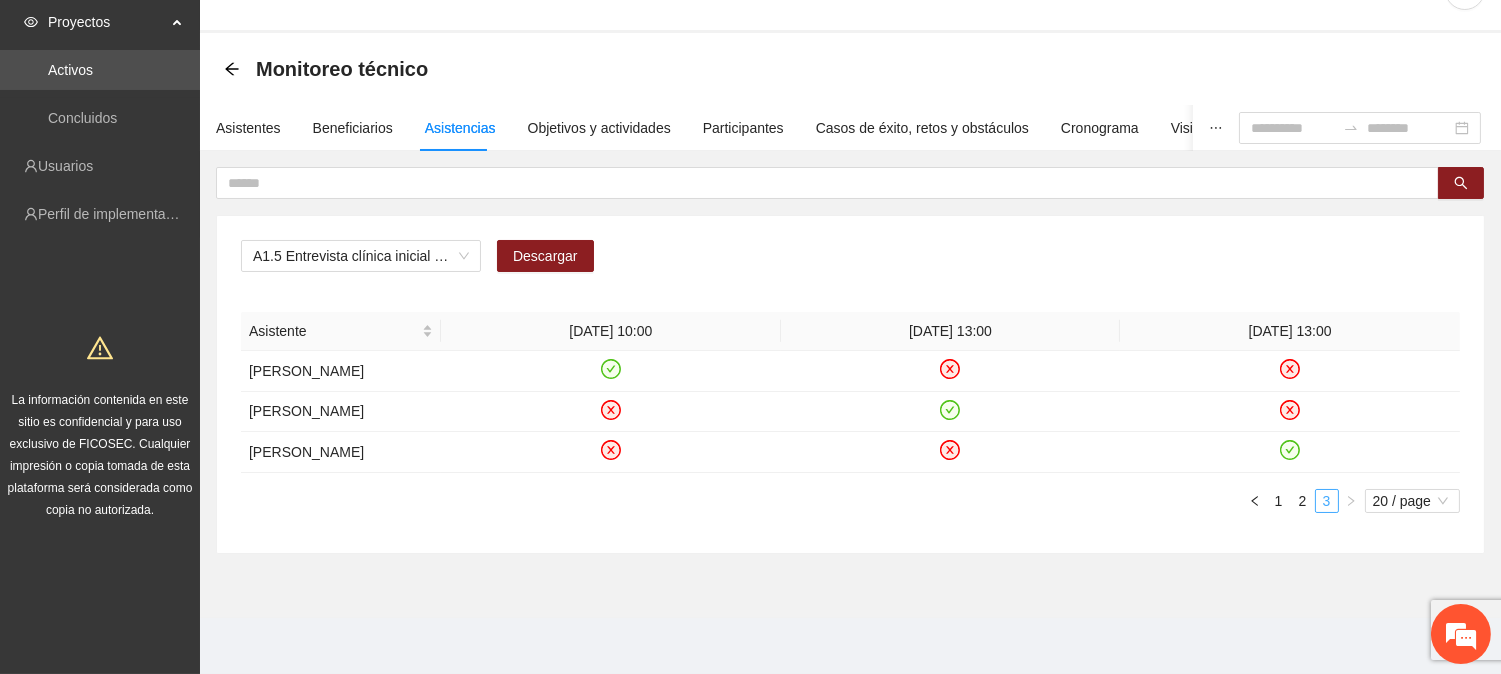 scroll, scrollTop: 46, scrollLeft: 0, axis: vertical 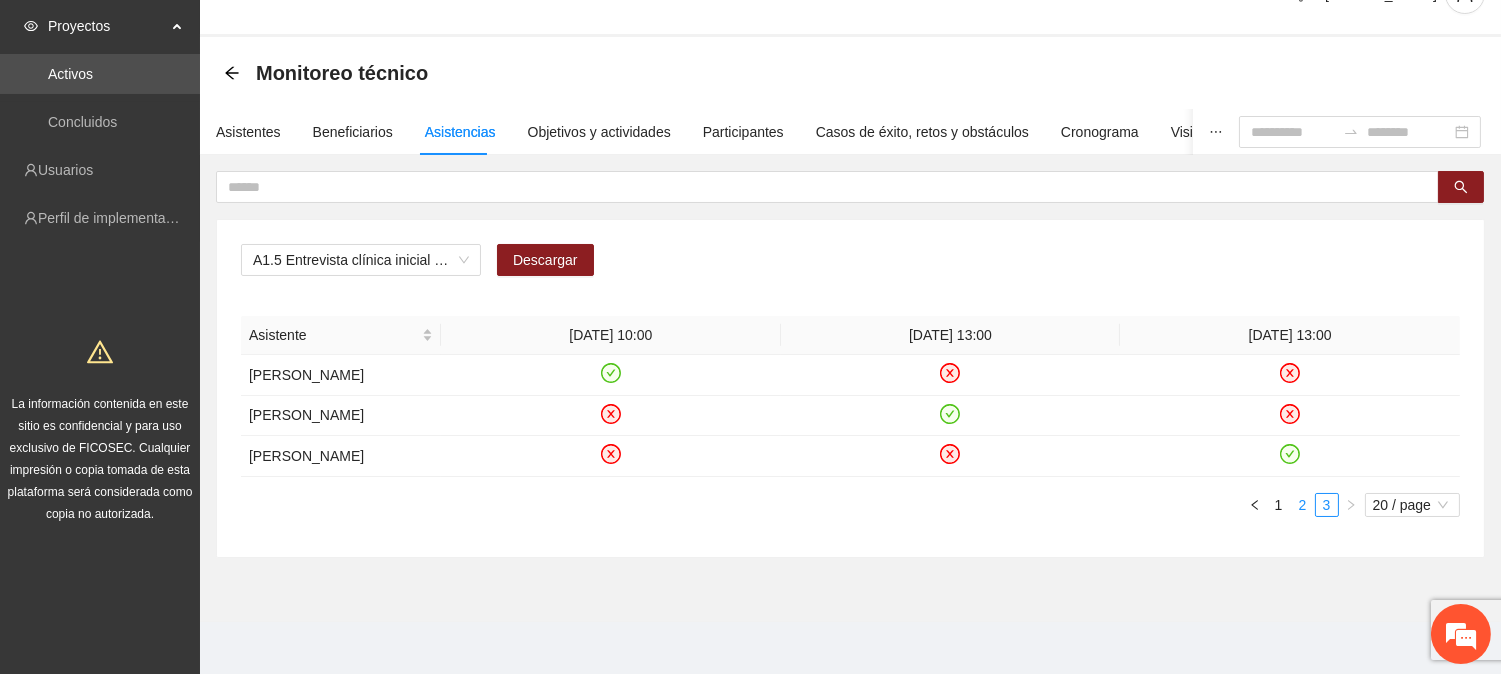 click on "2" at bounding box center [1303, 505] 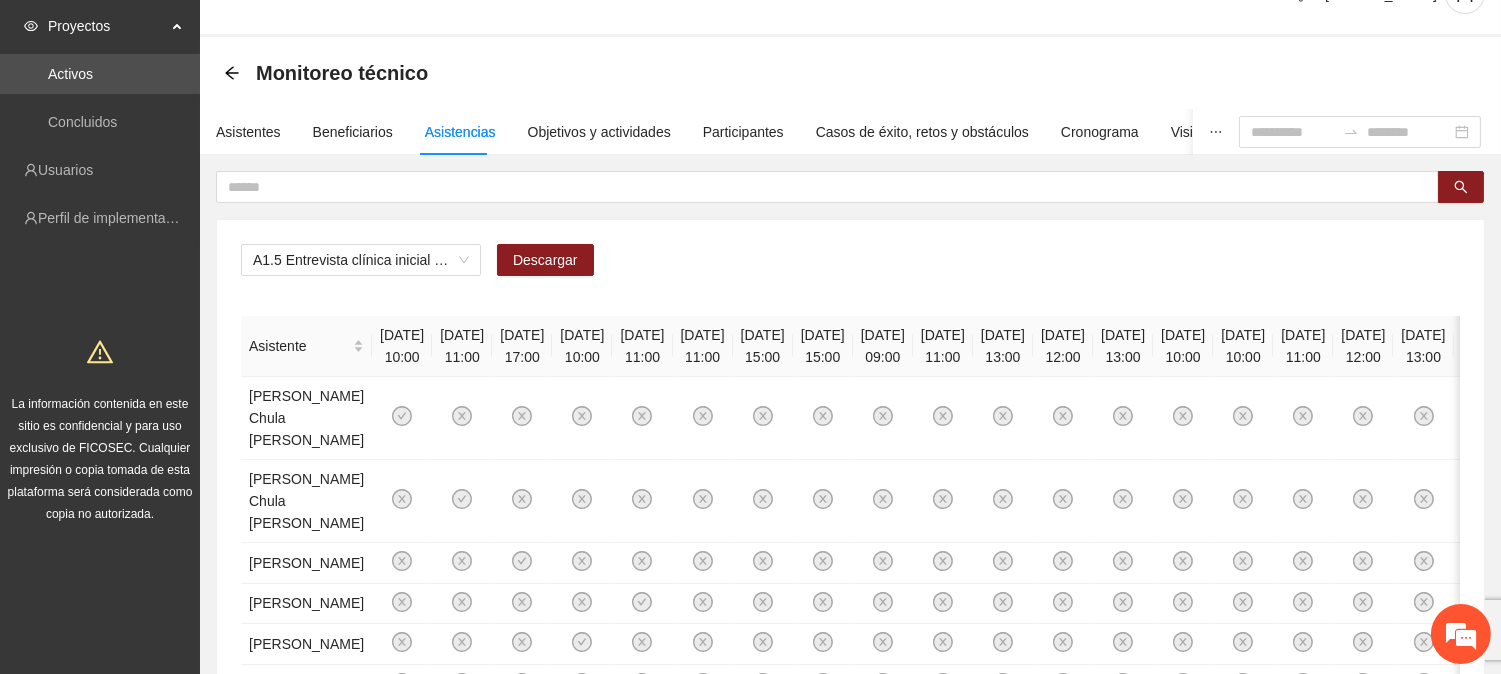 scroll, scrollTop: 1890, scrollLeft: 0, axis: vertical 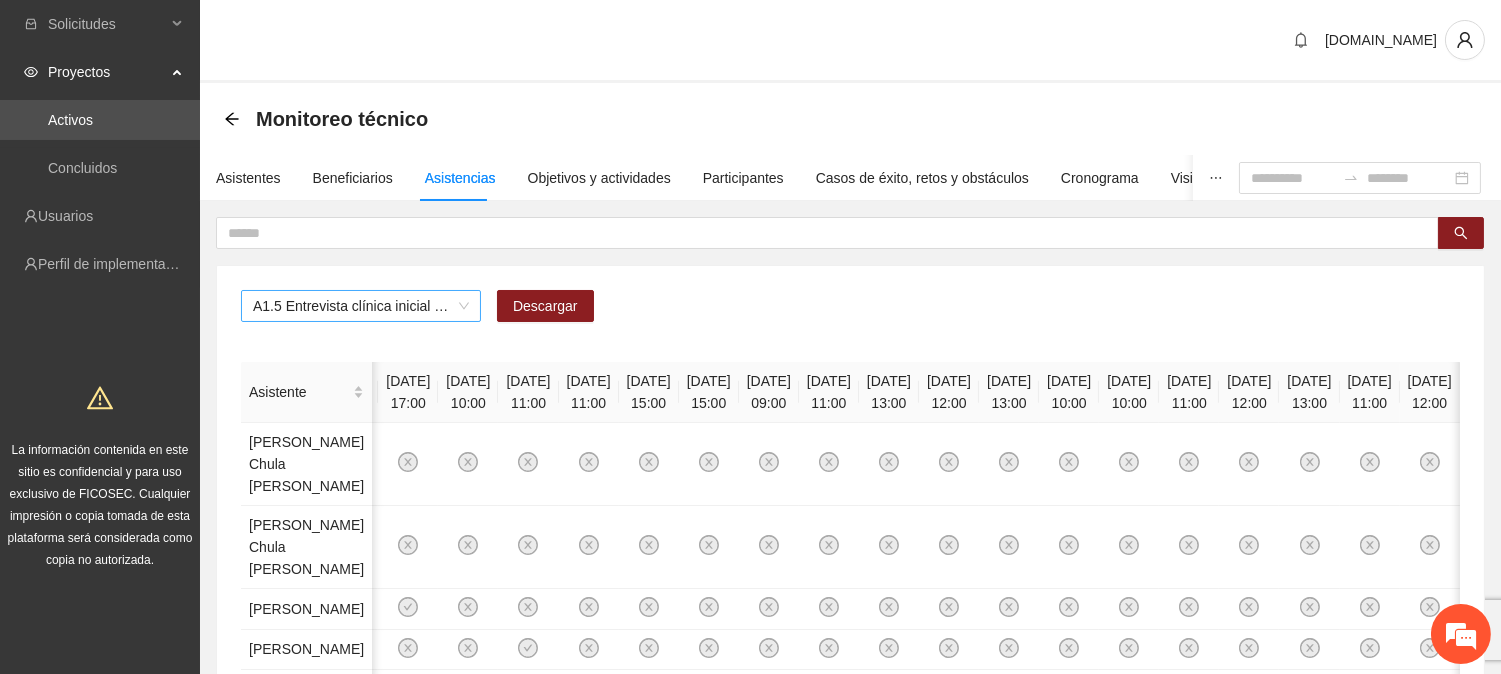 click on "A1.5 Entrevista clínica inicial a padres o tutores de NN" at bounding box center [361, 306] 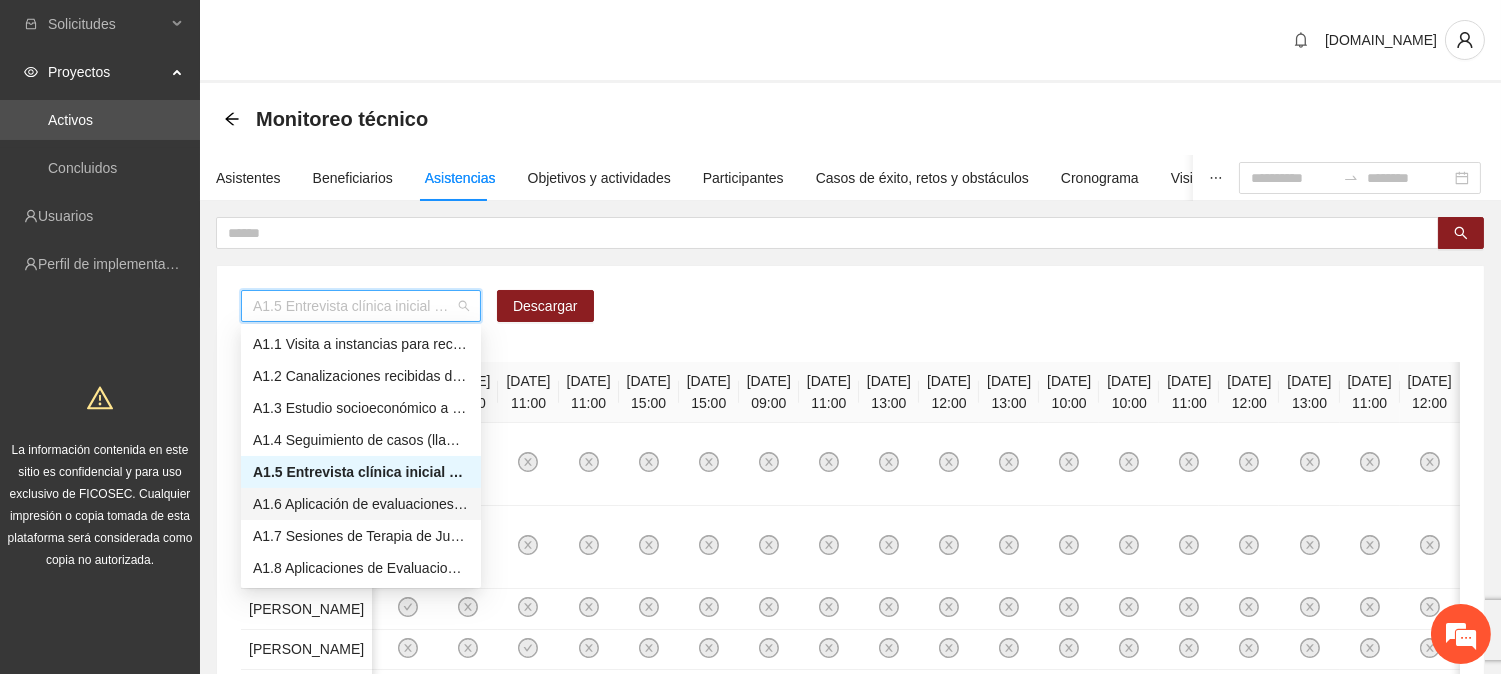 click on "A1.6 Aplicación de evaluaciones Pre a NN" at bounding box center [361, 504] 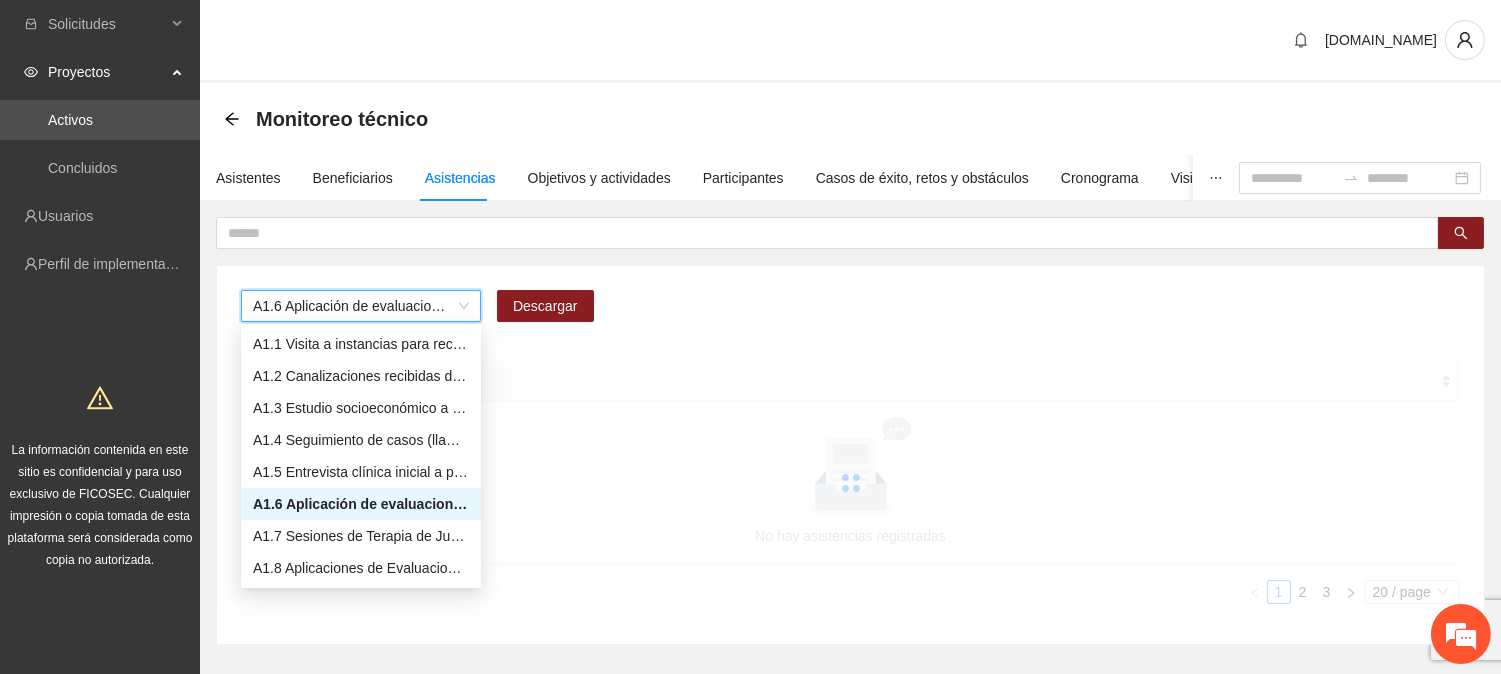 scroll, scrollTop: 0, scrollLeft: 0, axis: both 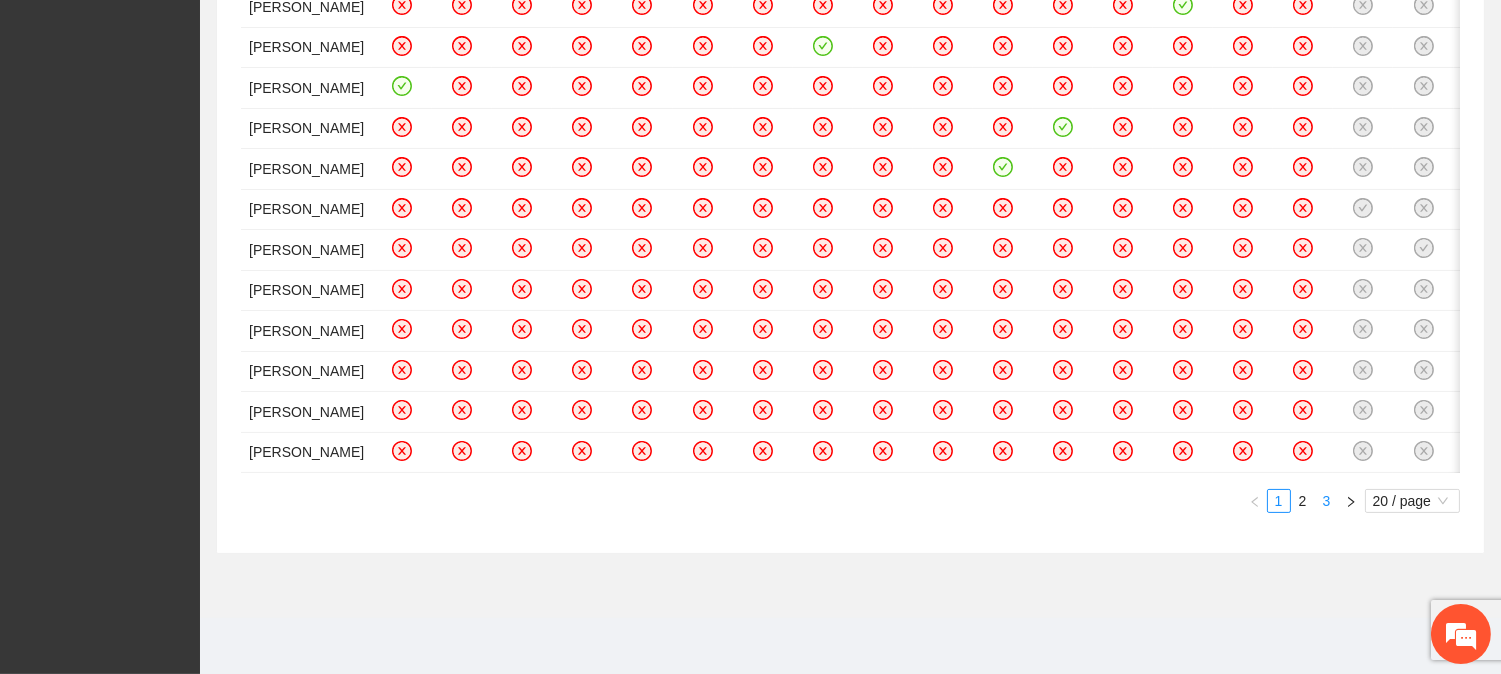 click on "3" at bounding box center [1327, 501] 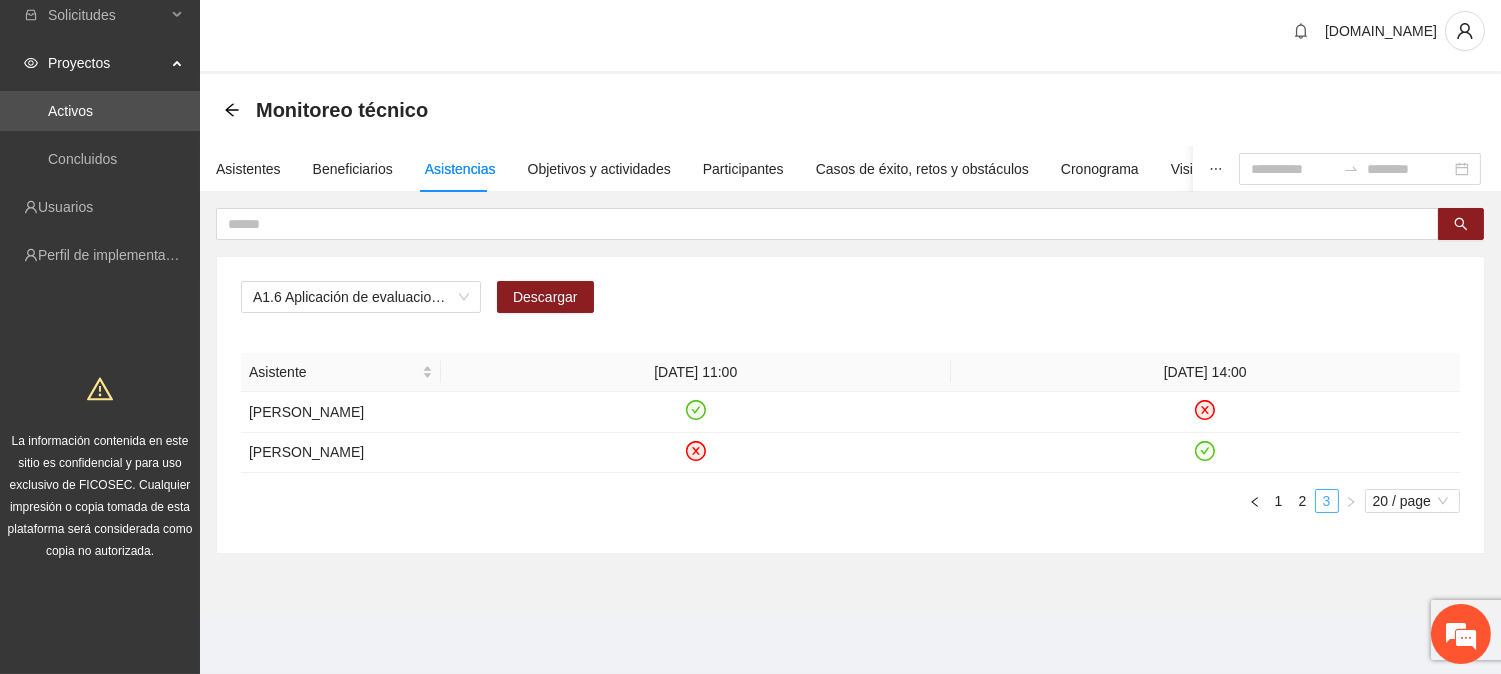scroll, scrollTop: 6, scrollLeft: 0, axis: vertical 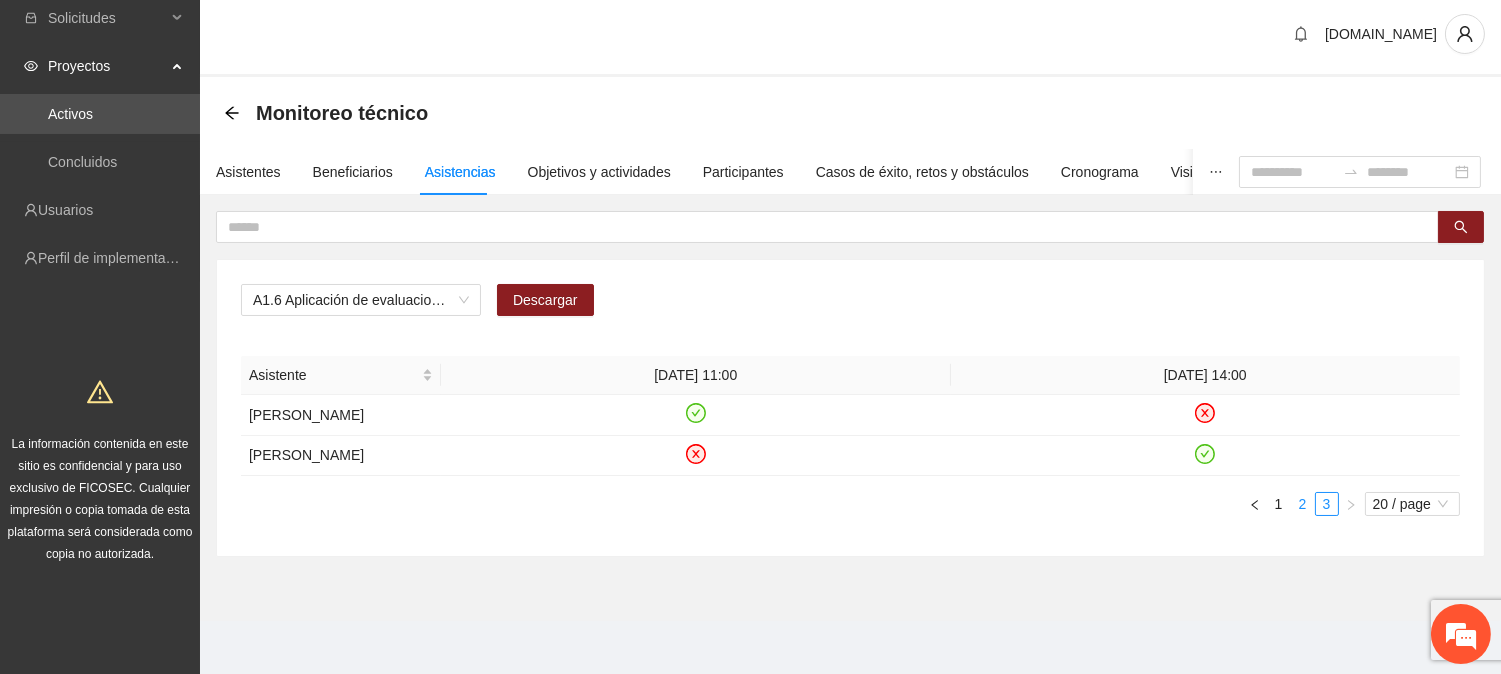 click on "2" at bounding box center (1303, 504) 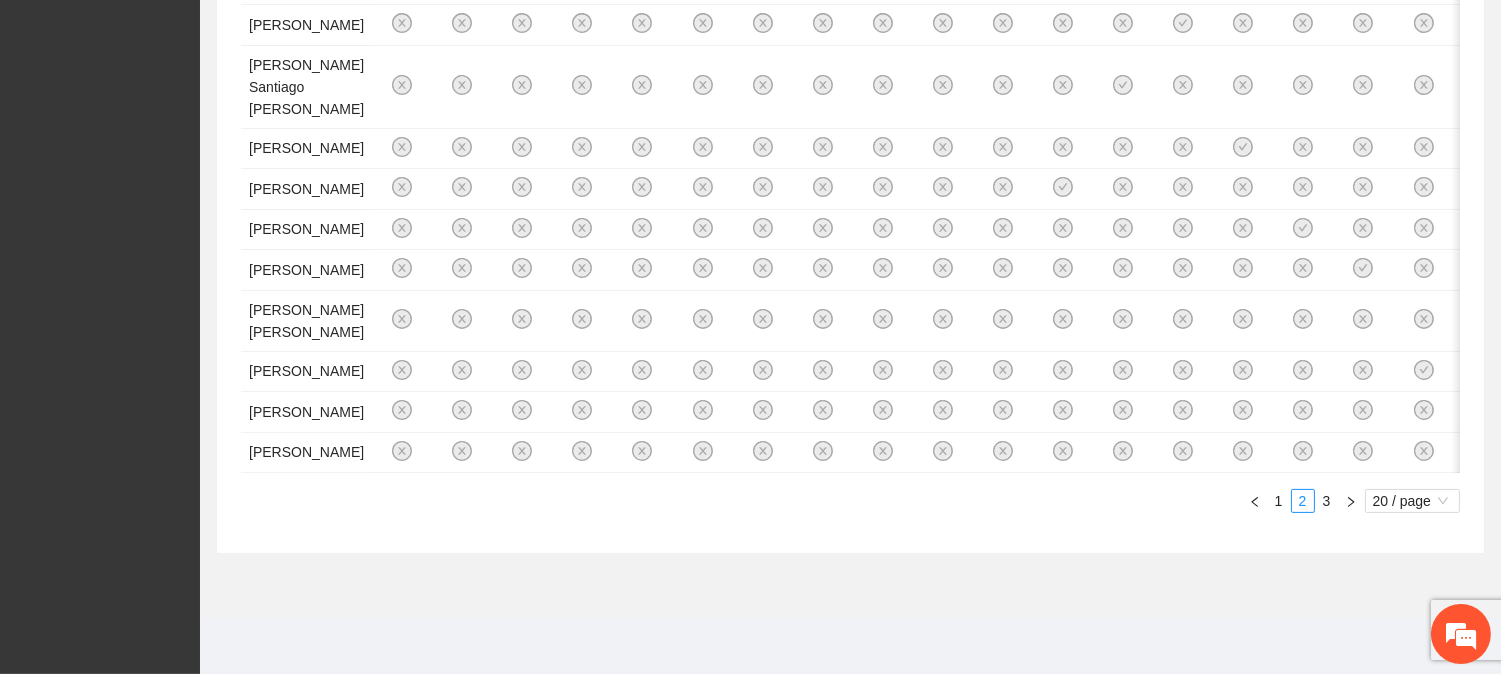 scroll, scrollTop: 1890, scrollLeft: 0, axis: vertical 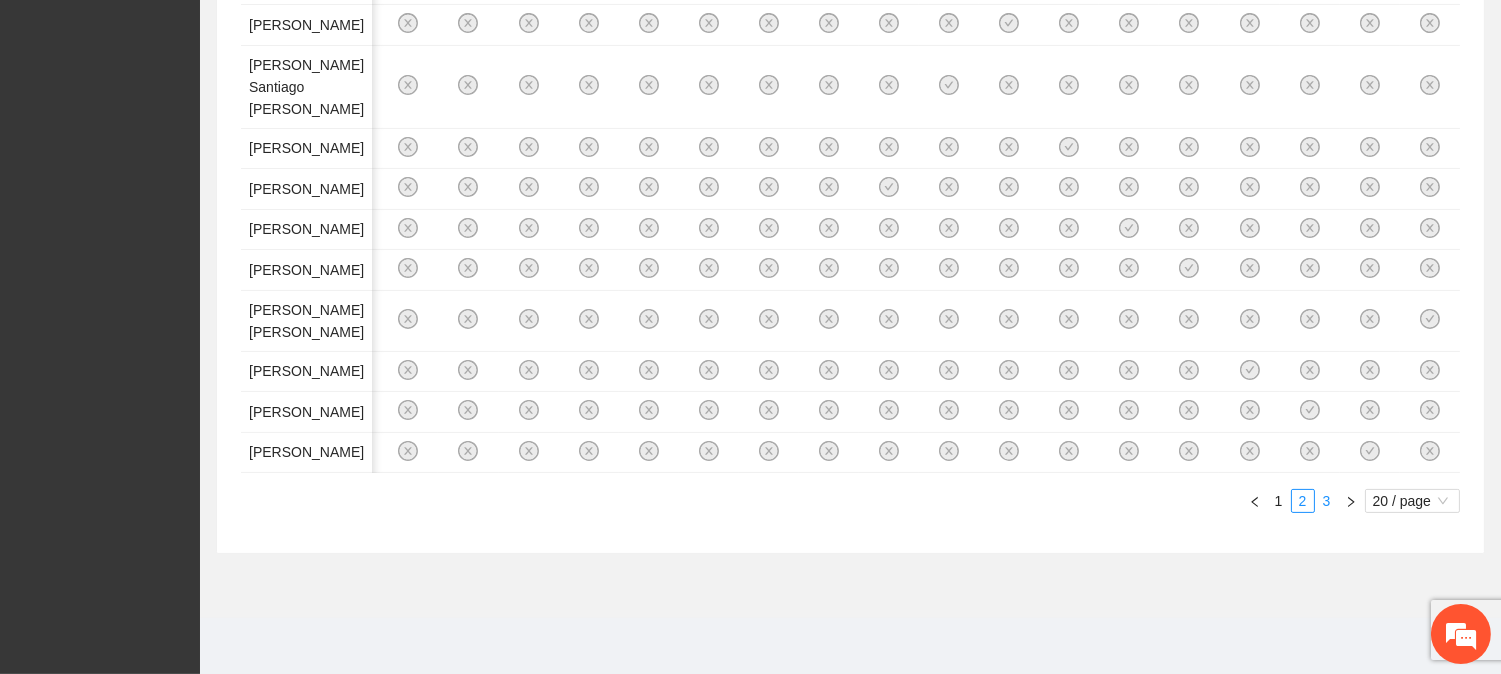 click on "3" at bounding box center [1327, 501] 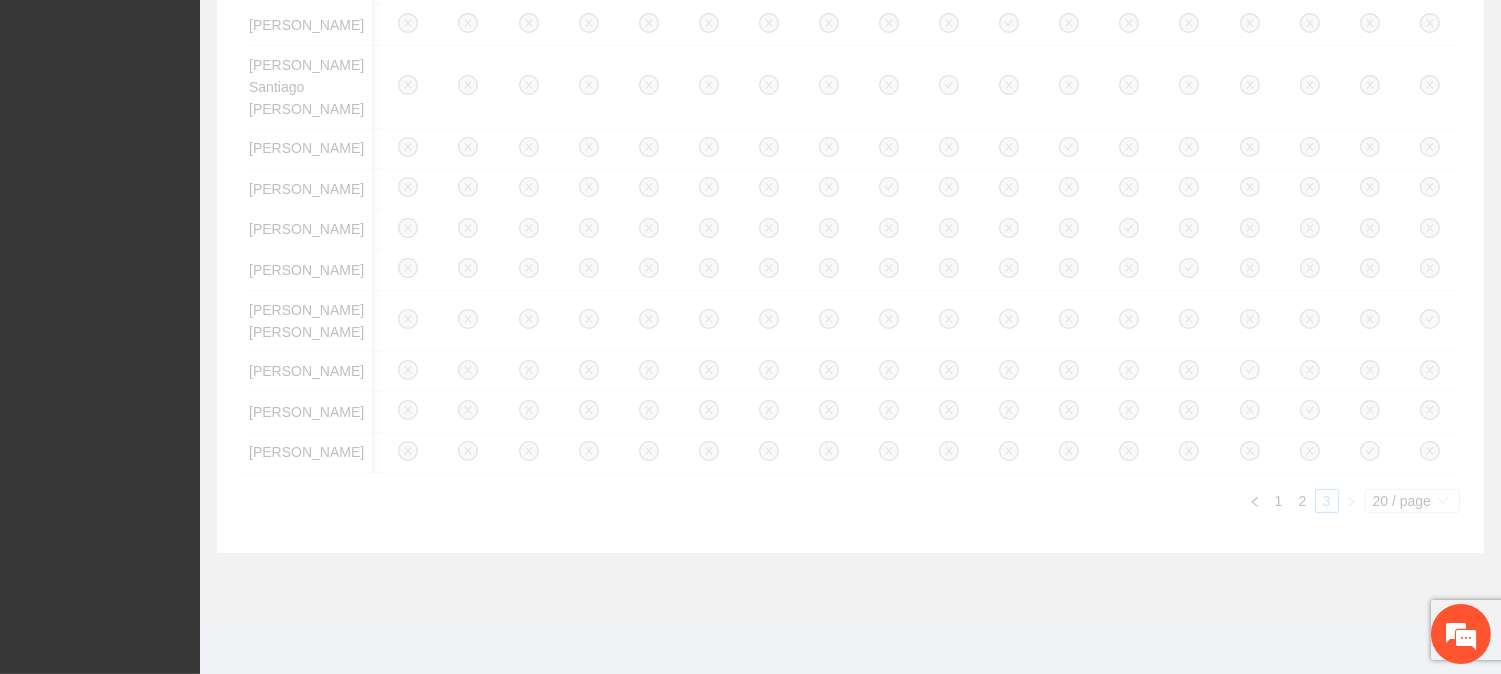 scroll, scrollTop: 6, scrollLeft: 0, axis: vertical 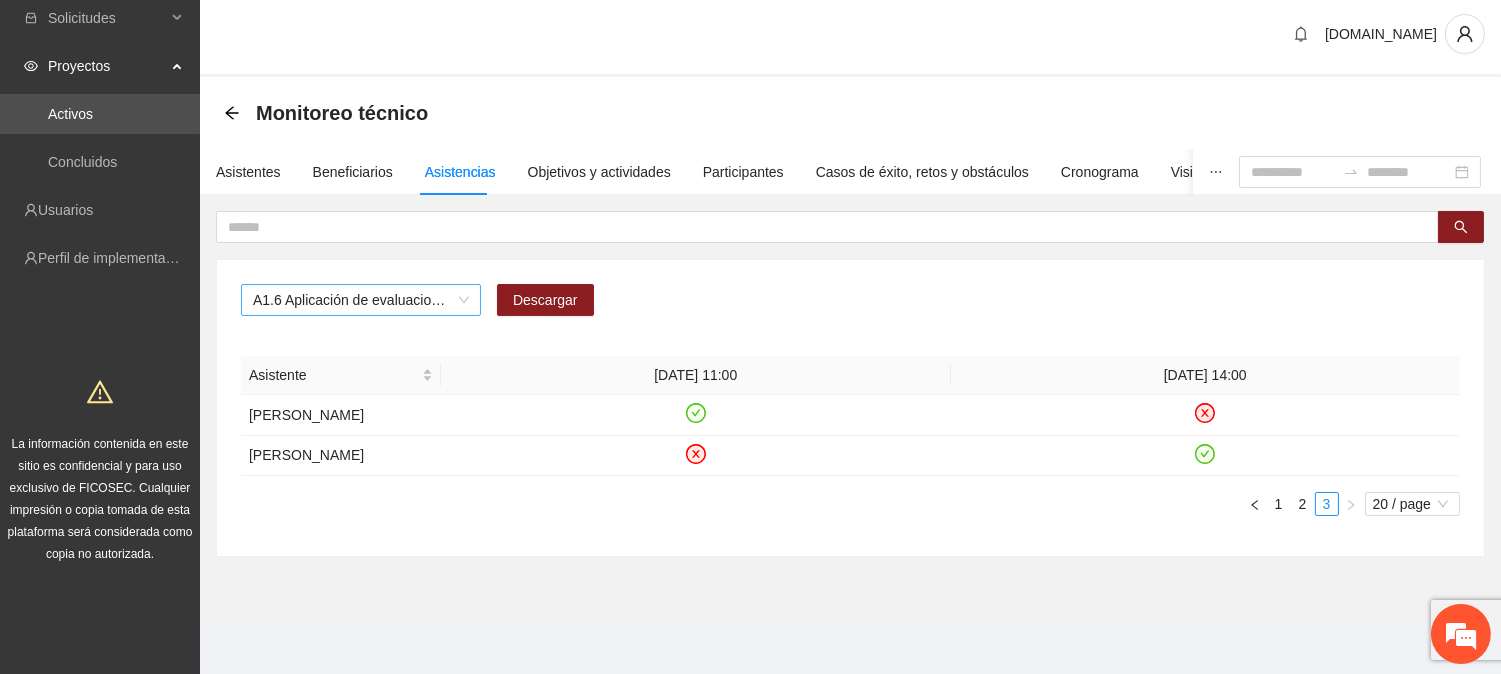 click on "A1.6 Aplicación de evaluaciones Pre a NN" at bounding box center (361, 300) 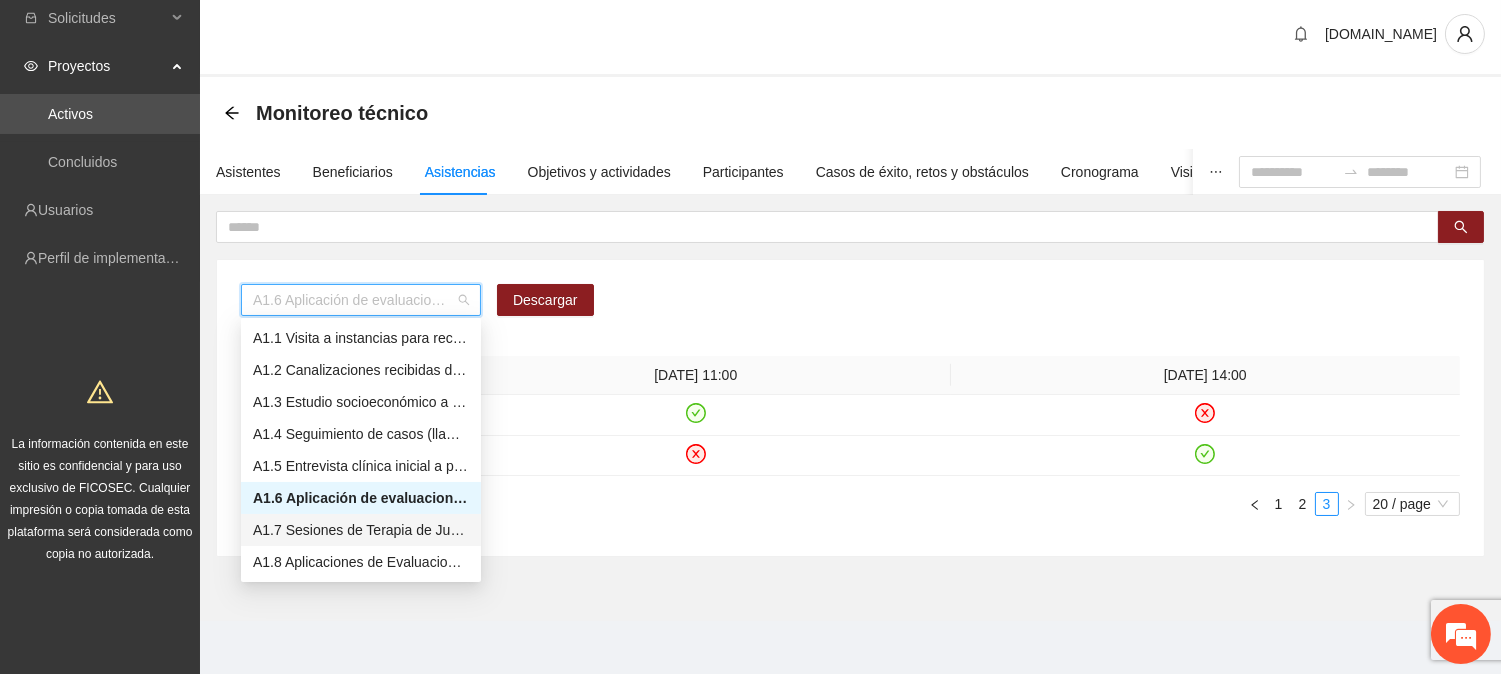 click on "A1.7 Sesiones de Terapia de Juego para niños y niñas" at bounding box center [361, 530] 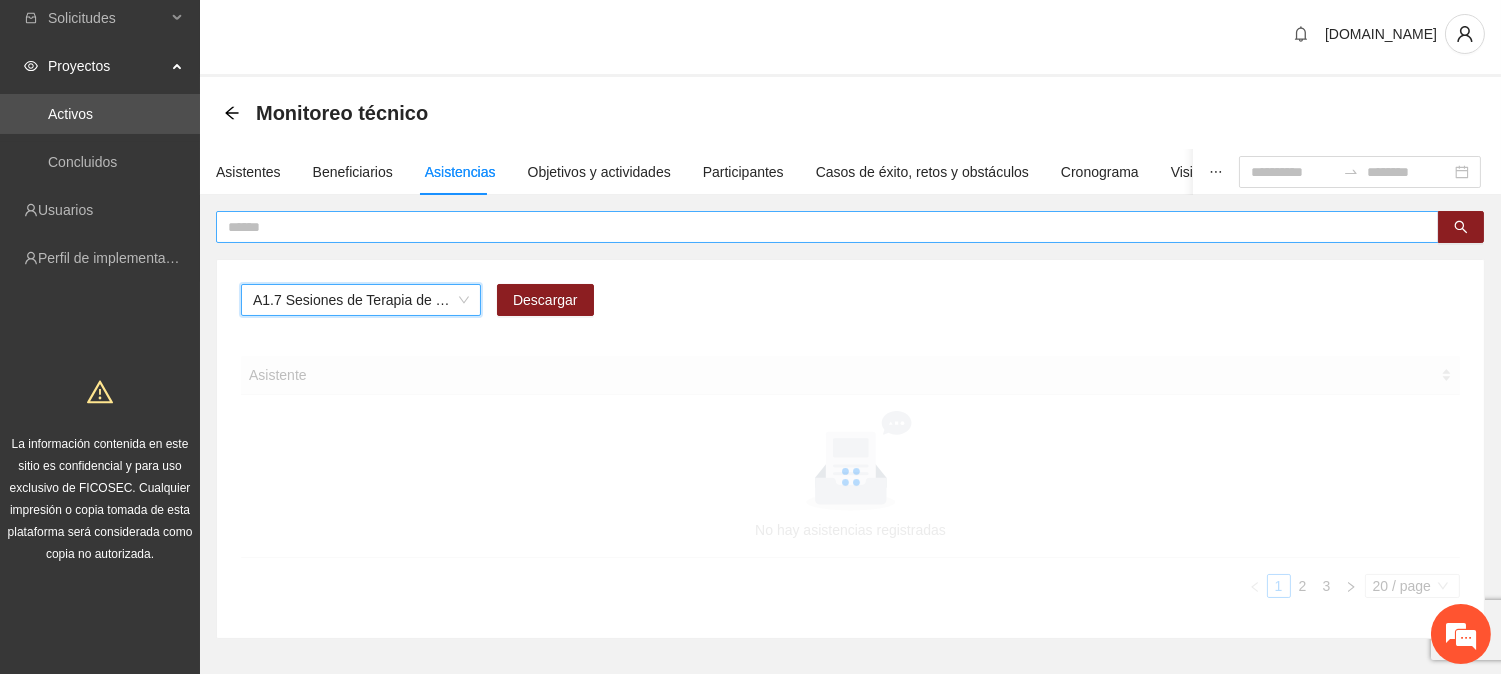 click at bounding box center (819, 227) 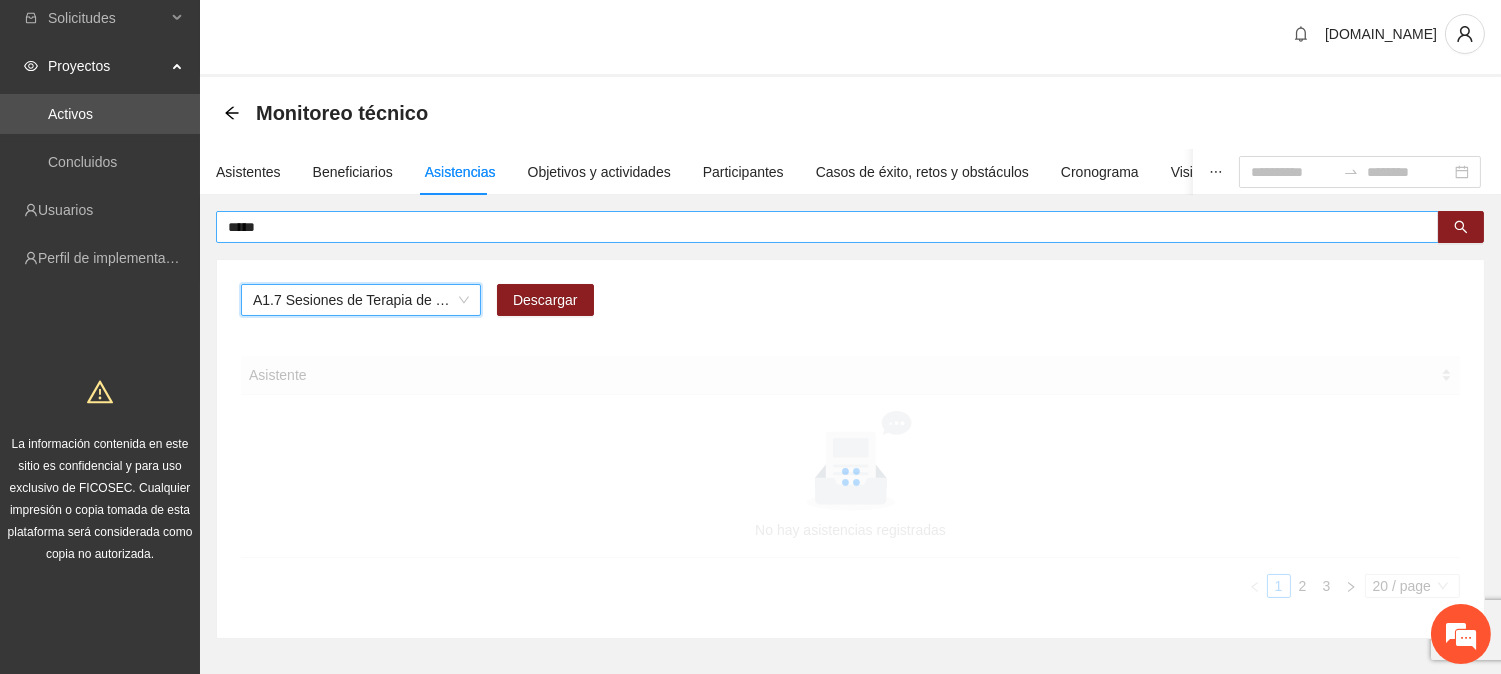 type on "******" 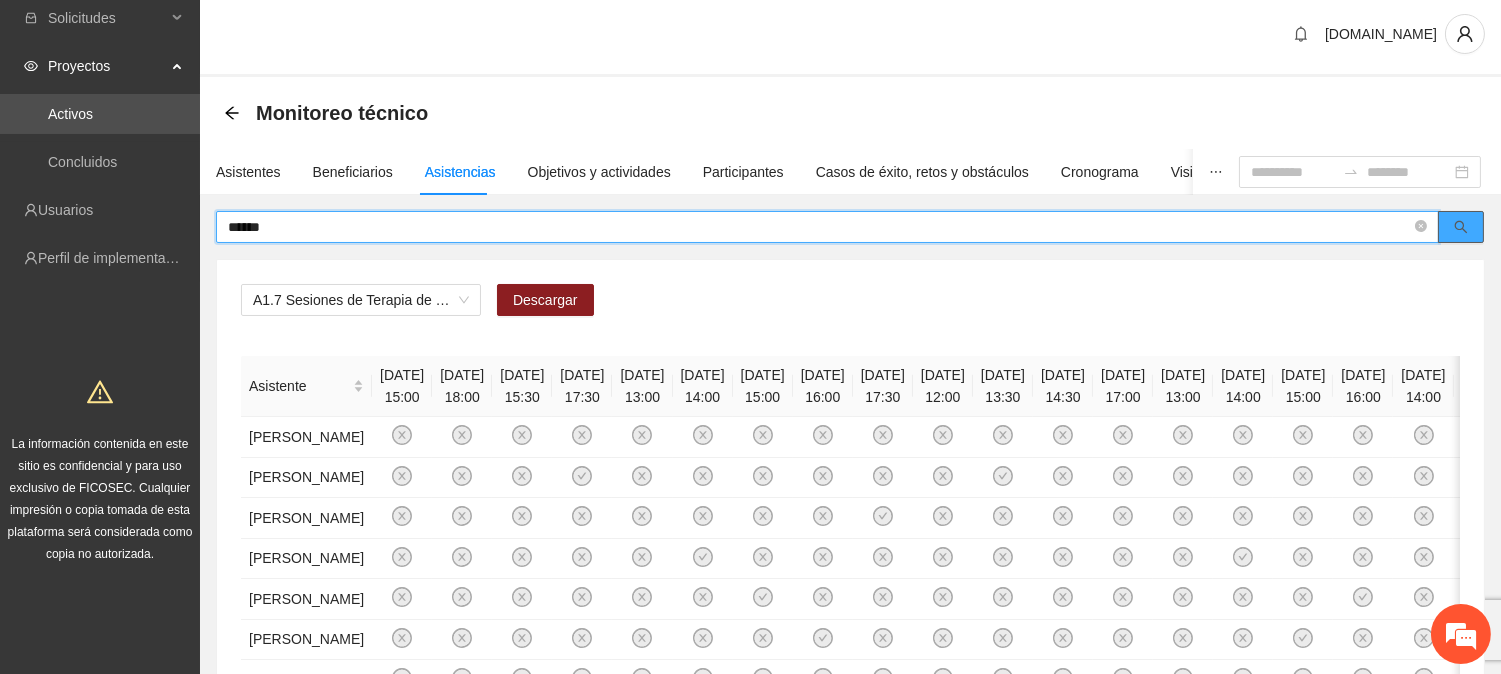 click at bounding box center (1461, 227) 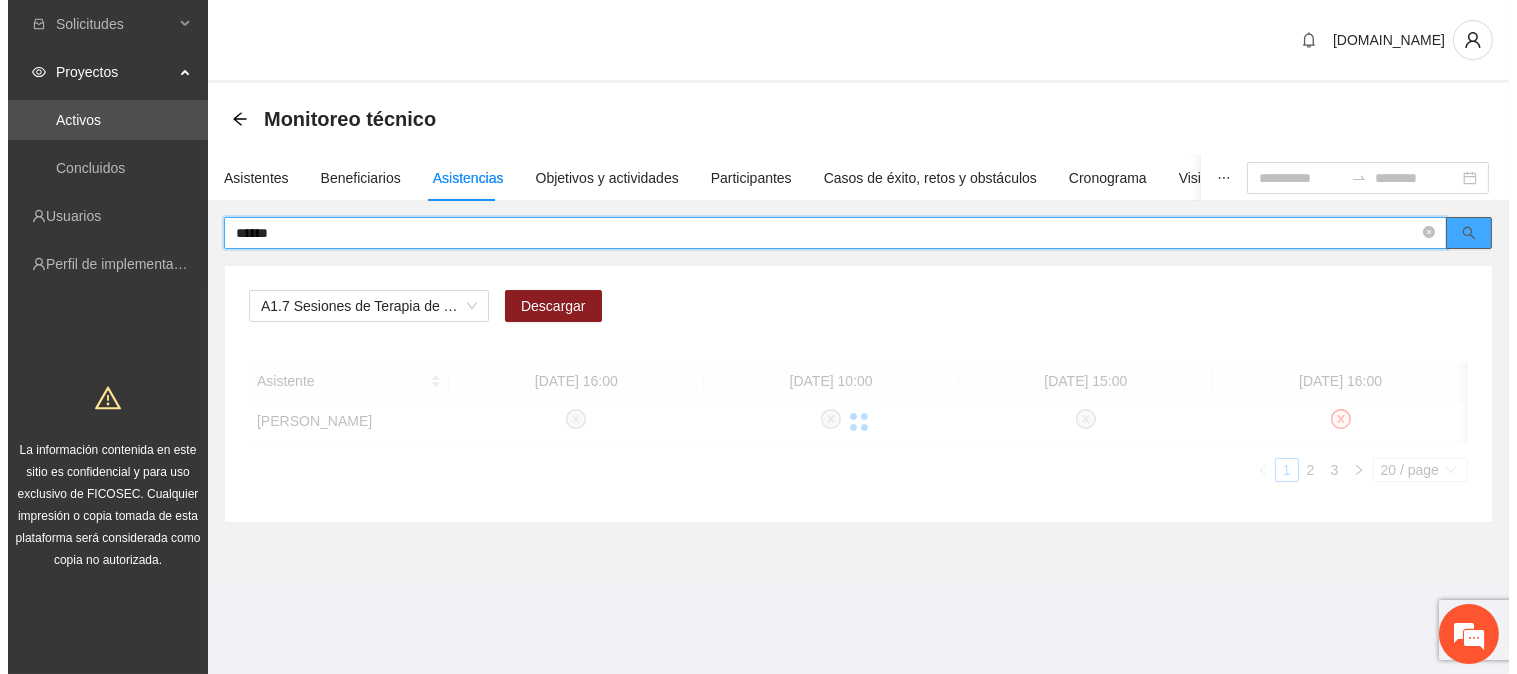 scroll, scrollTop: 0, scrollLeft: 0, axis: both 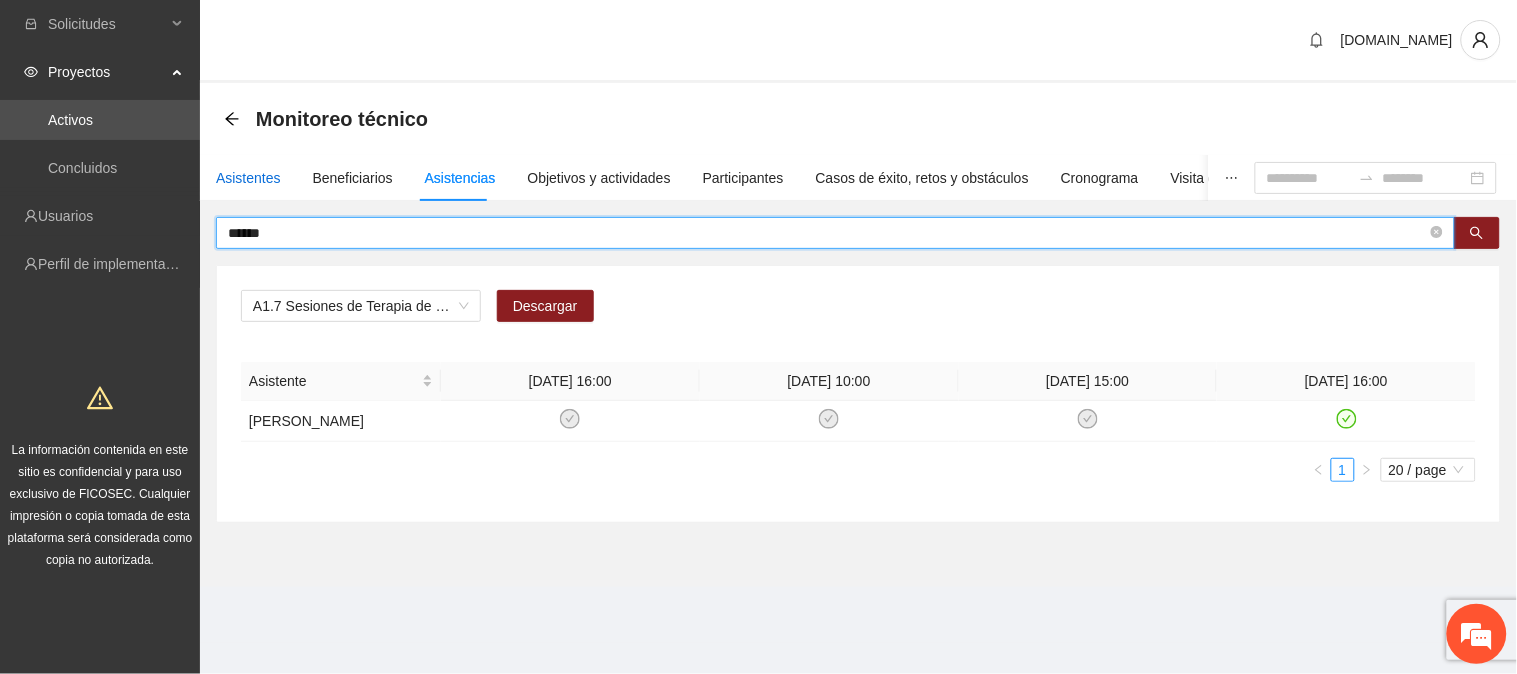 click on "Asistentes" at bounding box center [248, 178] 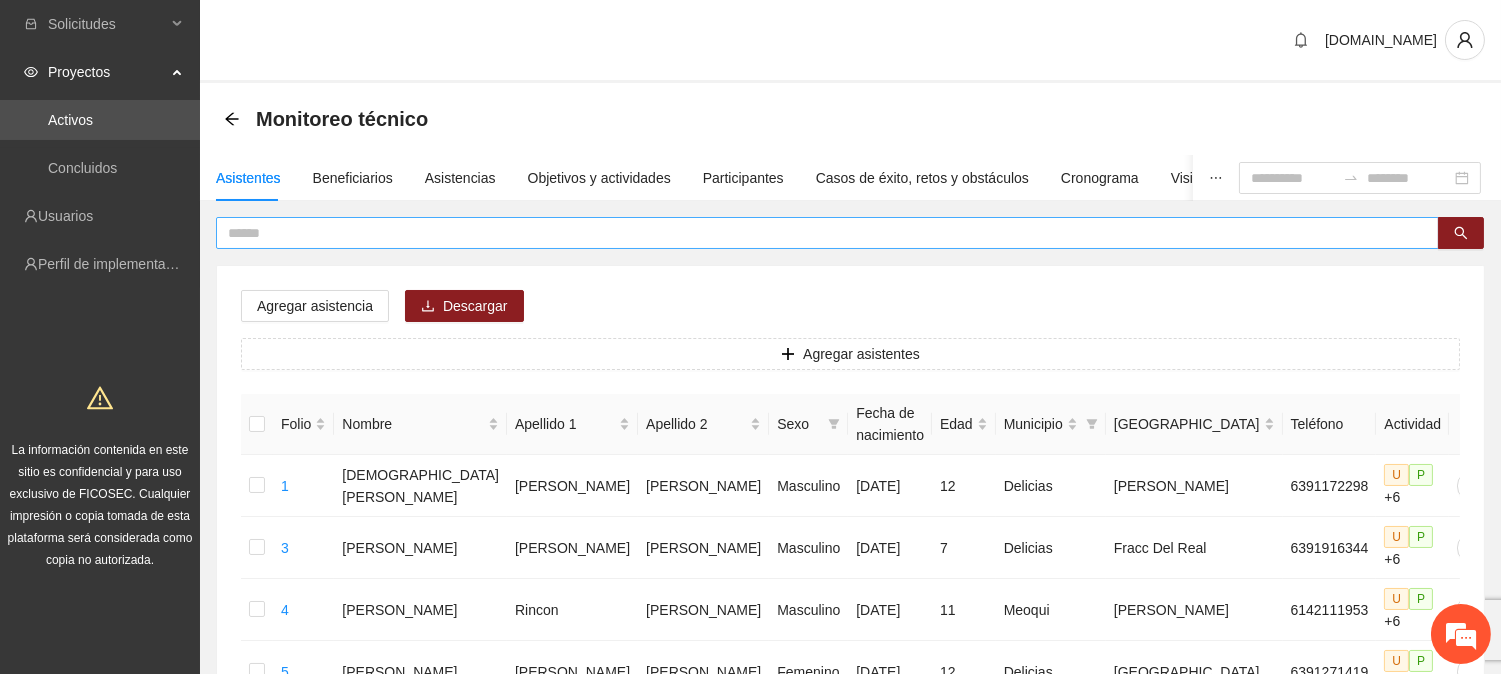 click at bounding box center (819, 233) 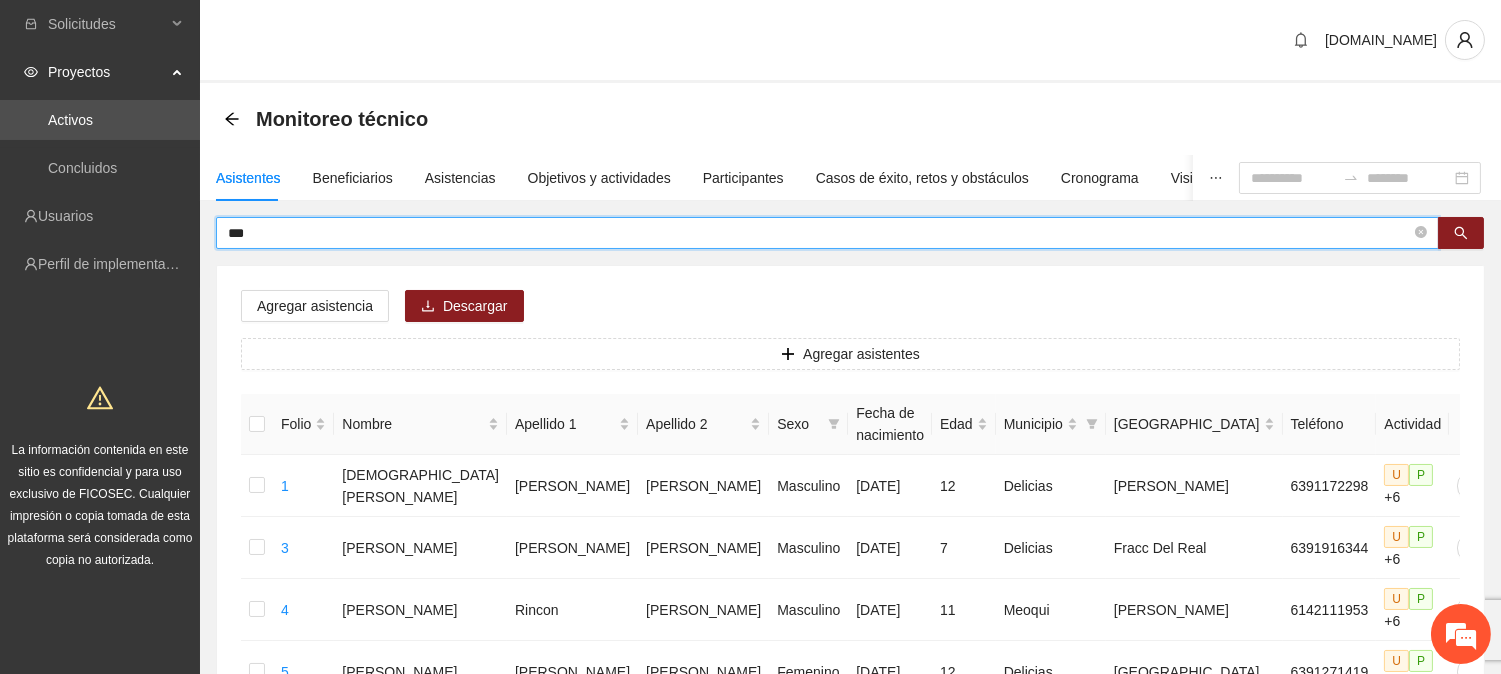 drag, startPoint x: 288, startPoint y: 222, endPoint x: 265, endPoint y: 225, distance: 23.194826 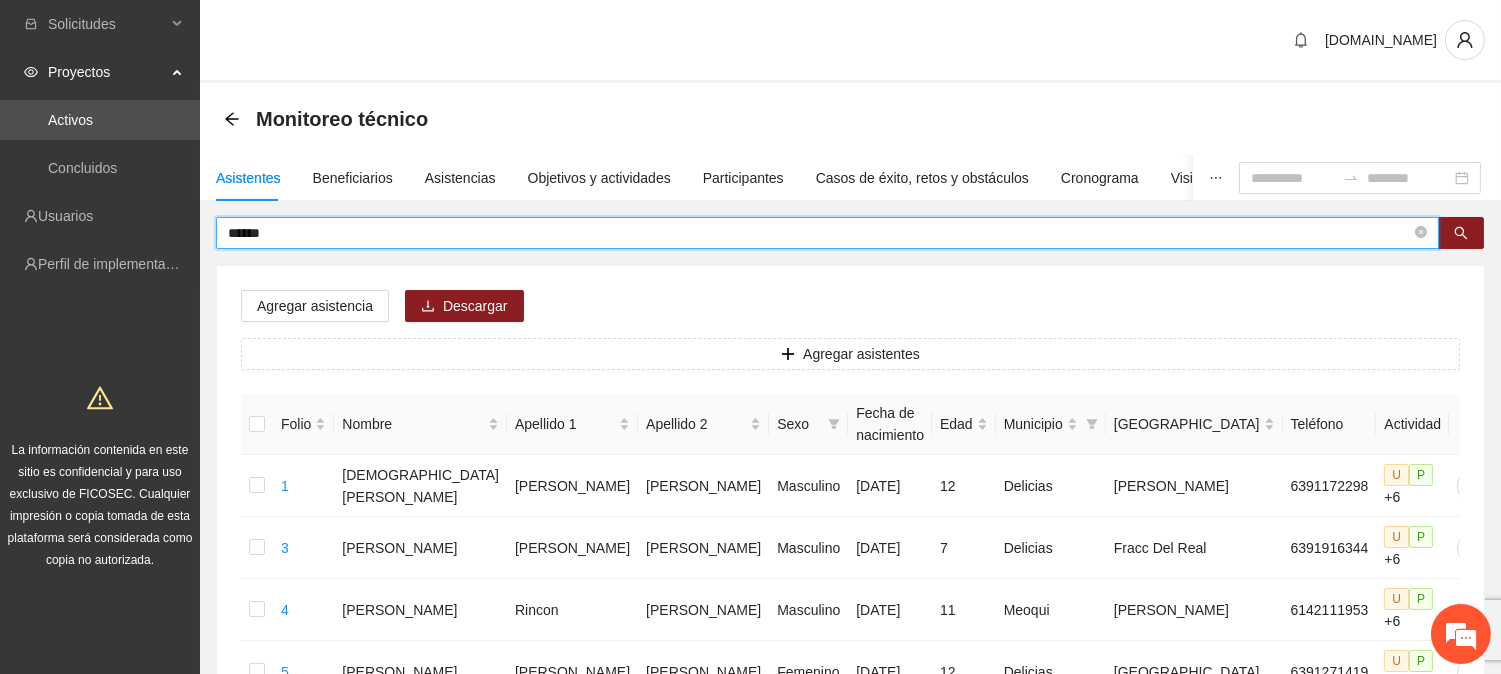 type on "******" 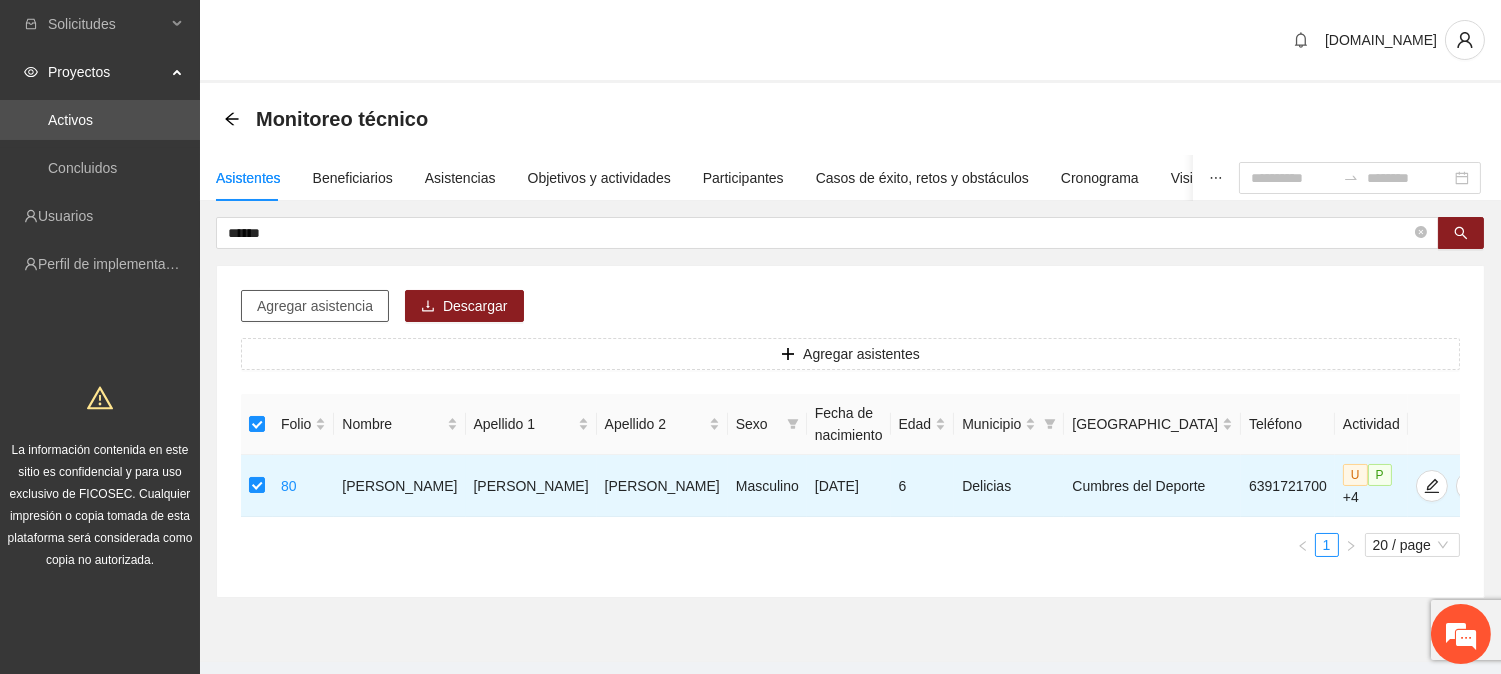 click on "Agregar asistencia" at bounding box center (315, 306) 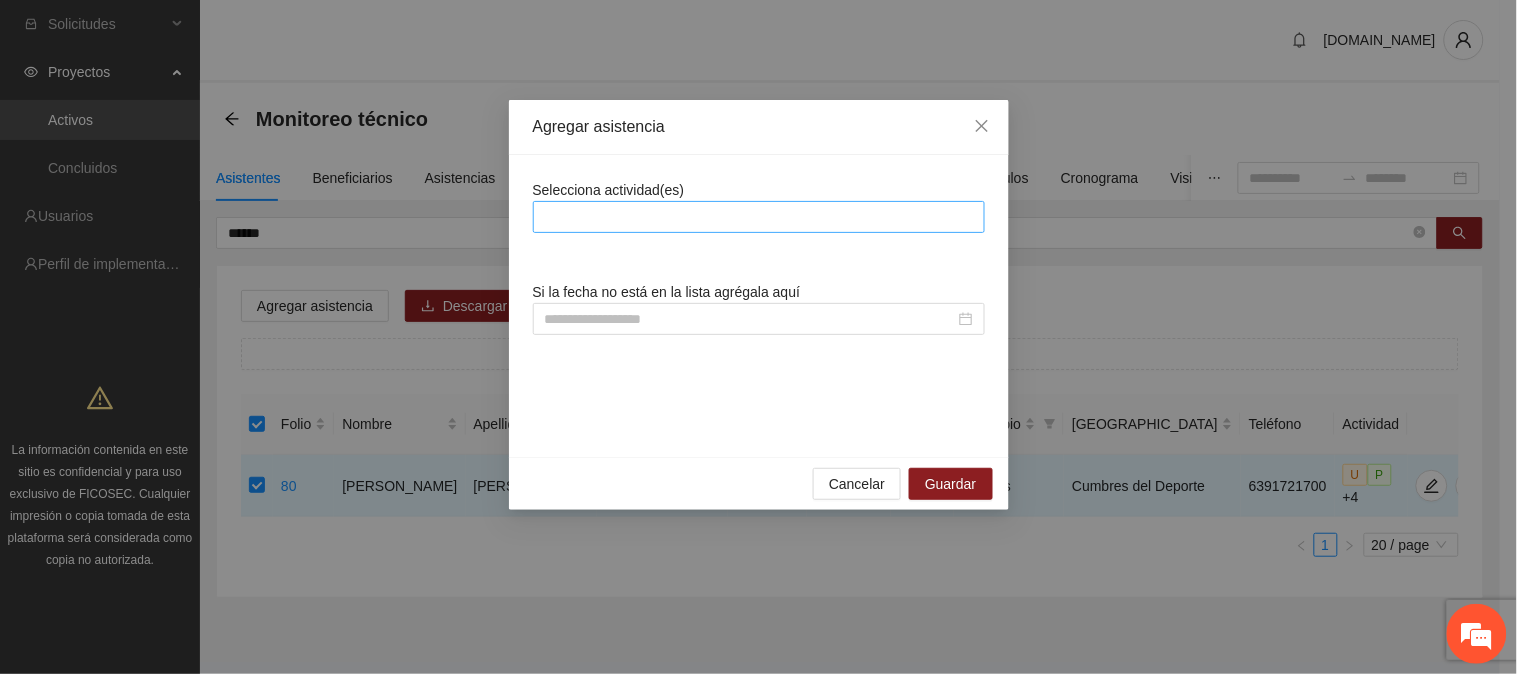 click at bounding box center (759, 217) 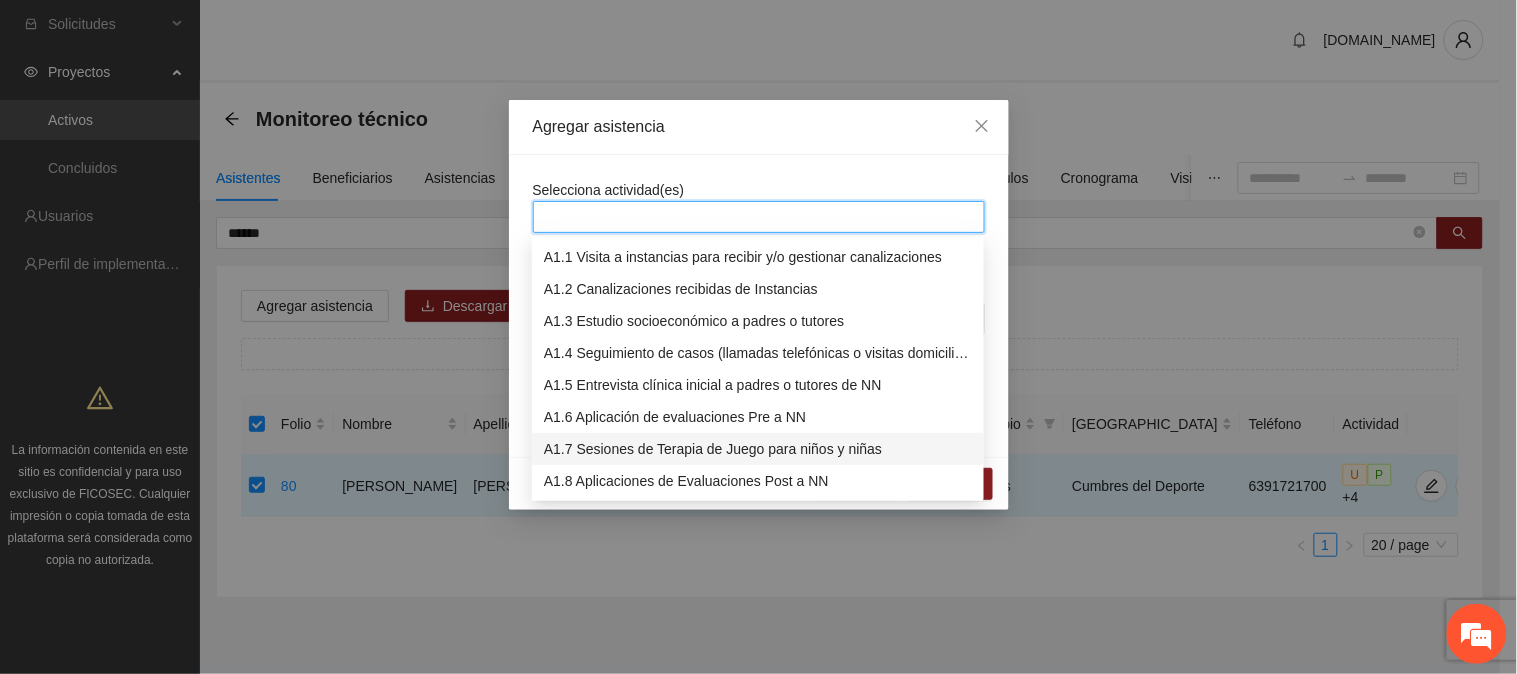 click on "A1.7 Sesiones de Terapia de Juego para niños y niñas" at bounding box center (758, 449) 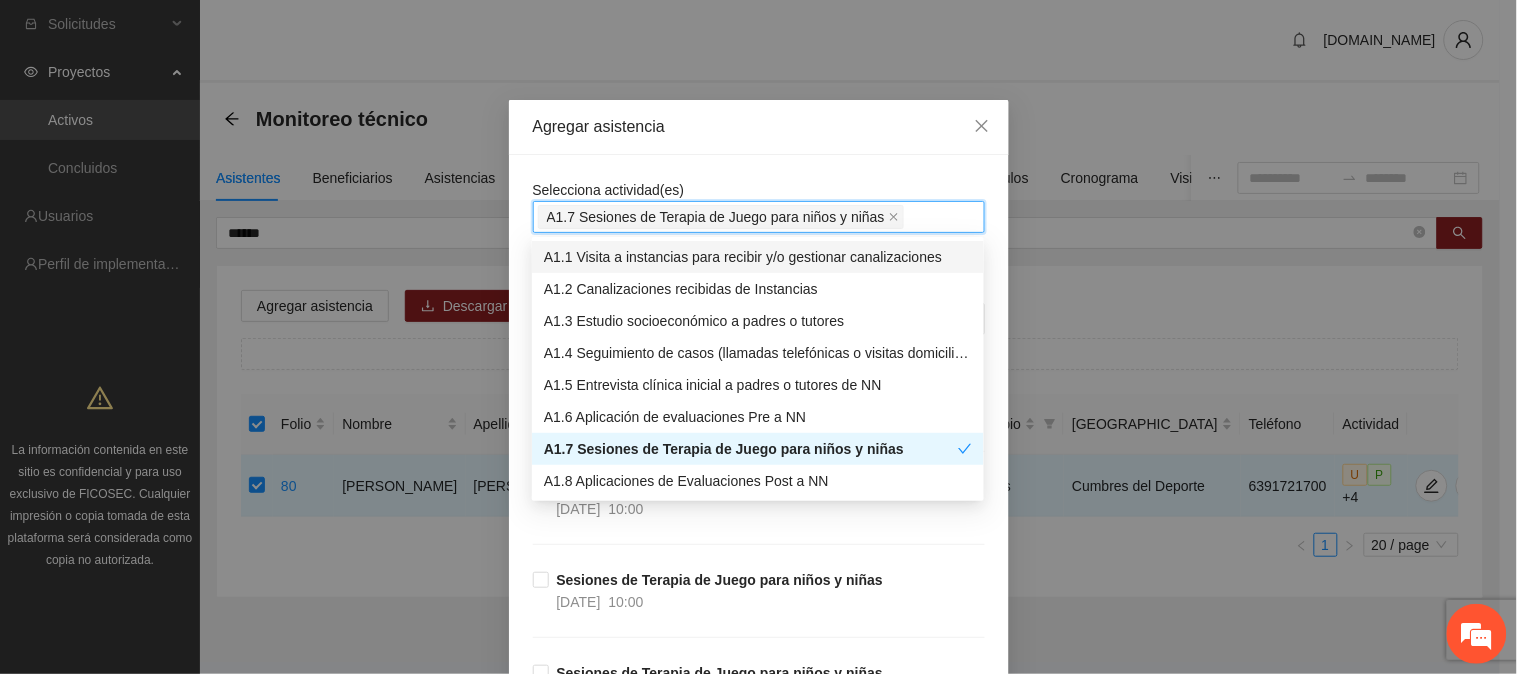 click on "Agregar asistencia" at bounding box center (759, 127) 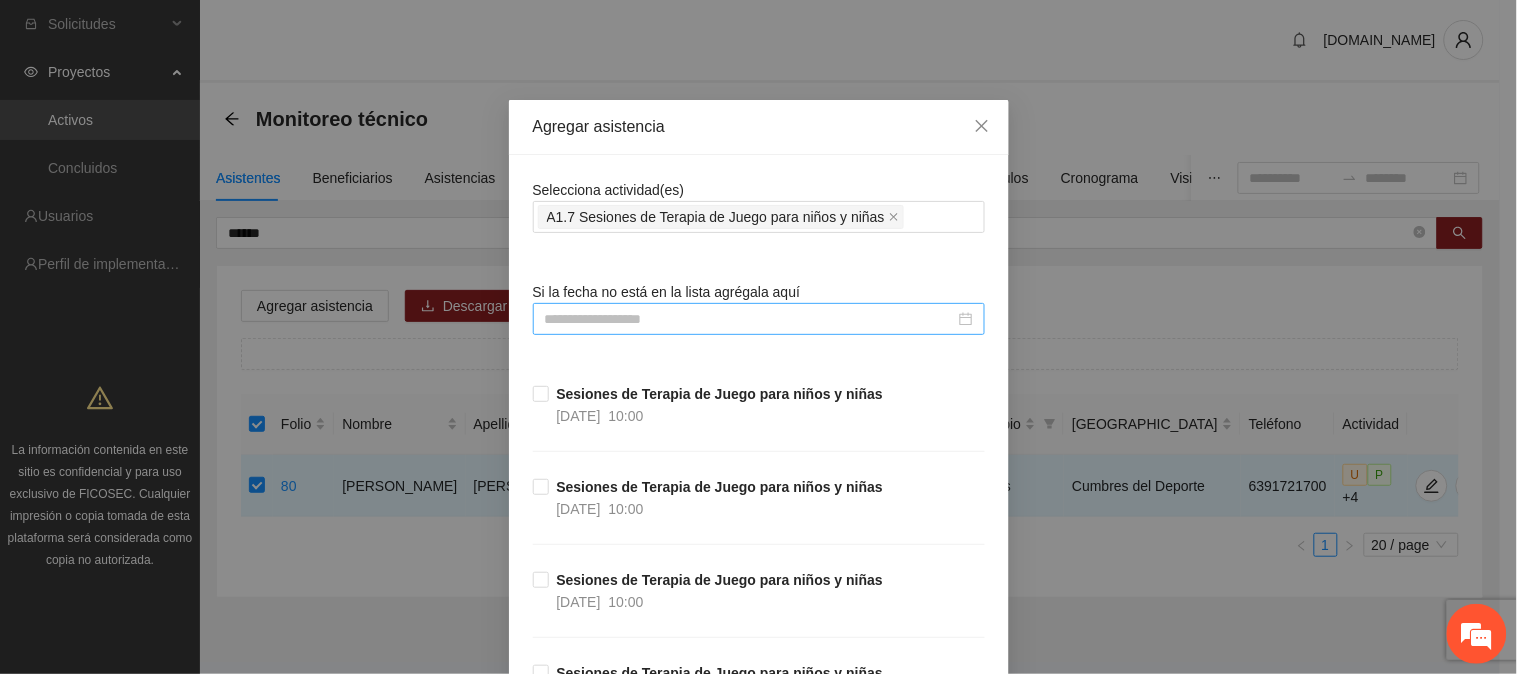 click at bounding box center (750, 319) 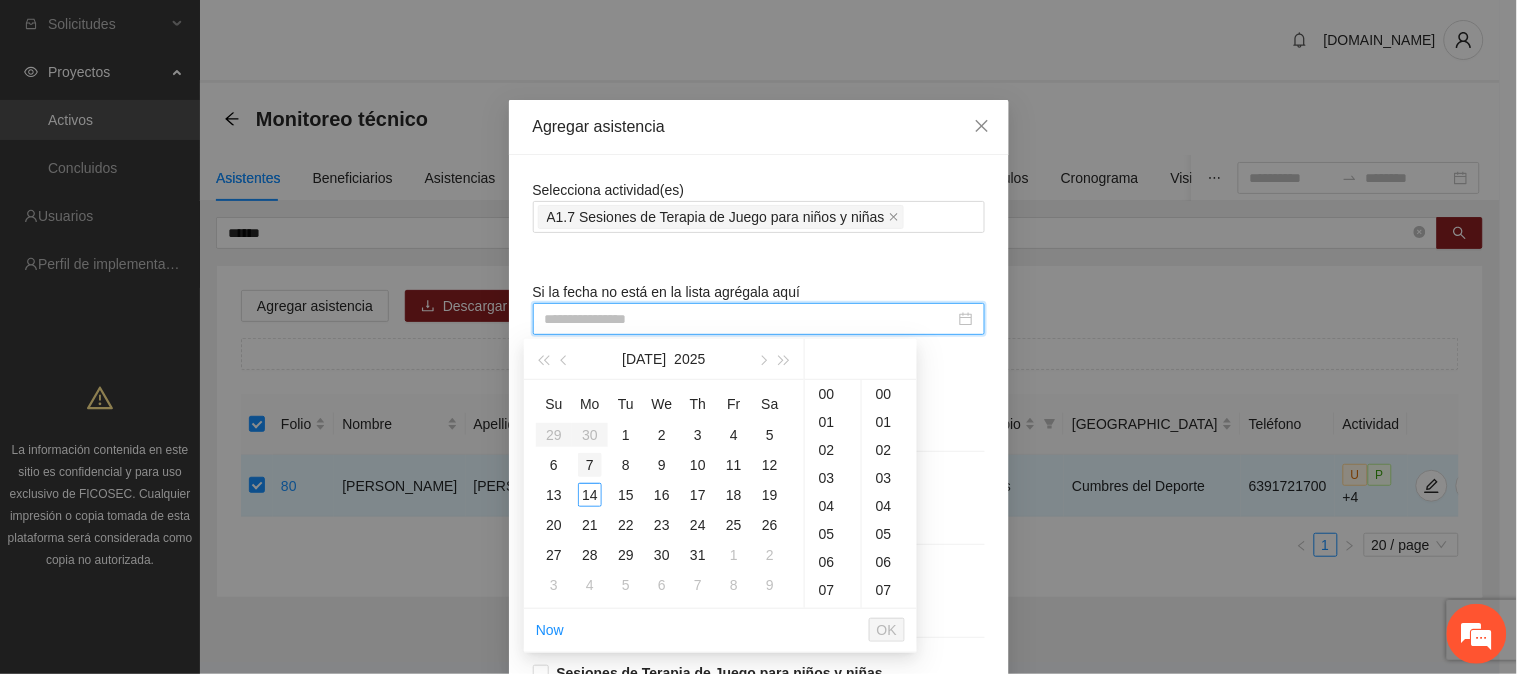 click on "7" at bounding box center [590, 465] 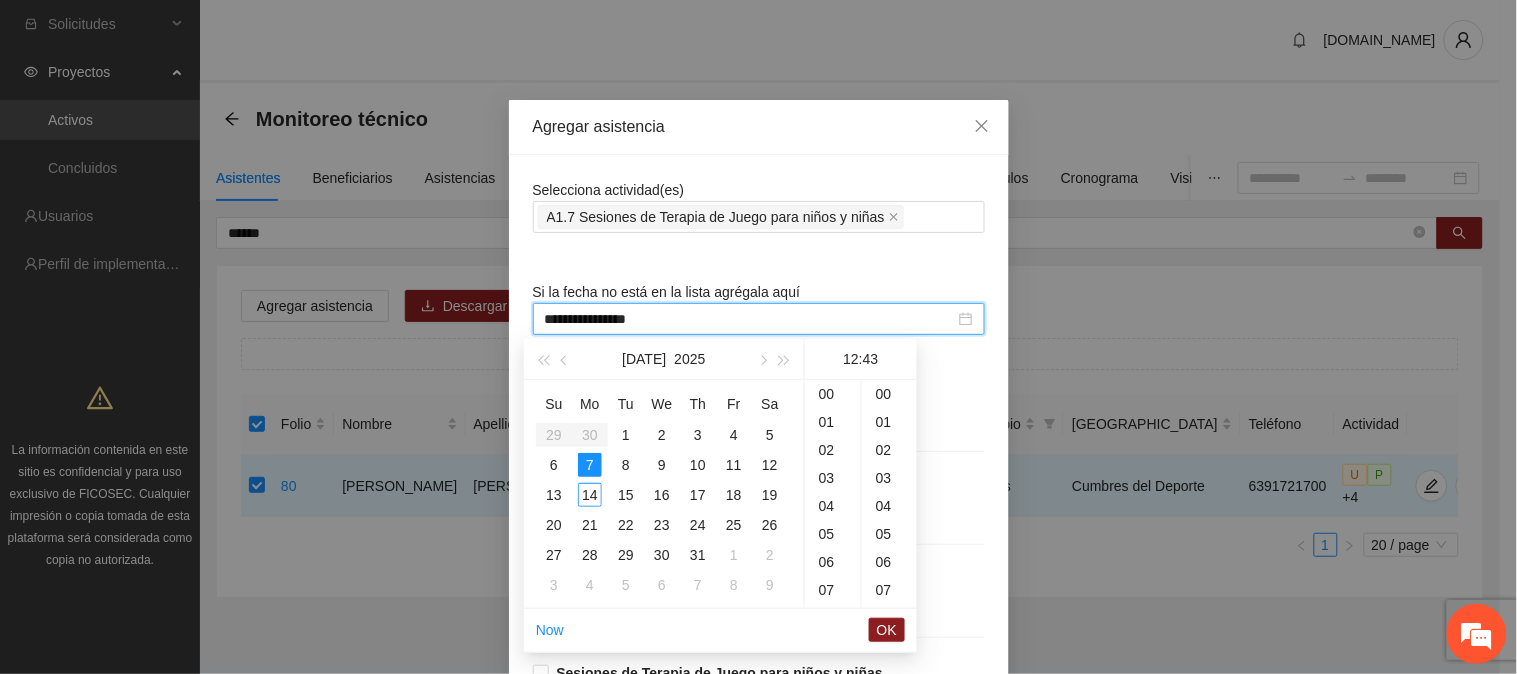 scroll, scrollTop: 278, scrollLeft: 0, axis: vertical 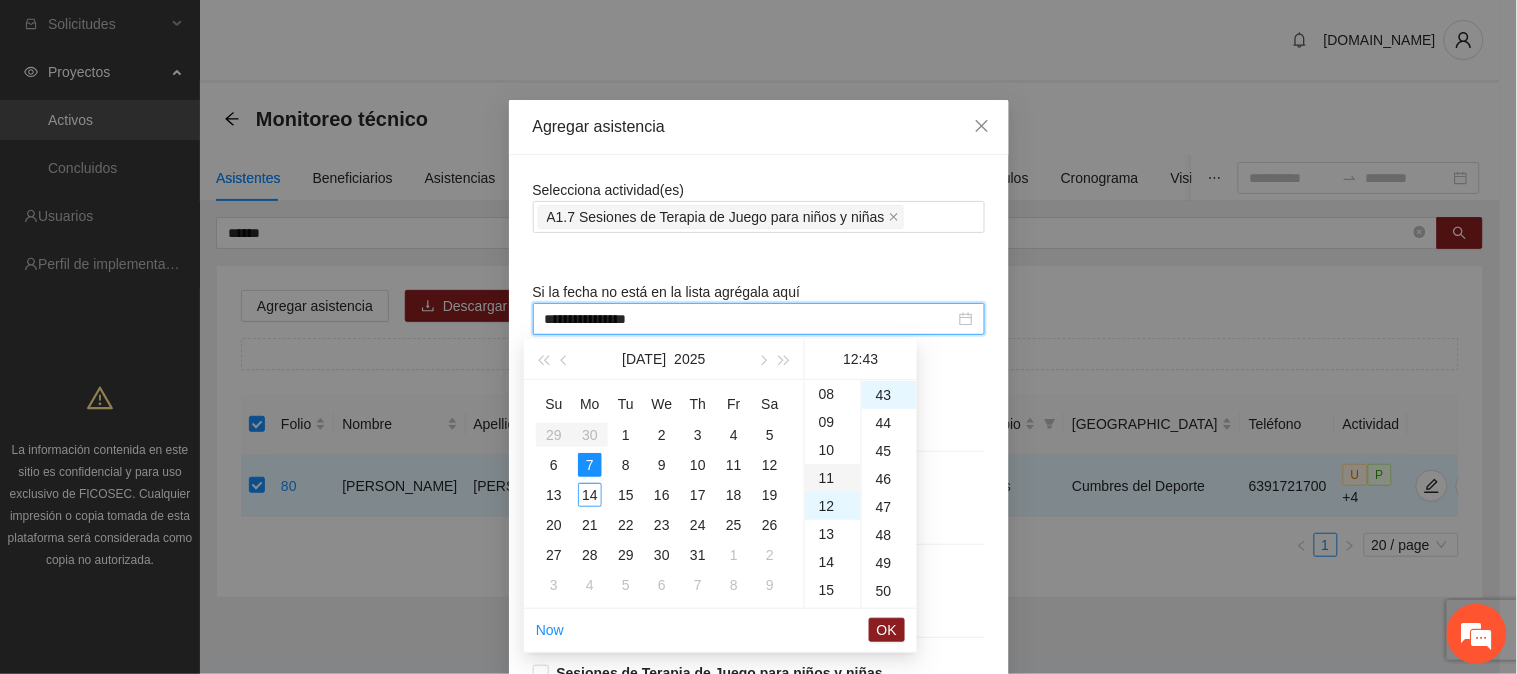 click on "11" at bounding box center [833, 478] 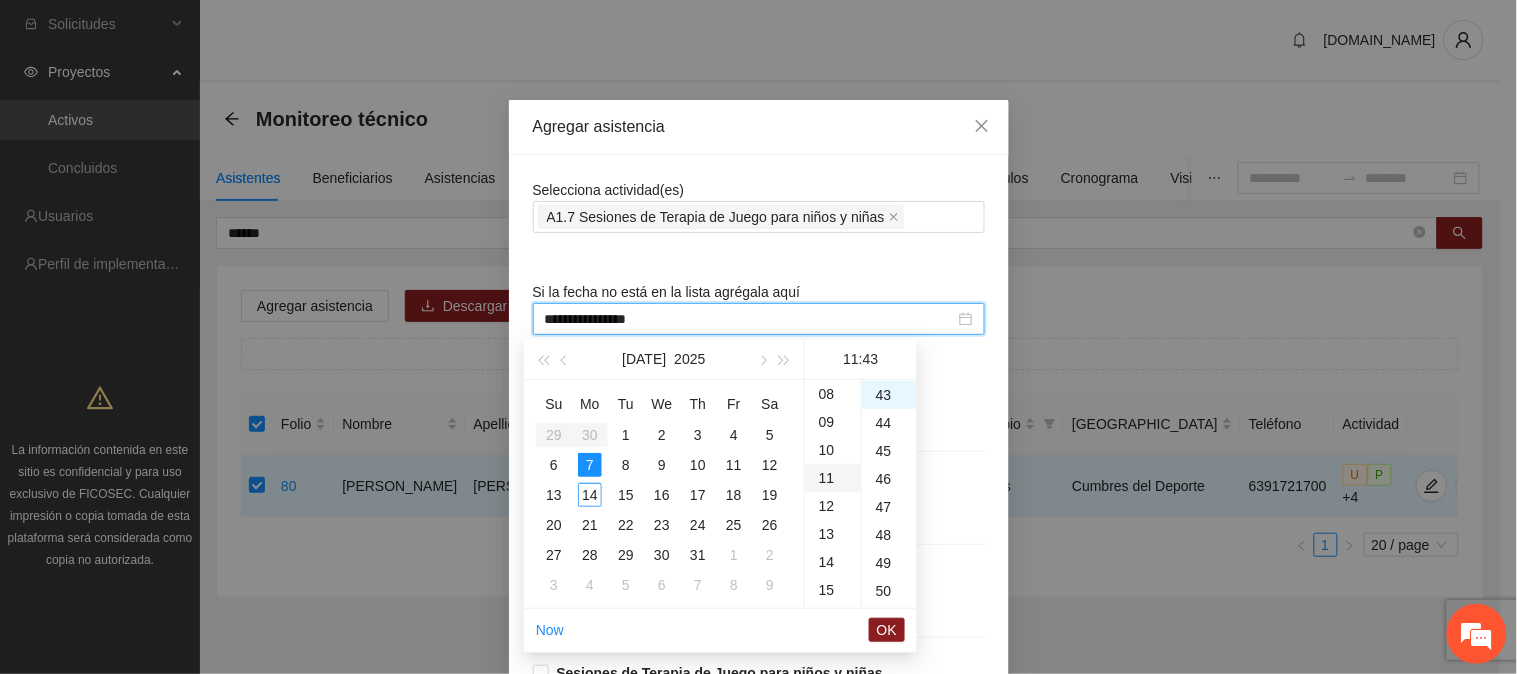 scroll, scrollTop: 307, scrollLeft: 0, axis: vertical 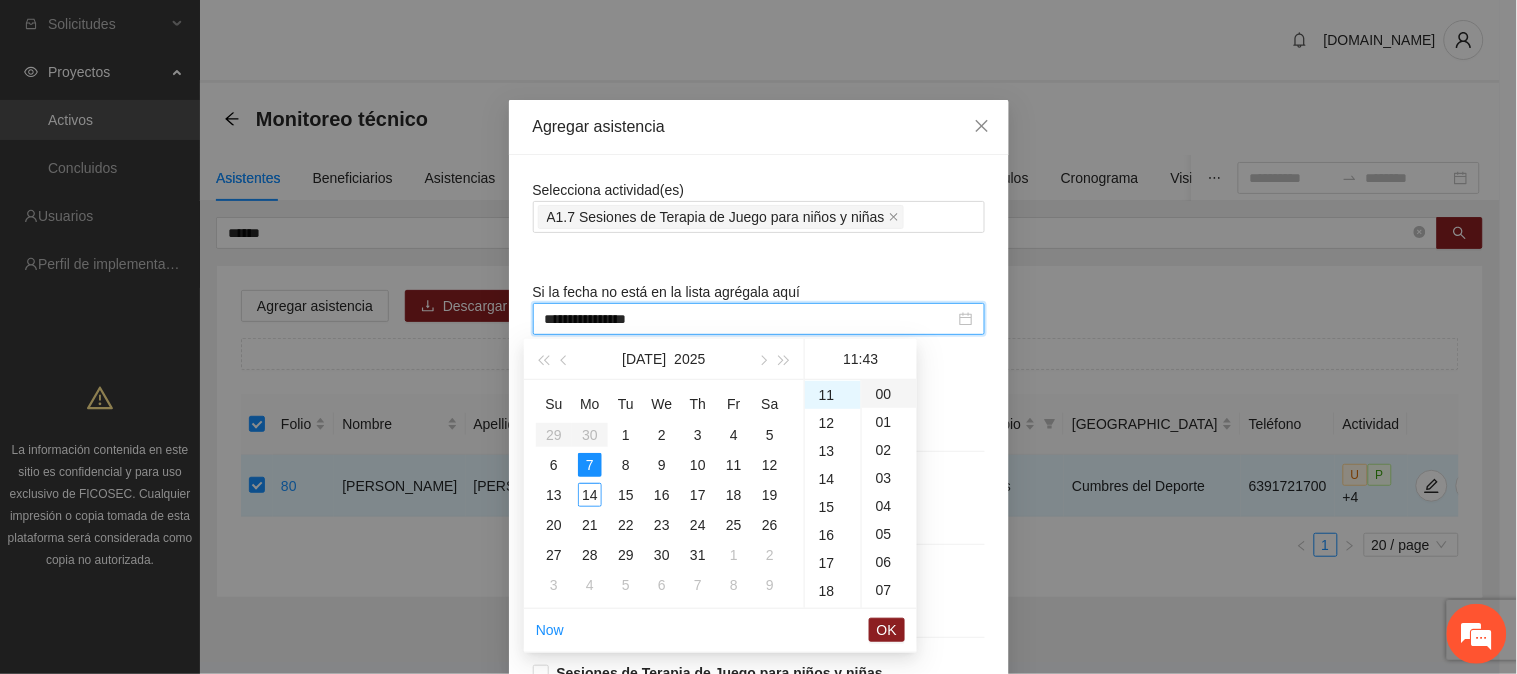 click on "00" at bounding box center (889, 394) 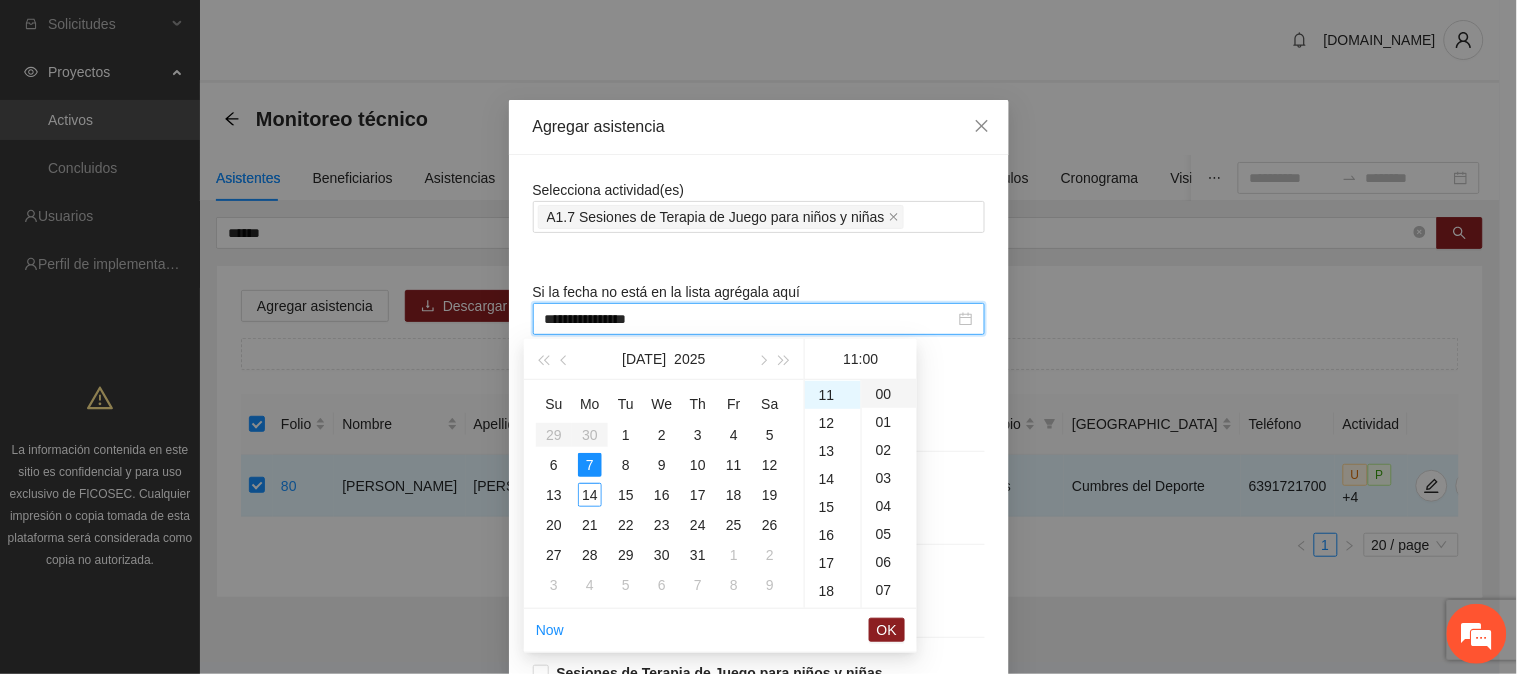 type on "**********" 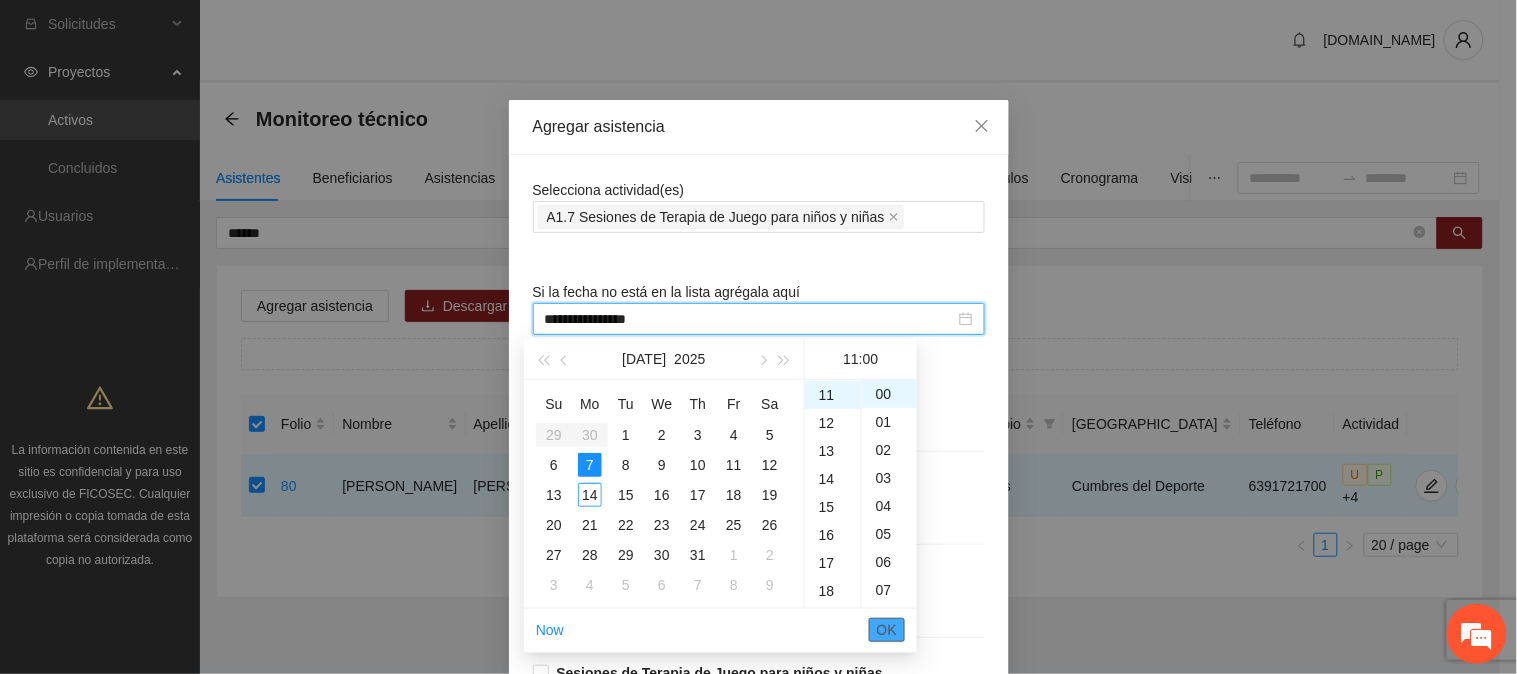 click on "OK" at bounding box center (887, 630) 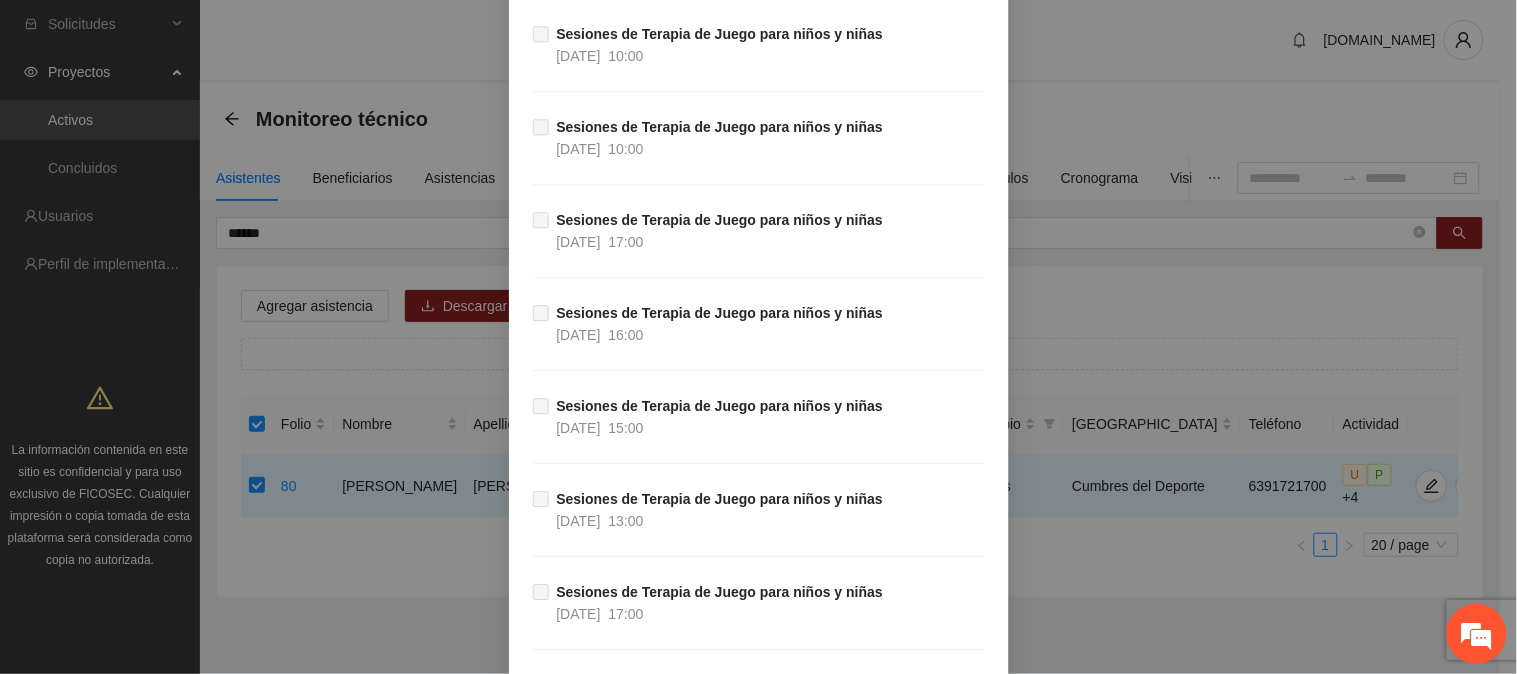 scroll, scrollTop: 13537, scrollLeft: 0, axis: vertical 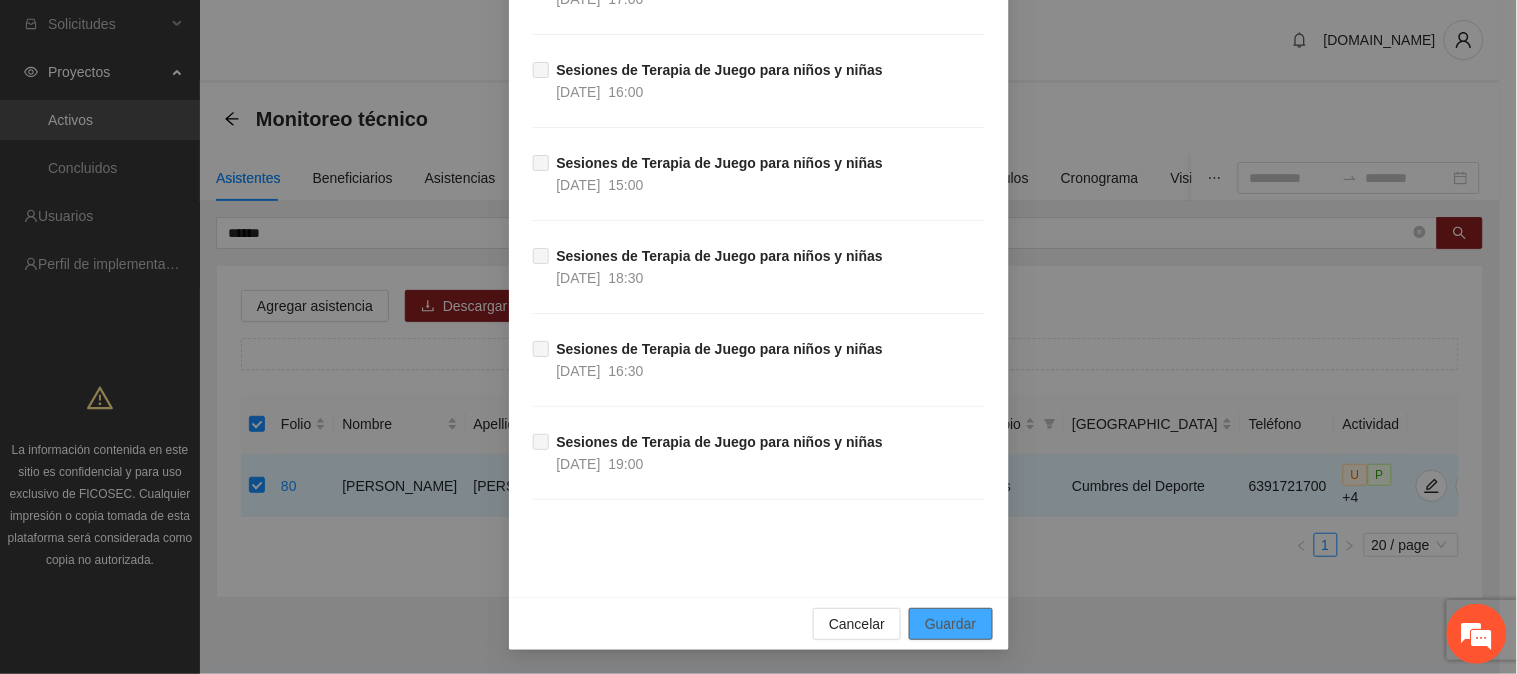 click on "Guardar" at bounding box center (950, 624) 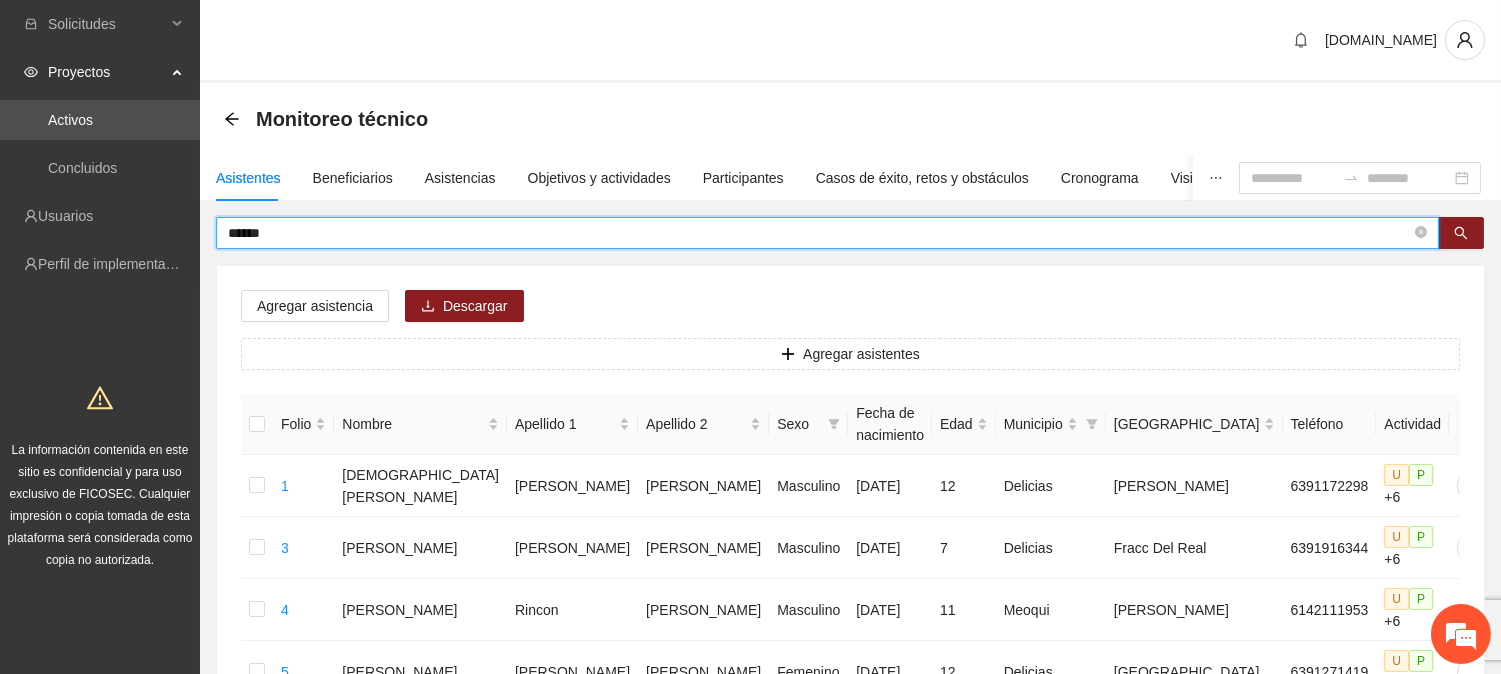drag, startPoint x: 278, startPoint y: 232, endPoint x: 178, endPoint y: 236, distance: 100.07997 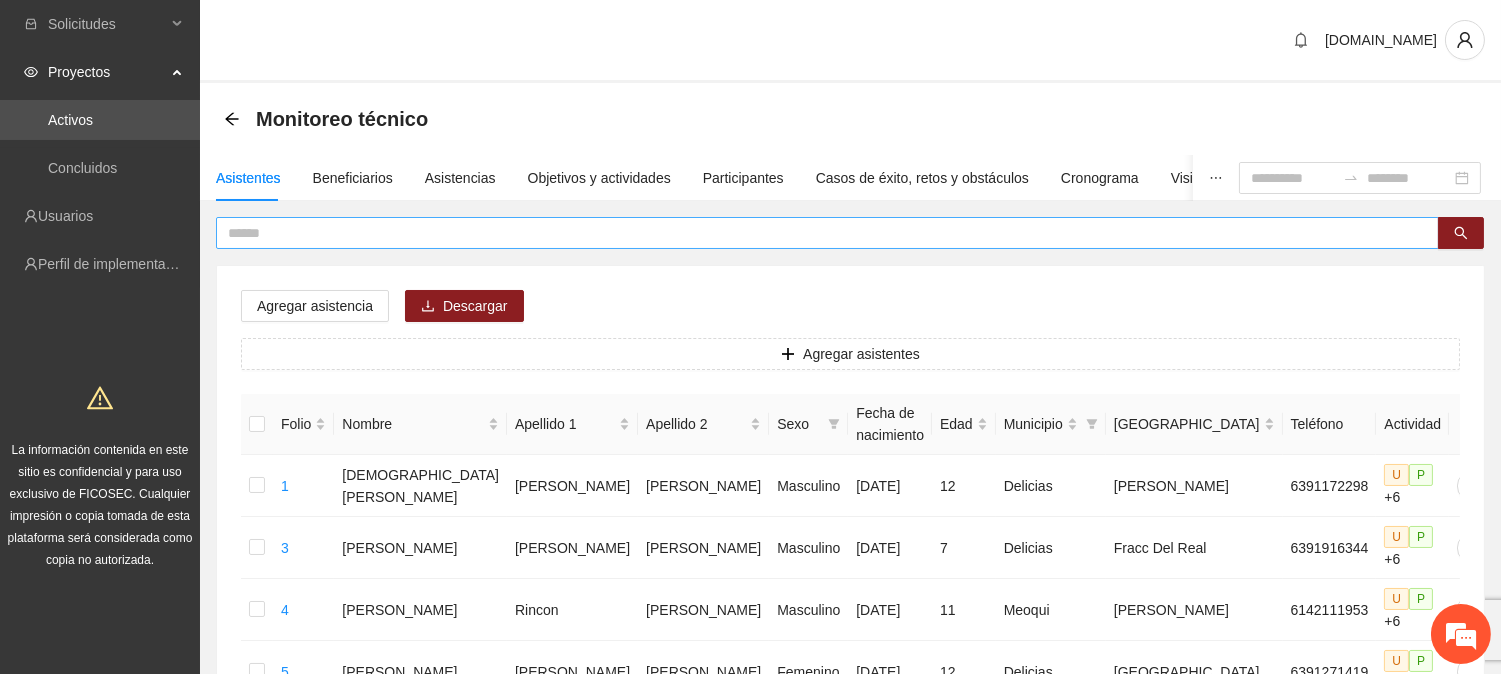click at bounding box center [827, 233] 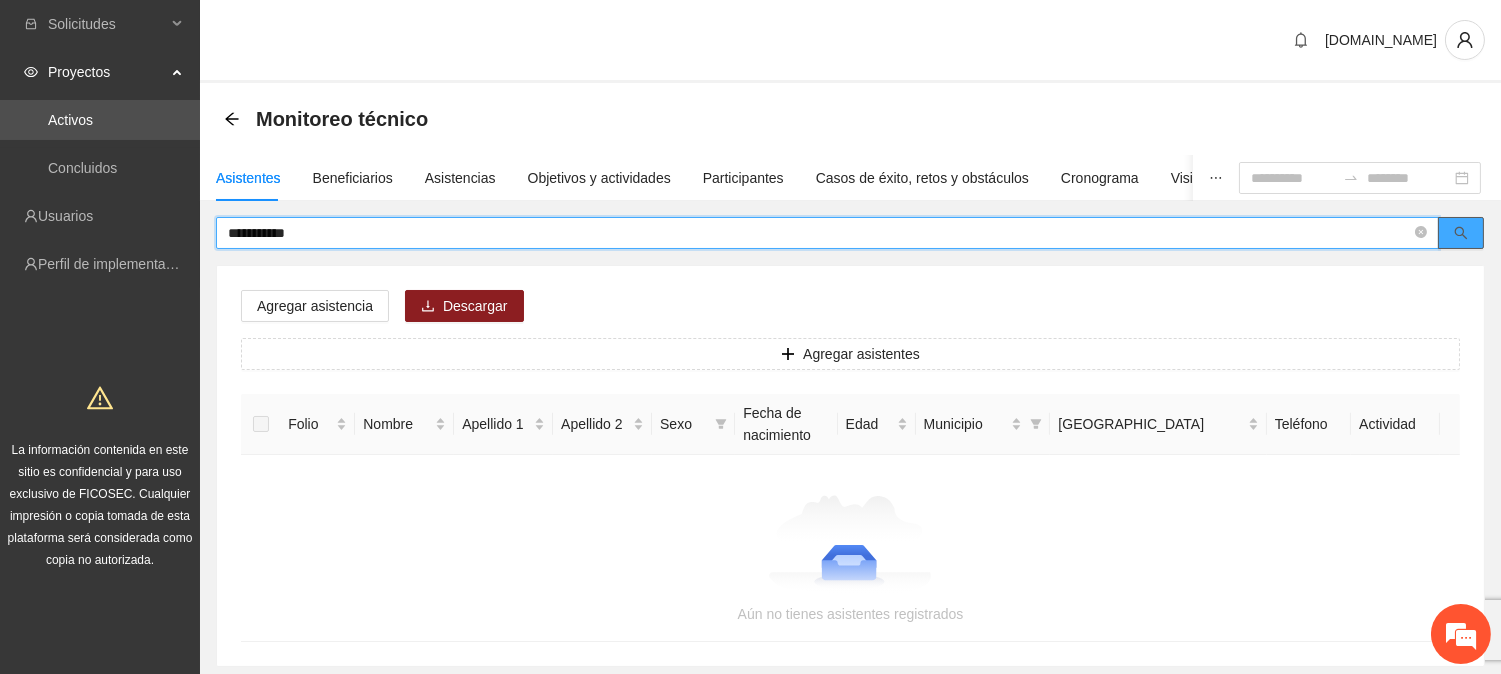 click at bounding box center [1461, 233] 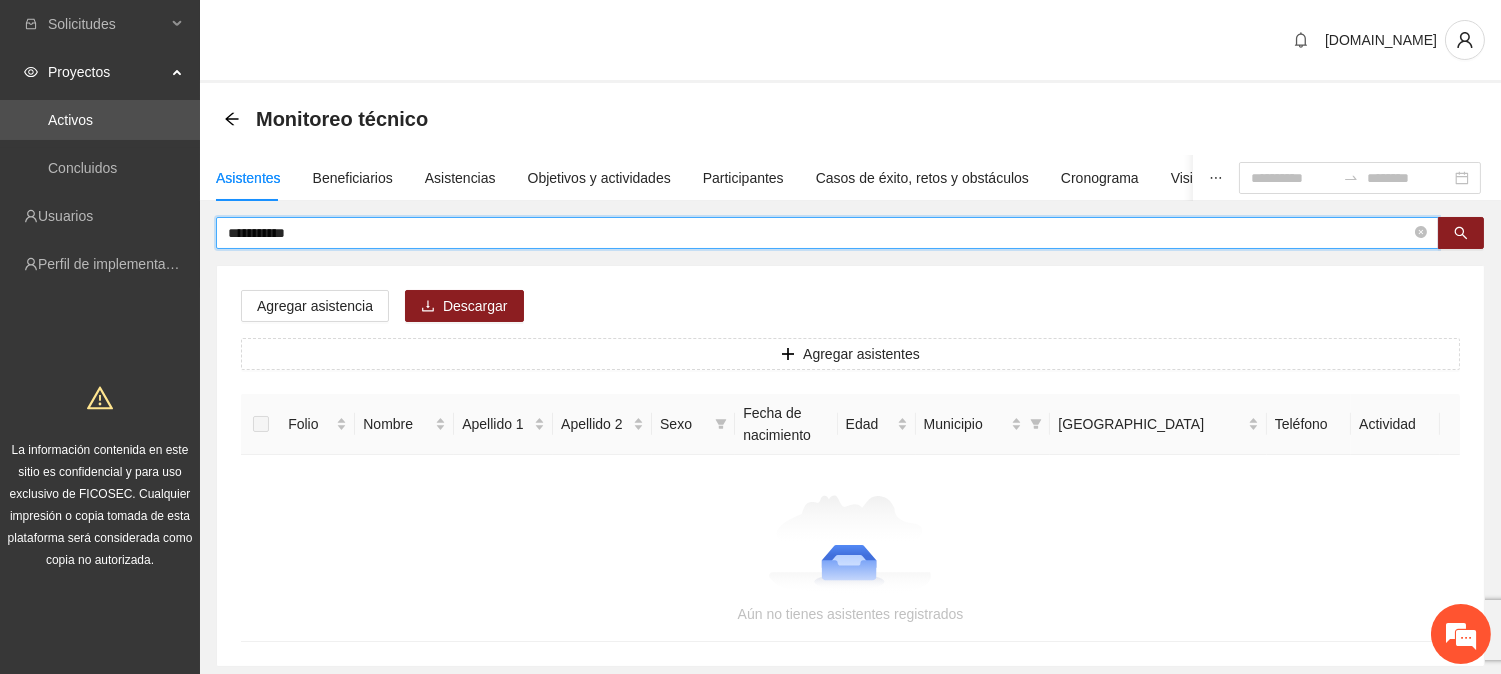drag, startPoint x: 354, startPoint y: 233, endPoint x: 262, endPoint y: 235, distance: 92.021736 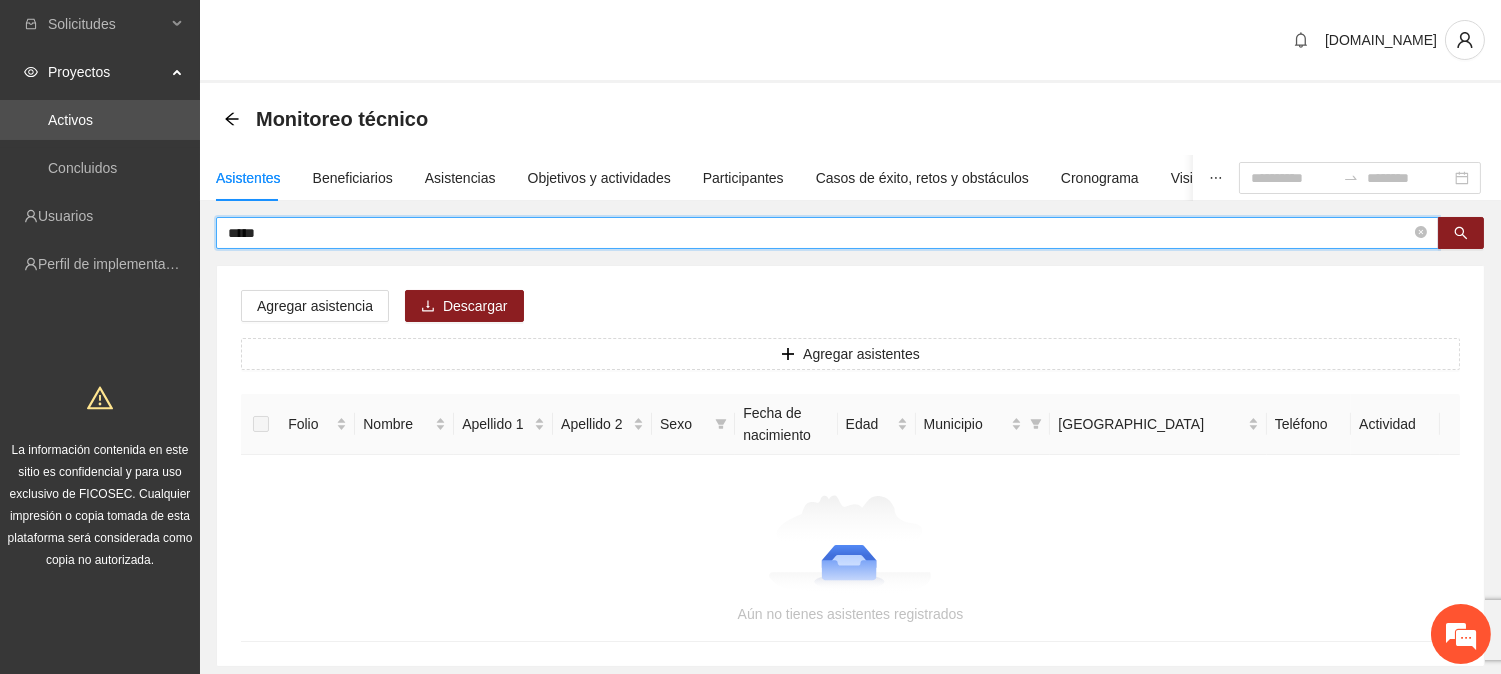 type on "*****" 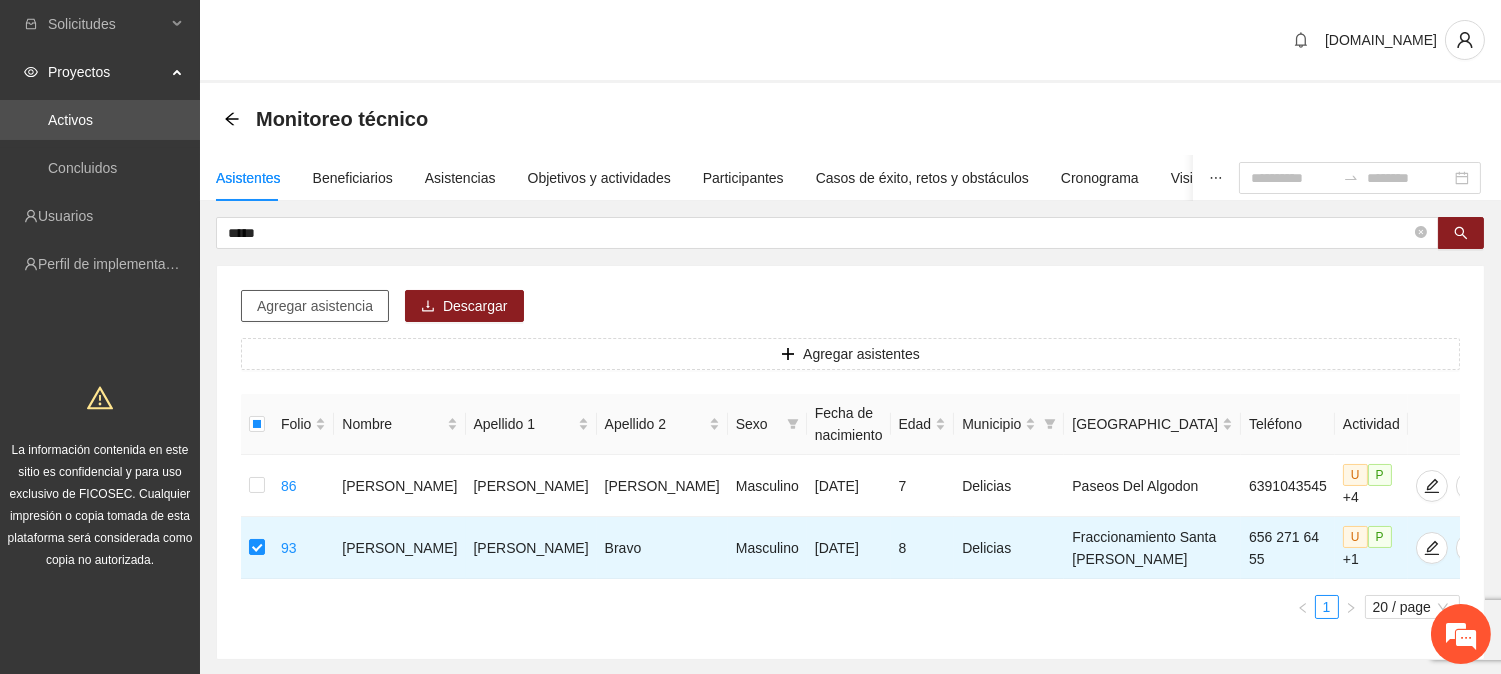 click on "Agregar asistencia" at bounding box center (315, 306) 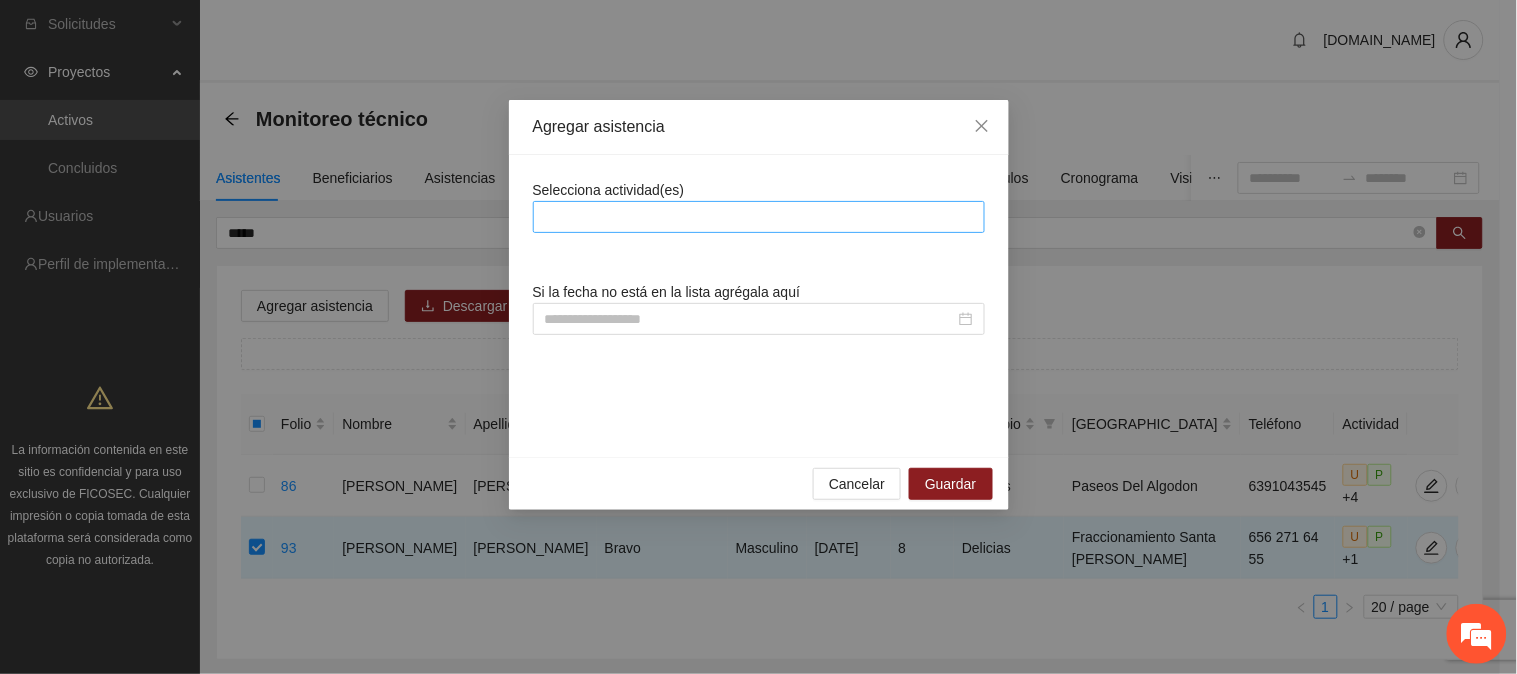 click at bounding box center (759, 217) 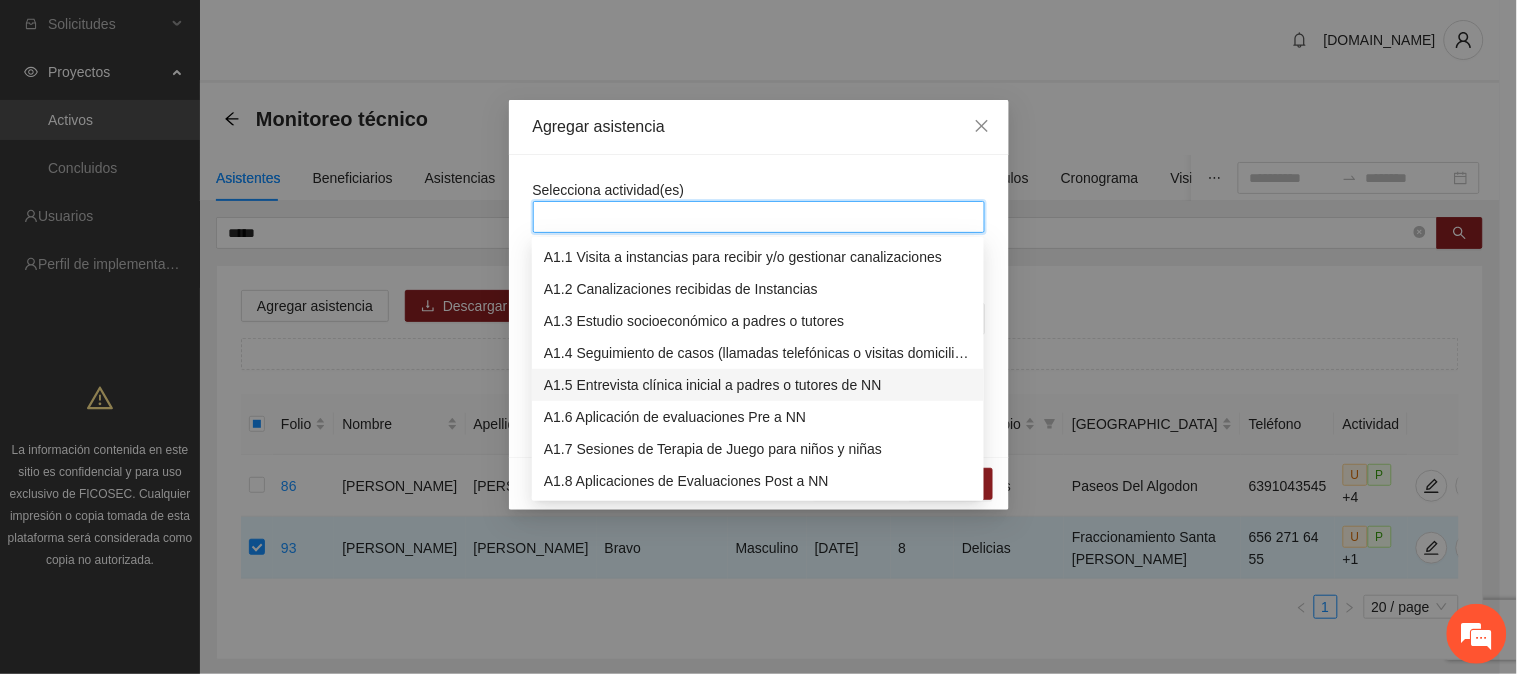 click on "A1.5 Entrevista clínica inicial a padres o tutores de NN" at bounding box center (758, 385) 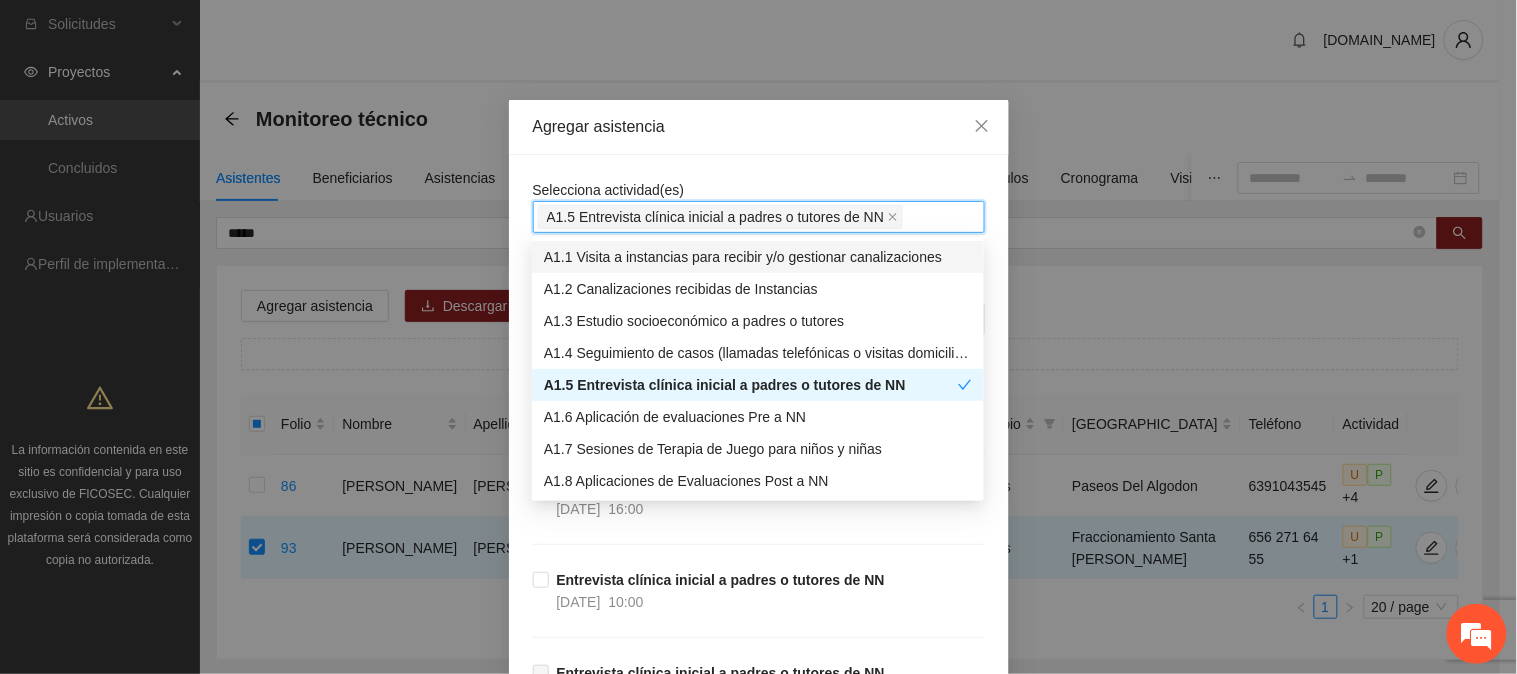 click on "Selecciona actividad(es) A1.5 Entrevista clínica inicial a padres o tutores de NN   Si la fecha no está en la lista agrégala aquí Entrevista clínica inicial a padres o tutores de NN [DATE] 11:00 Entrevista clínica inicial a padres o tutores de NN [DATE] 16:00 Entrevista clínica inicial a padres o tutores de NN [DATE] 10:00 Entrevista clínica inicial a padres o tutores de NN [DATE] 15:00 Entrevista clínica inicial a padres o tutores de NN [DATE] 11:00 Entrevista clínica inicial a padres o tutores de NN [DATE] 10:00 Entrevista clínica inicial a padres o tutores de NN [DATE] 11:00 Entrevista clínica inicial a padres o tutores de NN [DATE] 17:00 Entrevista clínica inicial a padres o tutores de NN [DATE] 16:00 Entrevista clínica inicial a padres o tutores de NN [DATE] 16:00 Entrevista clínica inicial a padres o tutores de NN [DATE] 16:00 Entrevista clínica inicial a padres o tutores de NN [DATE] 14:00 [DATE] 14:00" at bounding box center [759, 910] 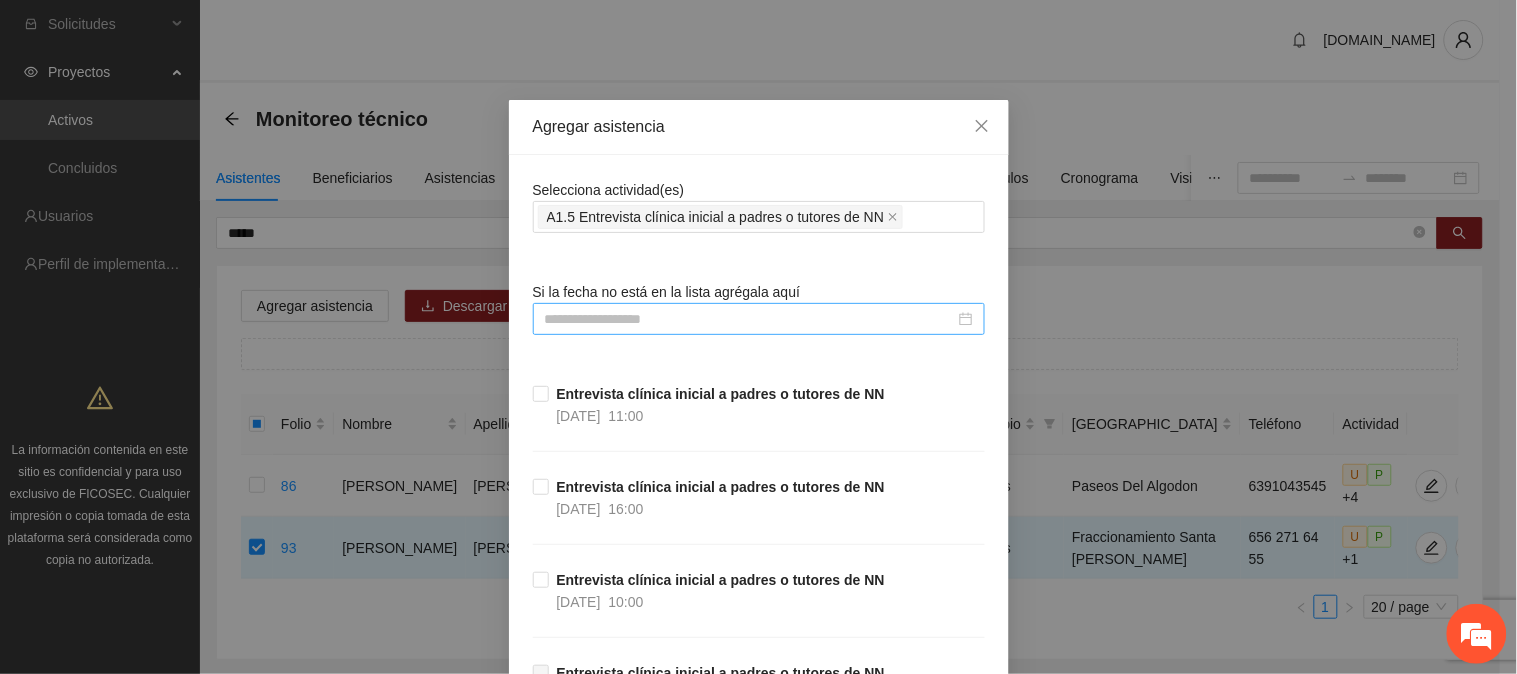 click at bounding box center (750, 319) 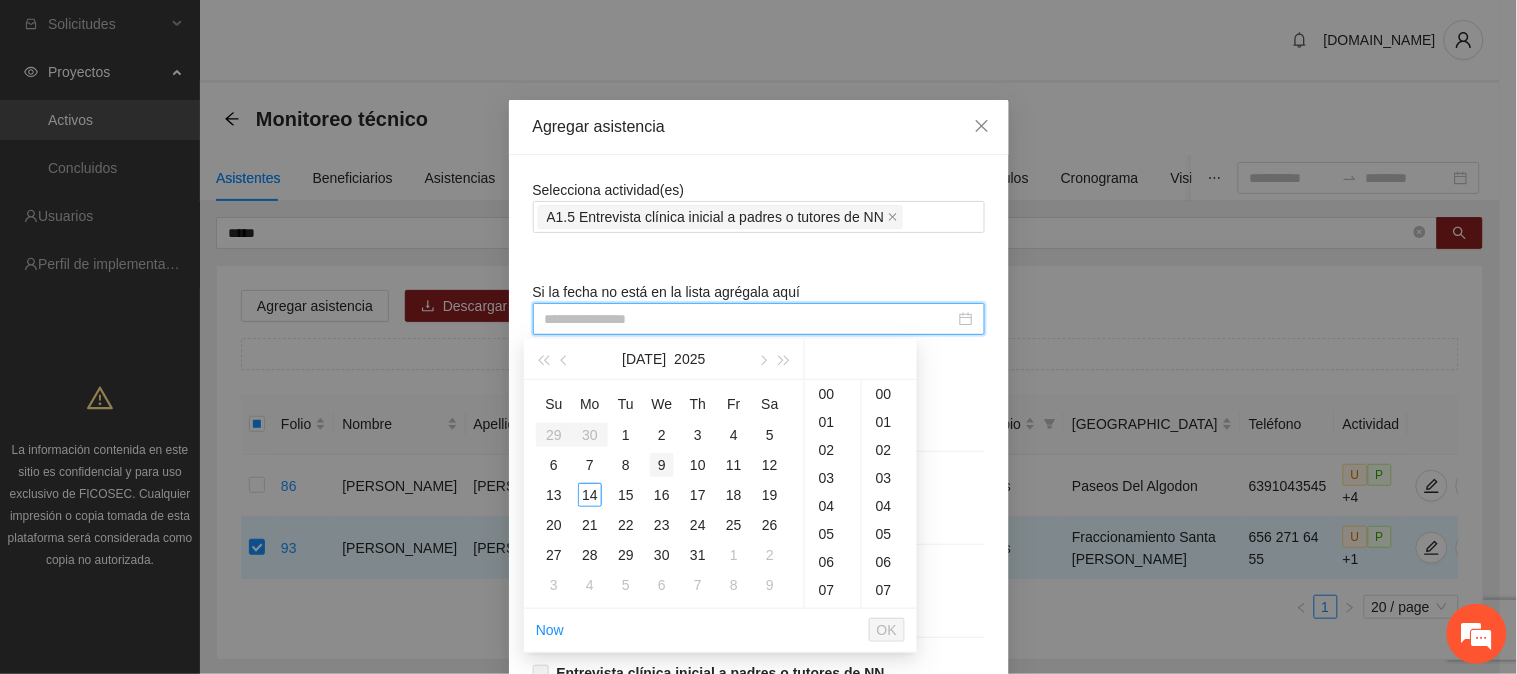 click on "9" at bounding box center [662, 465] 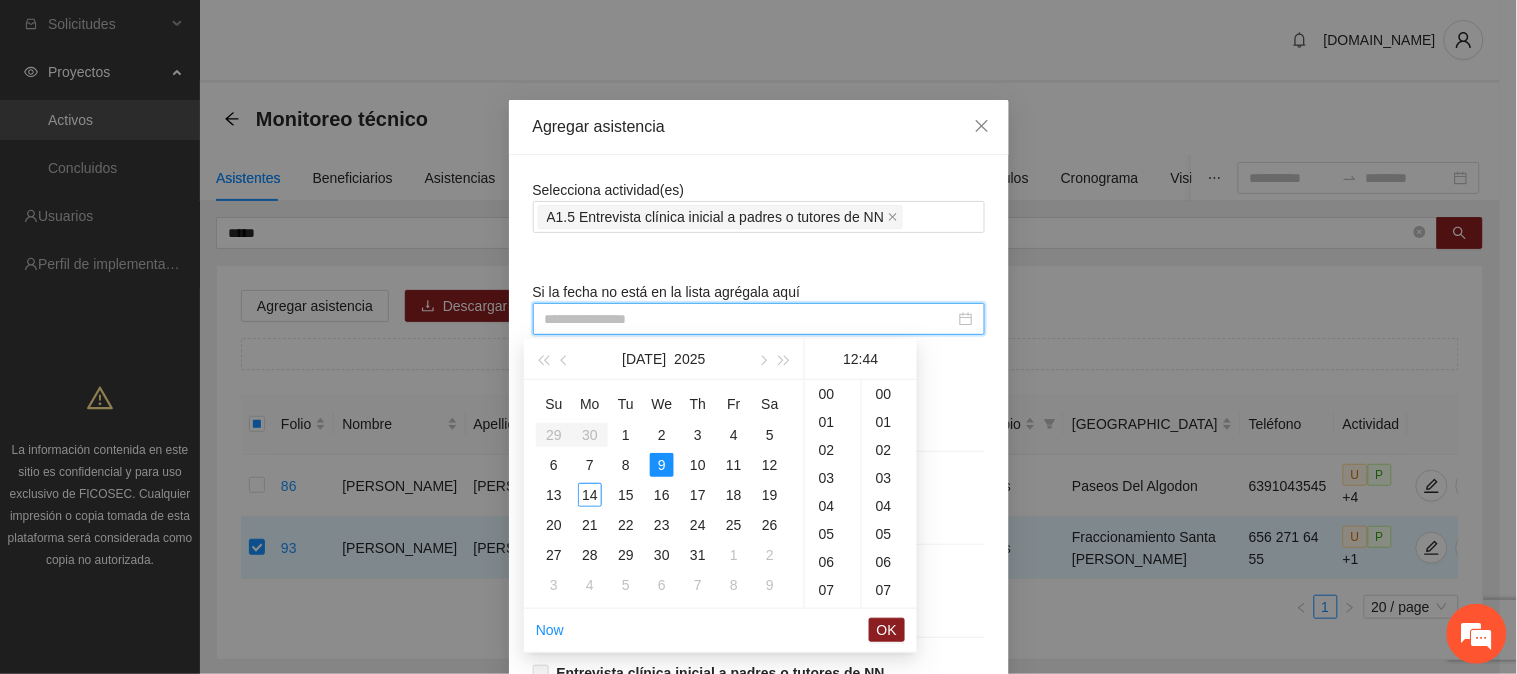 scroll, scrollTop: 194, scrollLeft: 0, axis: vertical 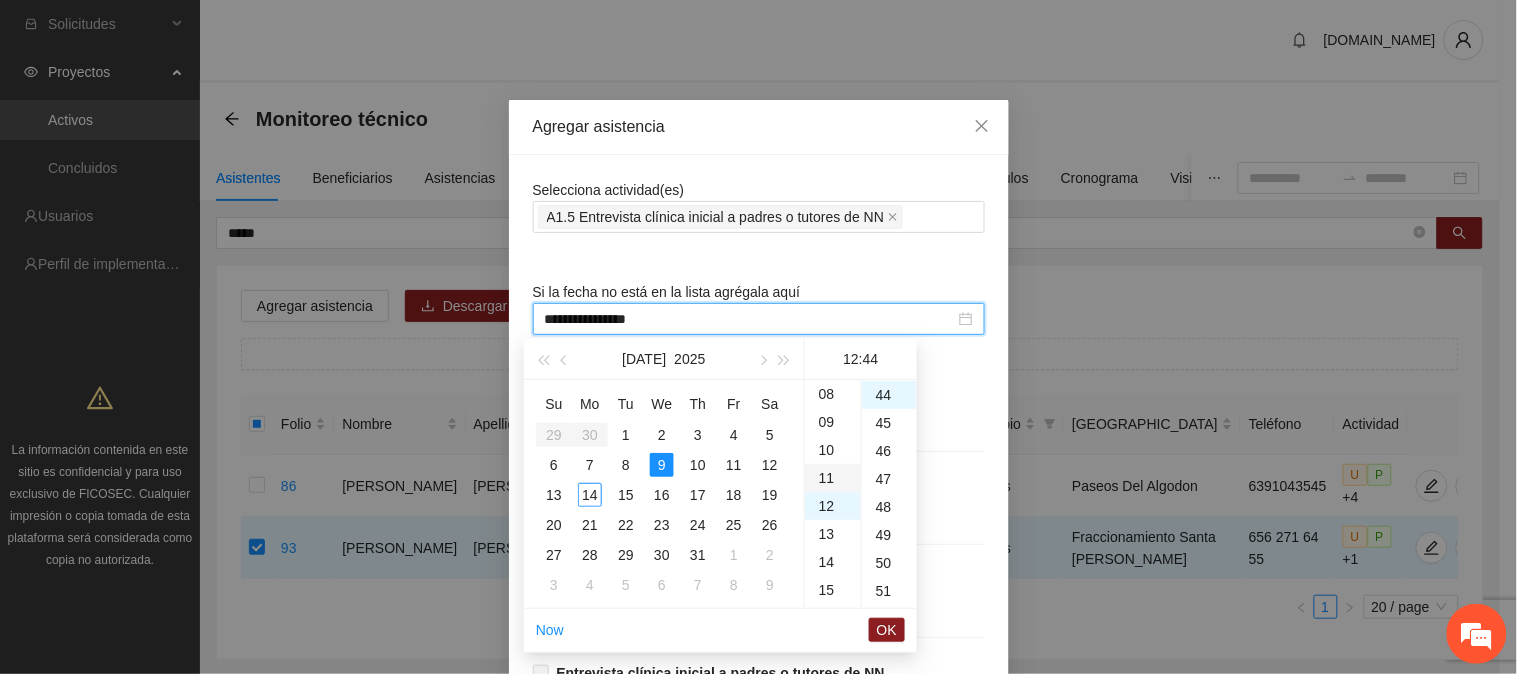 click on "11" at bounding box center [833, 478] 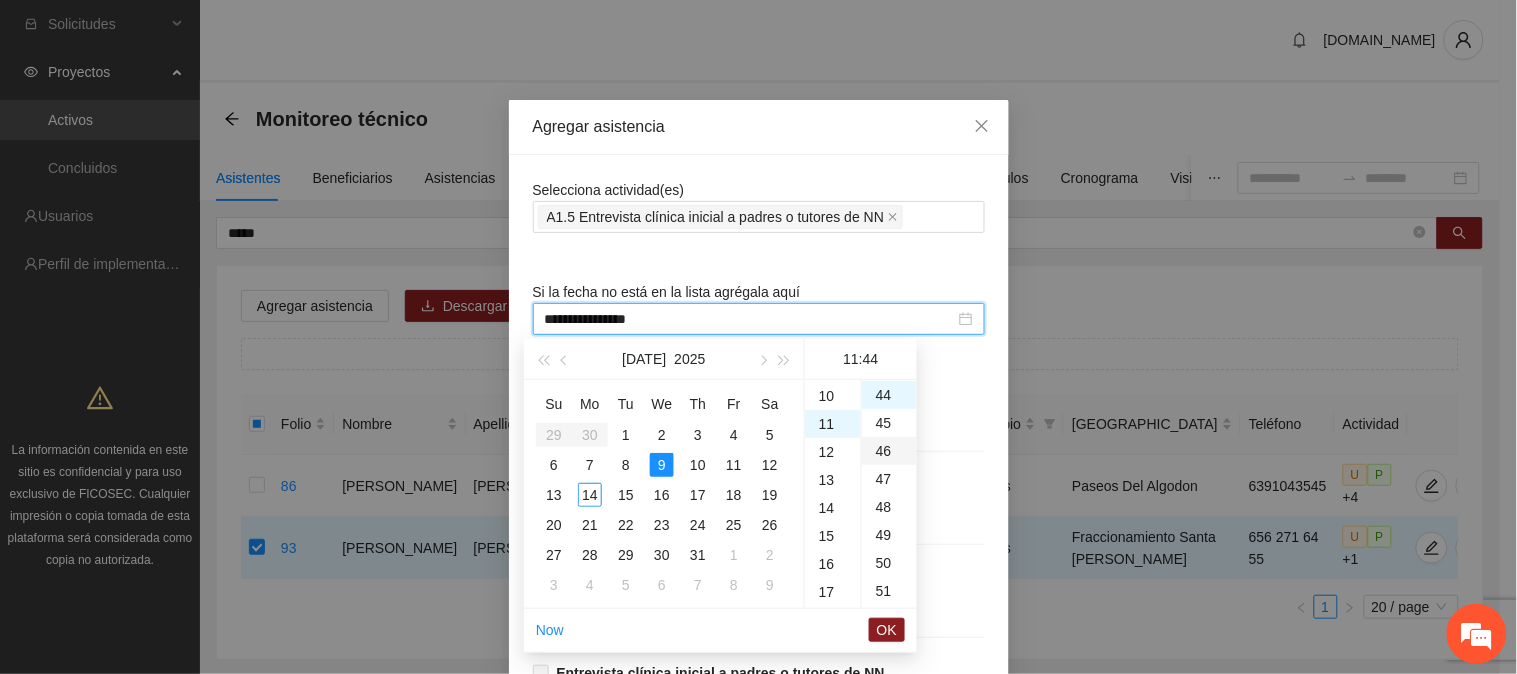 scroll, scrollTop: 307, scrollLeft: 0, axis: vertical 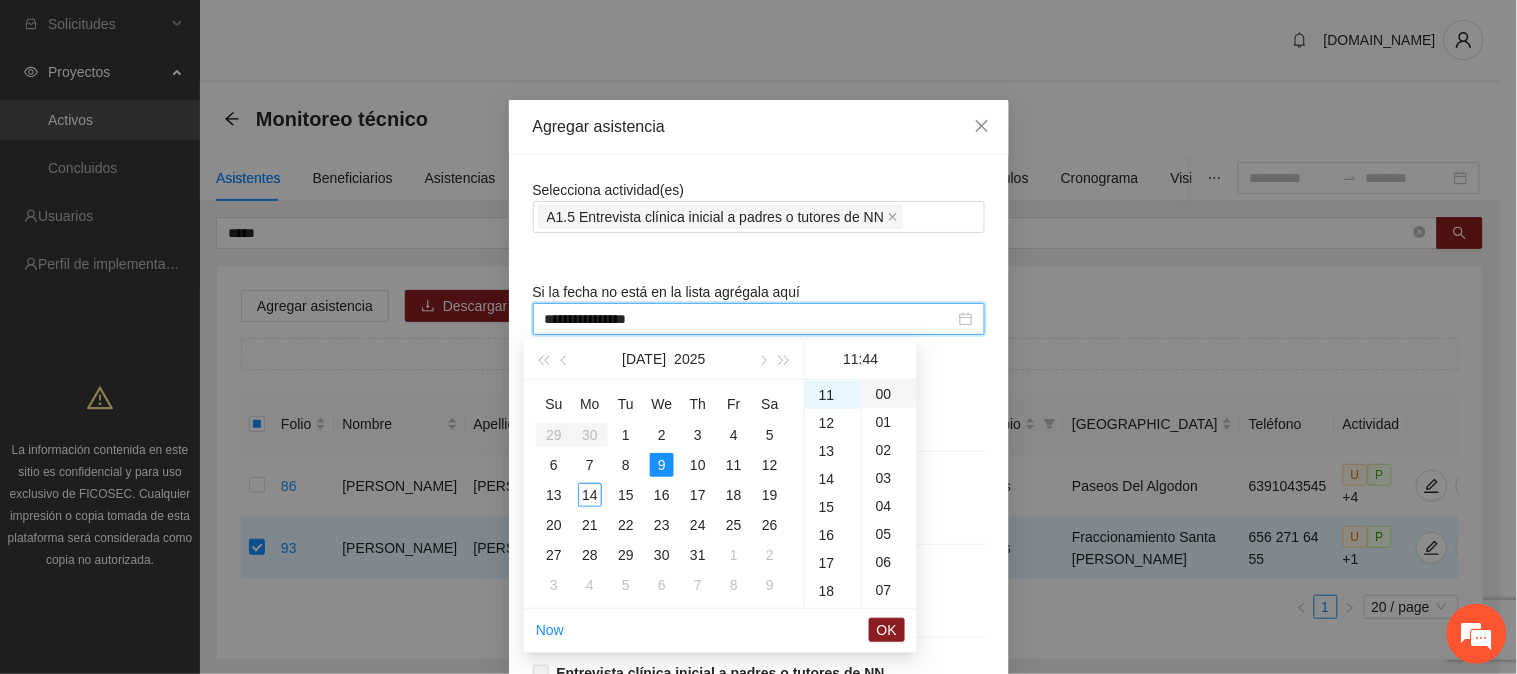 click on "00" at bounding box center (889, 394) 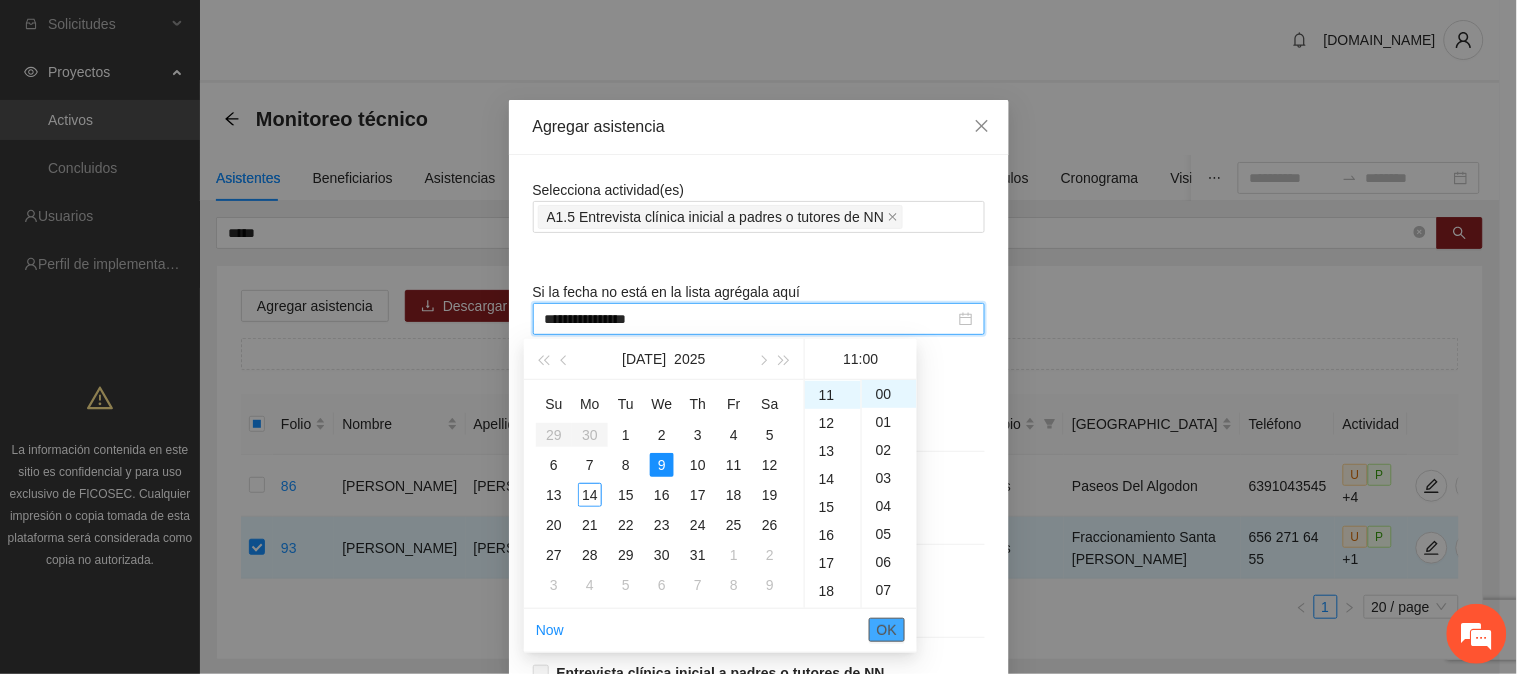 click on "OK" at bounding box center [887, 630] 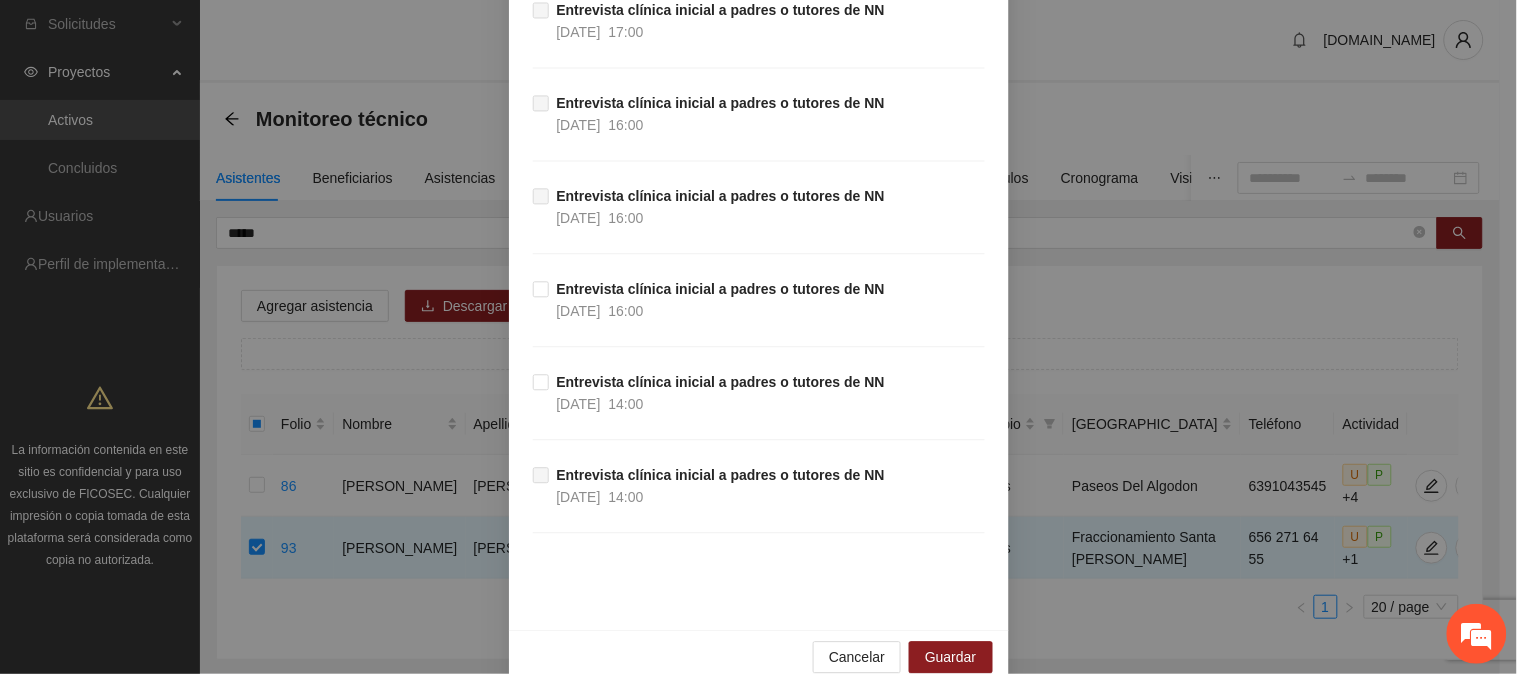 scroll, scrollTop: 1068, scrollLeft: 0, axis: vertical 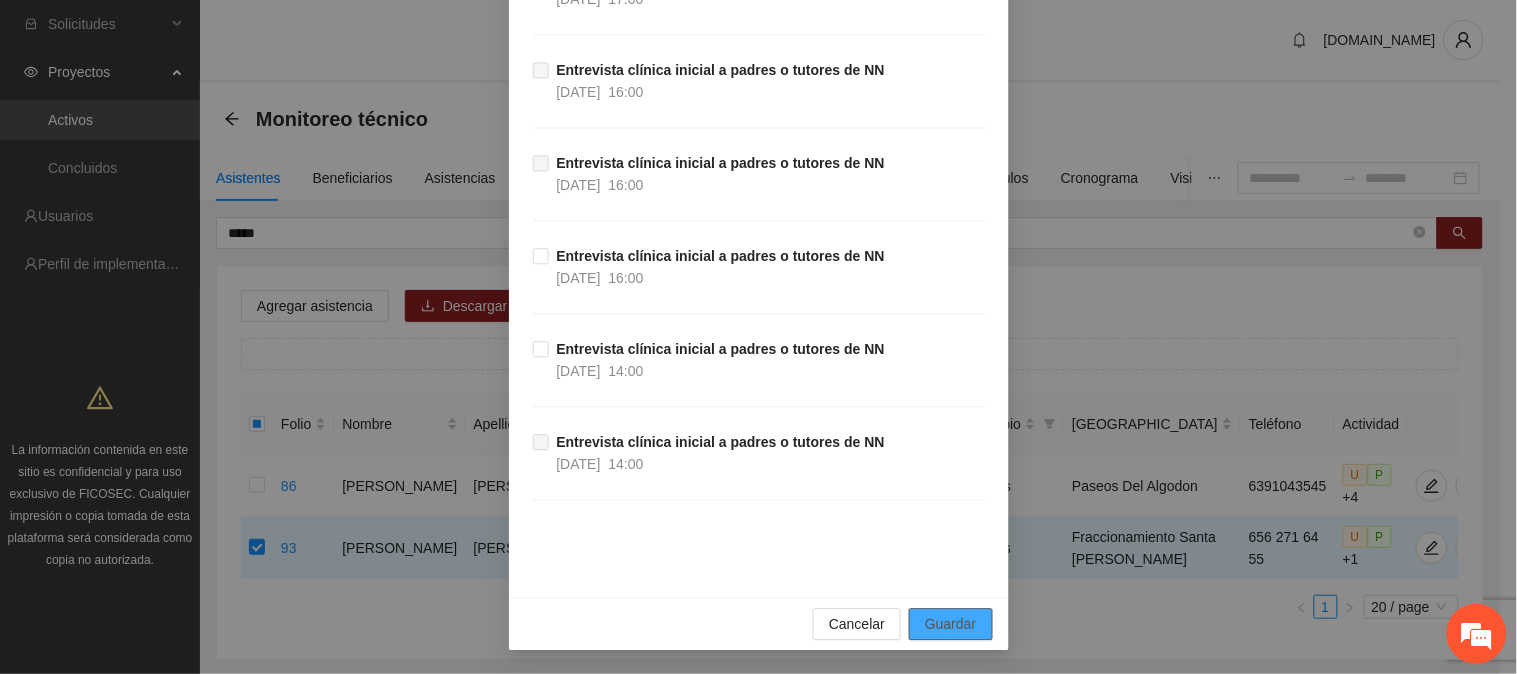 click on "Guardar" at bounding box center (950, 624) 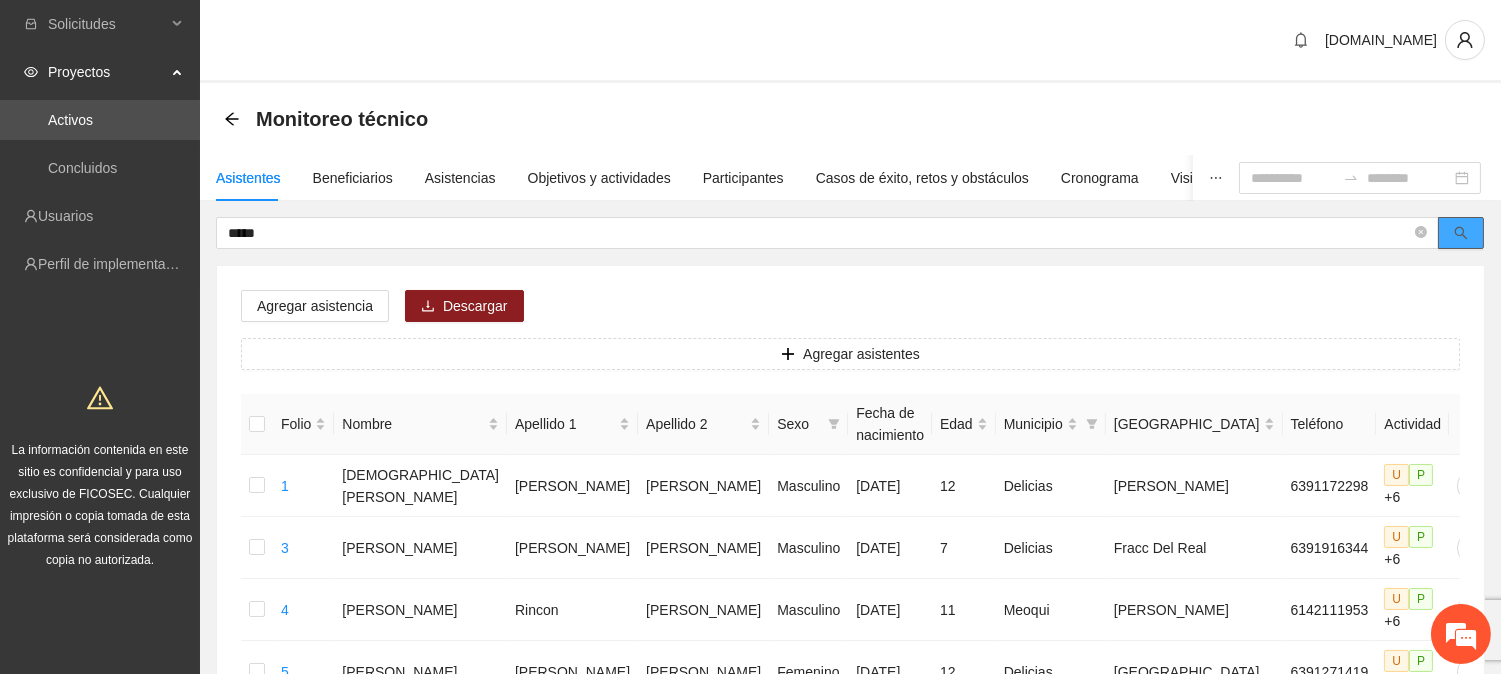 click 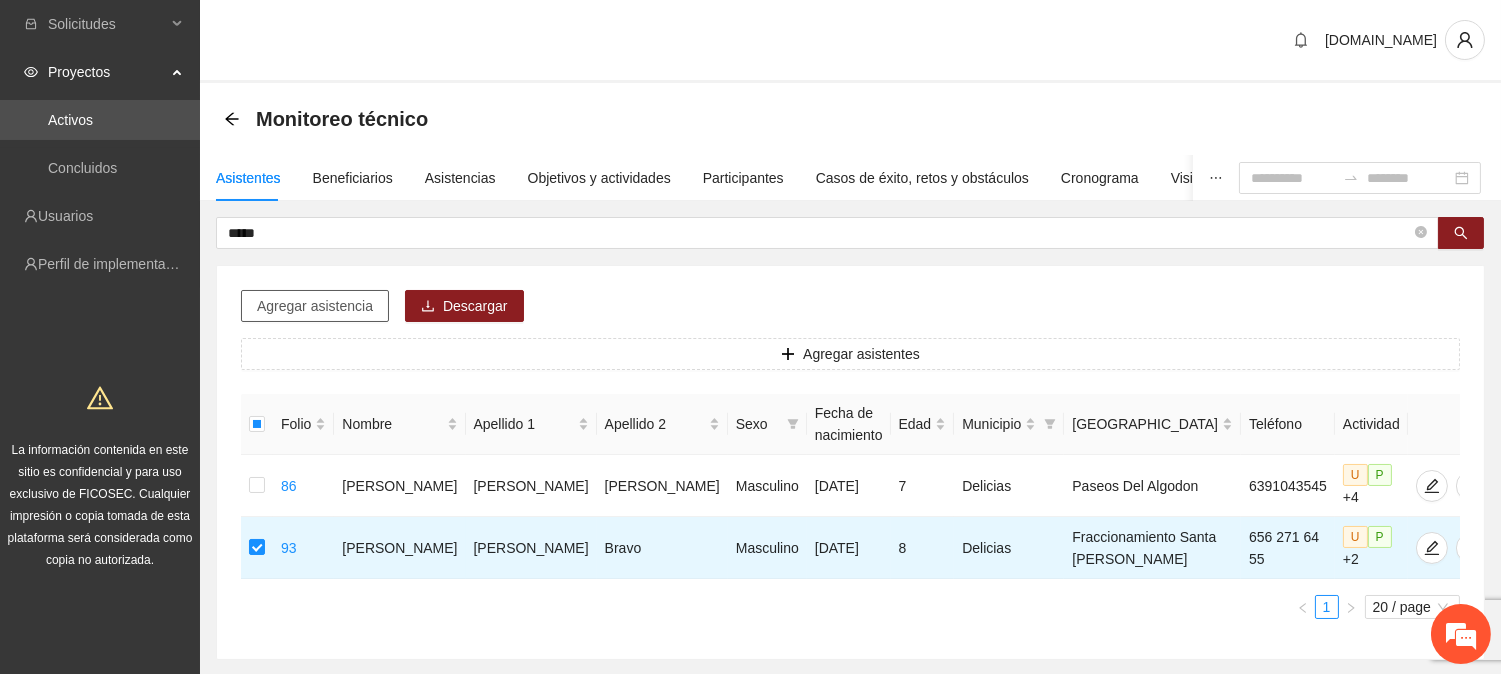 click on "Agregar asistencia" at bounding box center [315, 306] 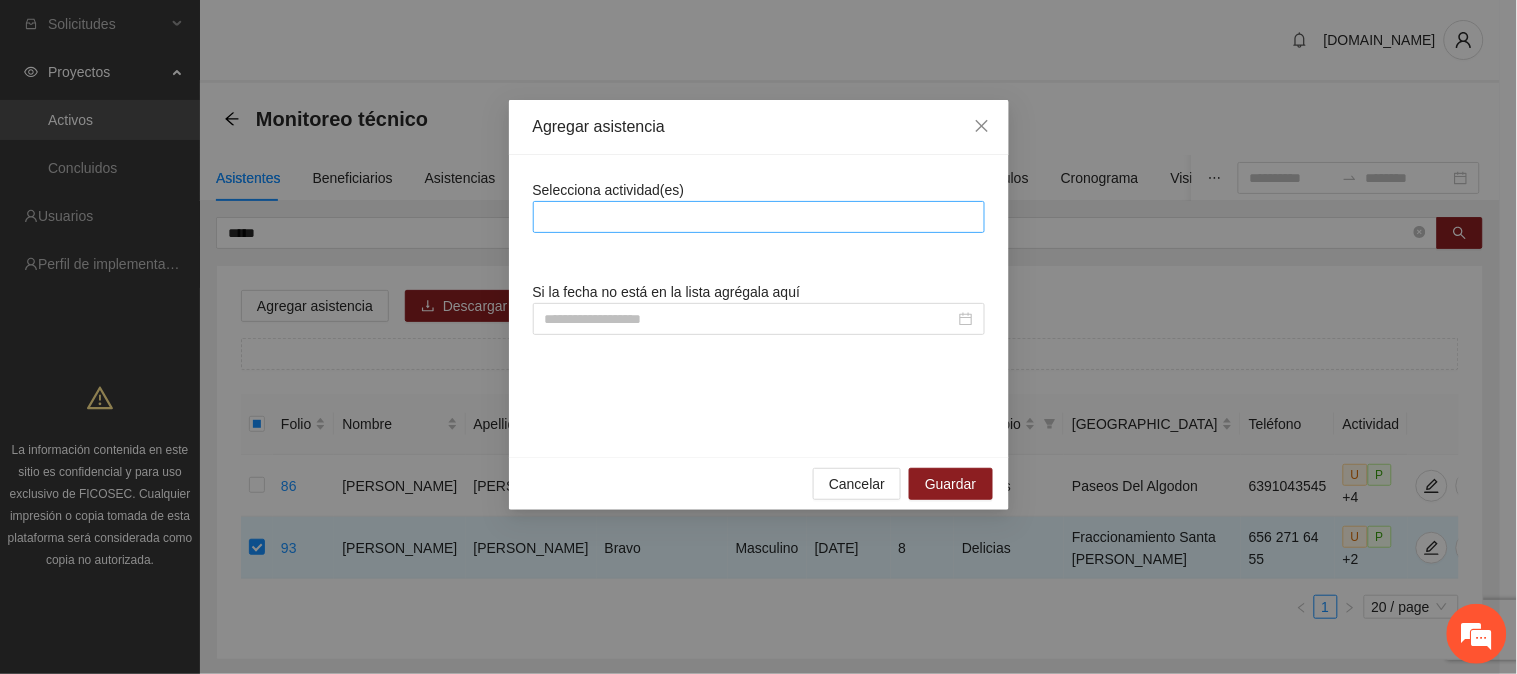 click at bounding box center (759, 217) 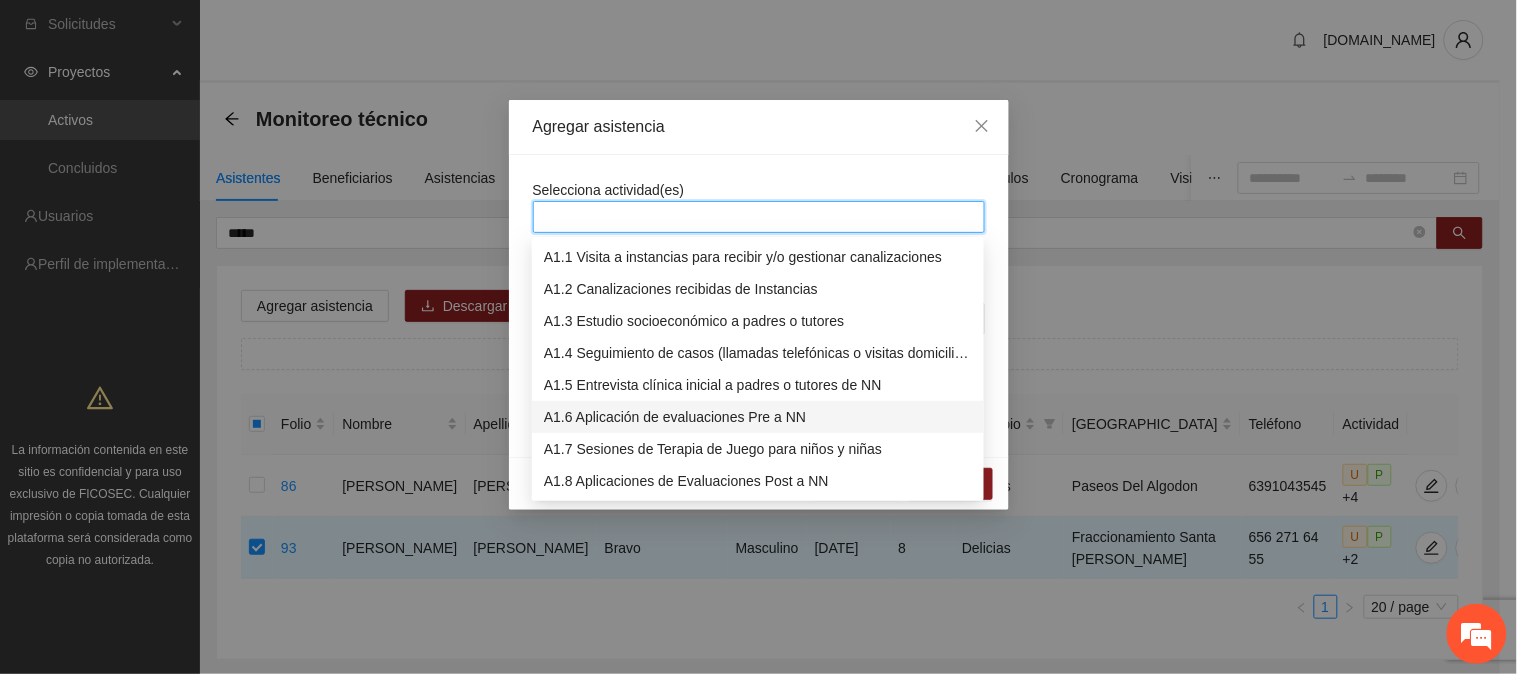 click on "A1.6 Aplicación de evaluaciones Pre a NN" at bounding box center [758, 417] 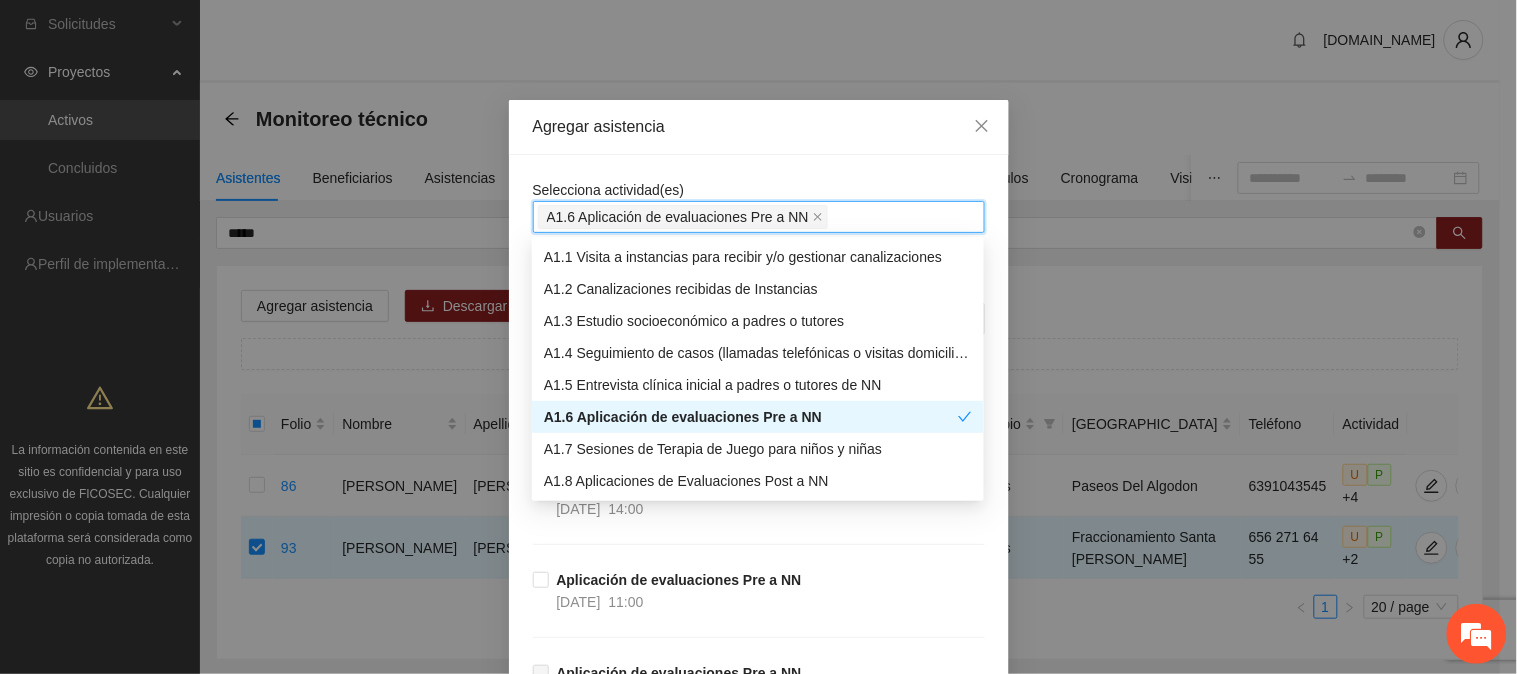 click on "Selecciona actividad(es) A1.6 Aplicación de evaluaciones Pre a NN A1.6 Aplicación de evaluaciones Pre a NN" at bounding box center (759, 206) 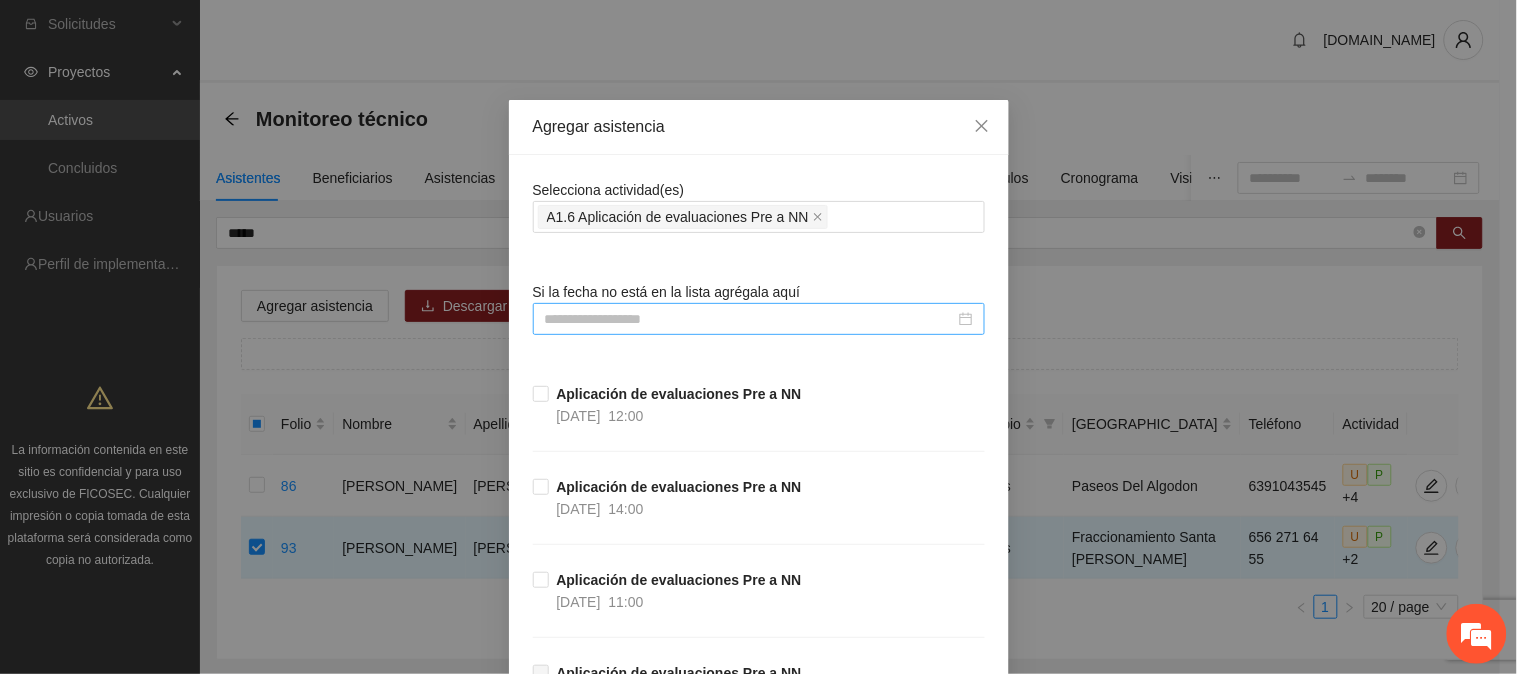 click at bounding box center [750, 319] 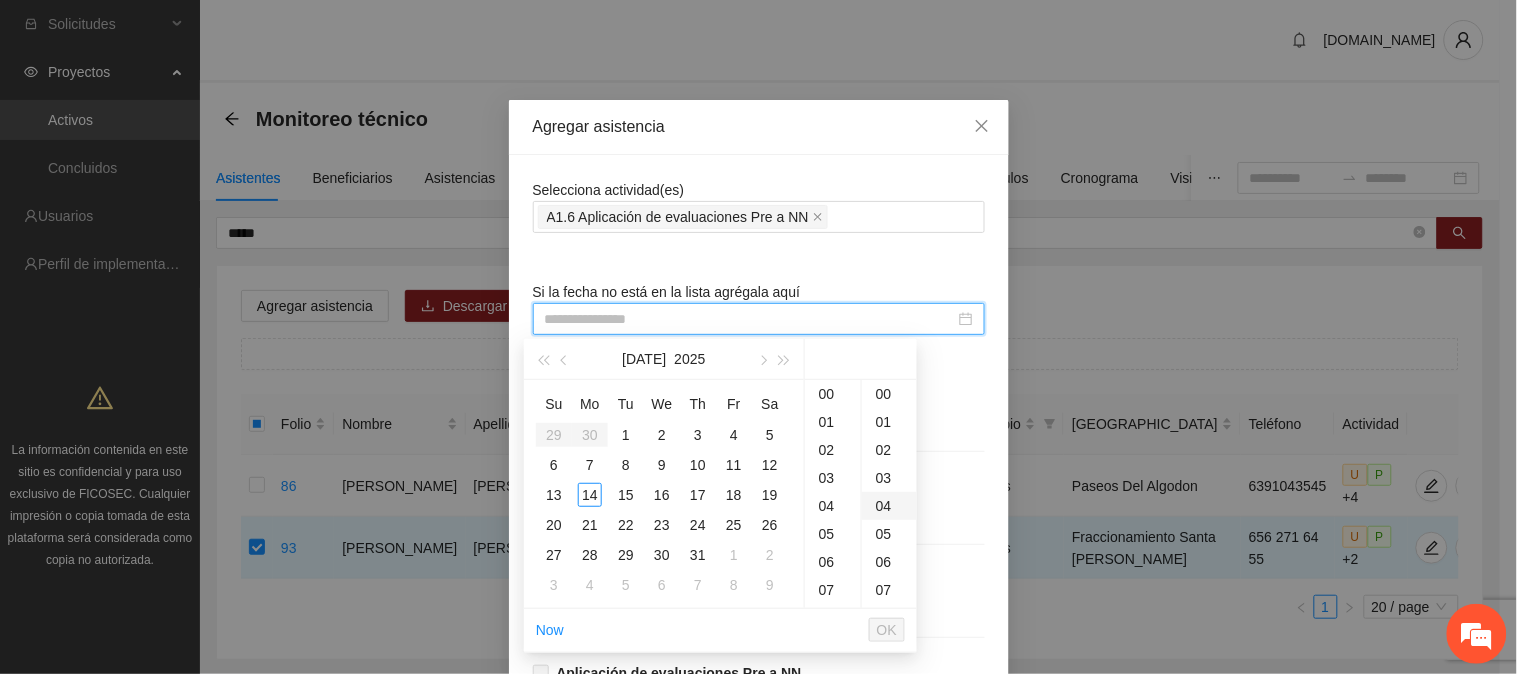 type on "**********" 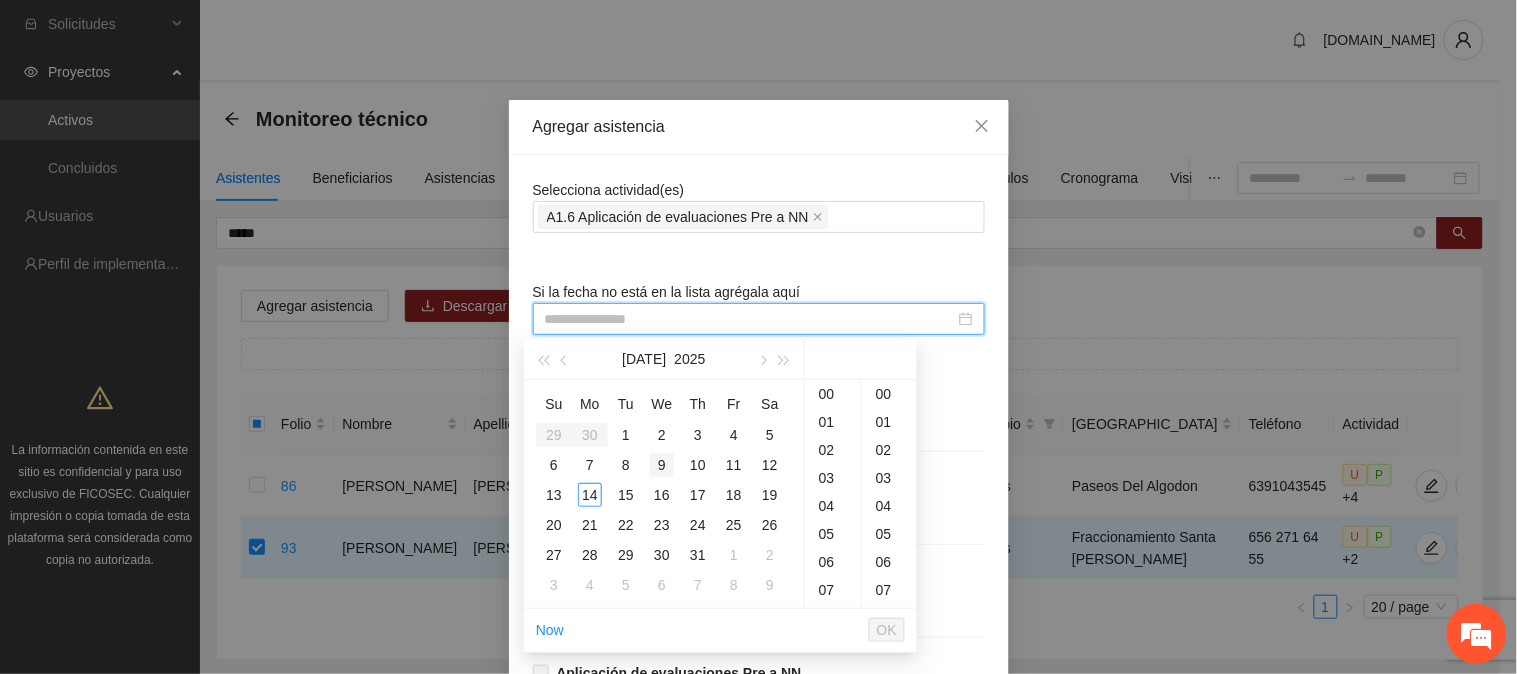 click on "9" at bounding box center [662, 465] 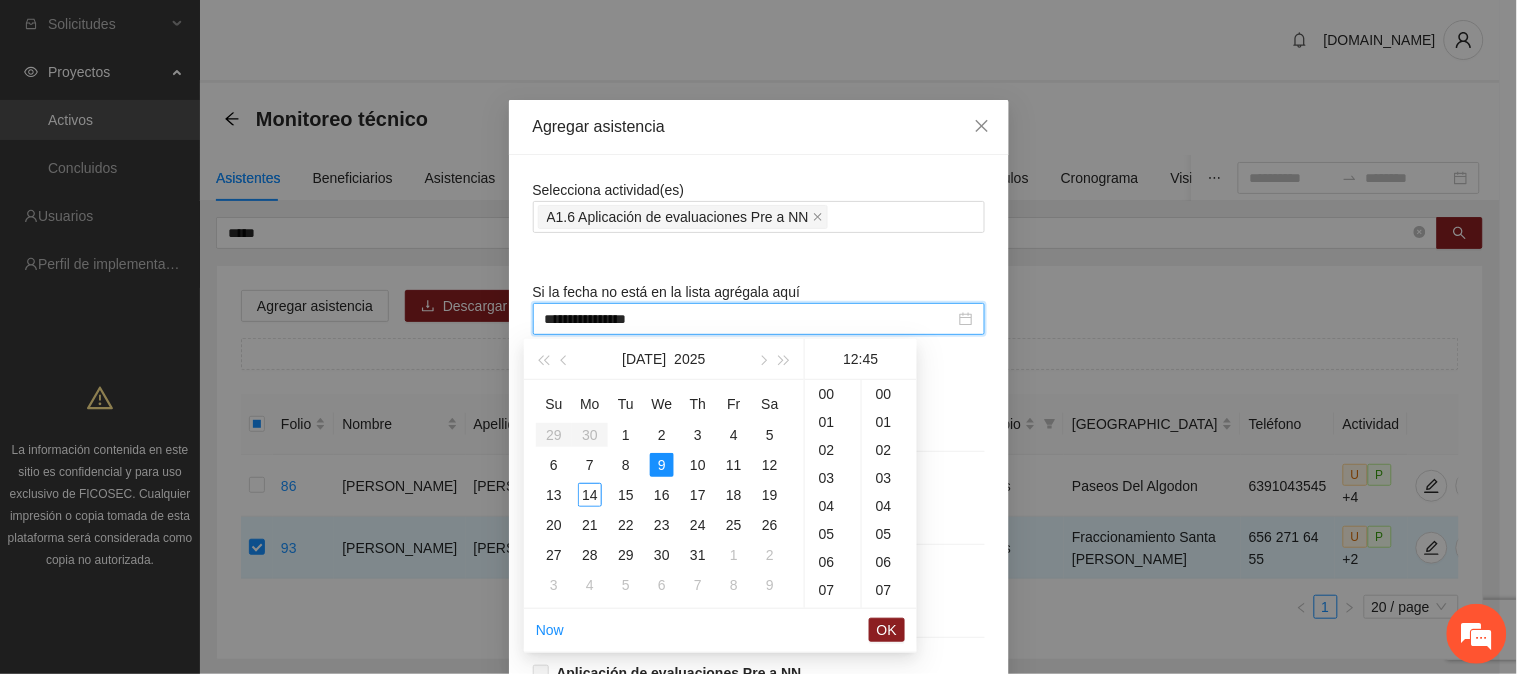 scroll, scrollTop: 194, scrollLeft: 0, axis: vertical 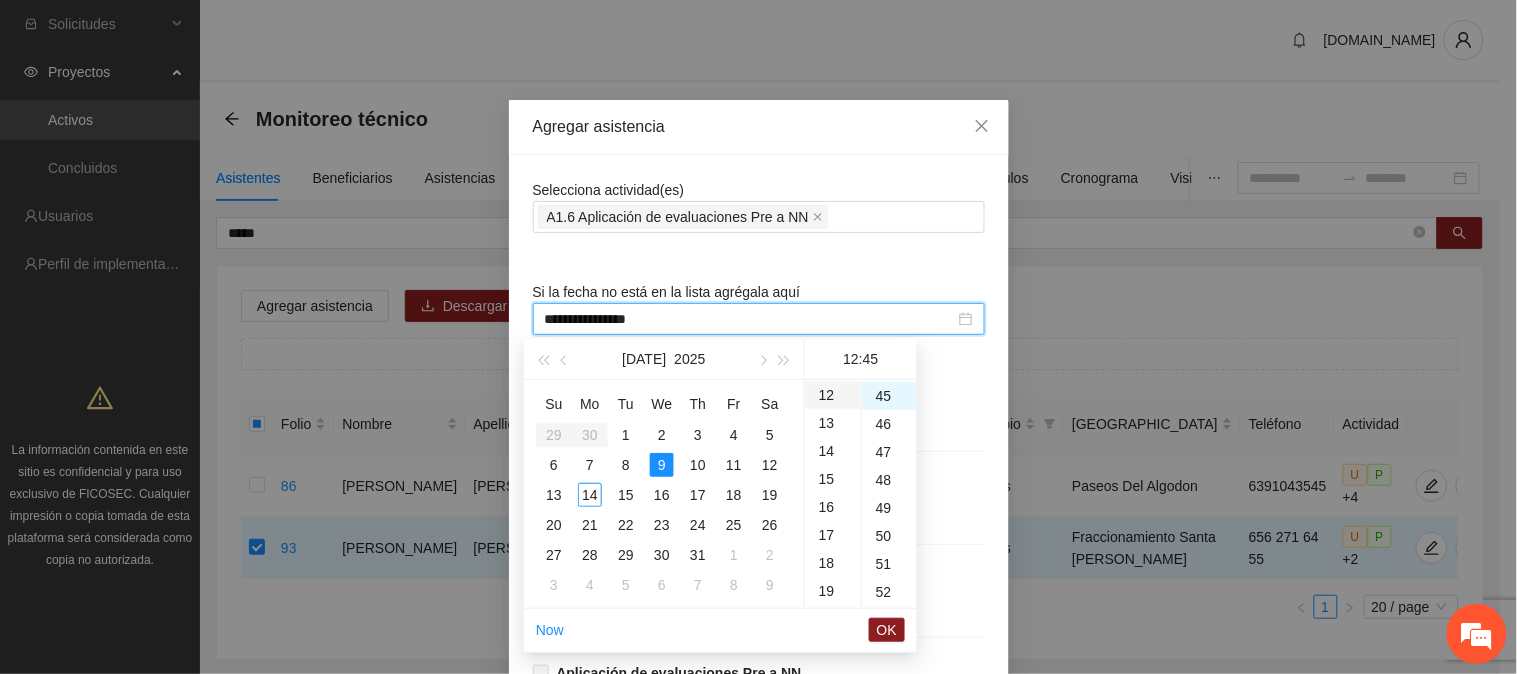 click on "12" at bounding box center (833, 395) 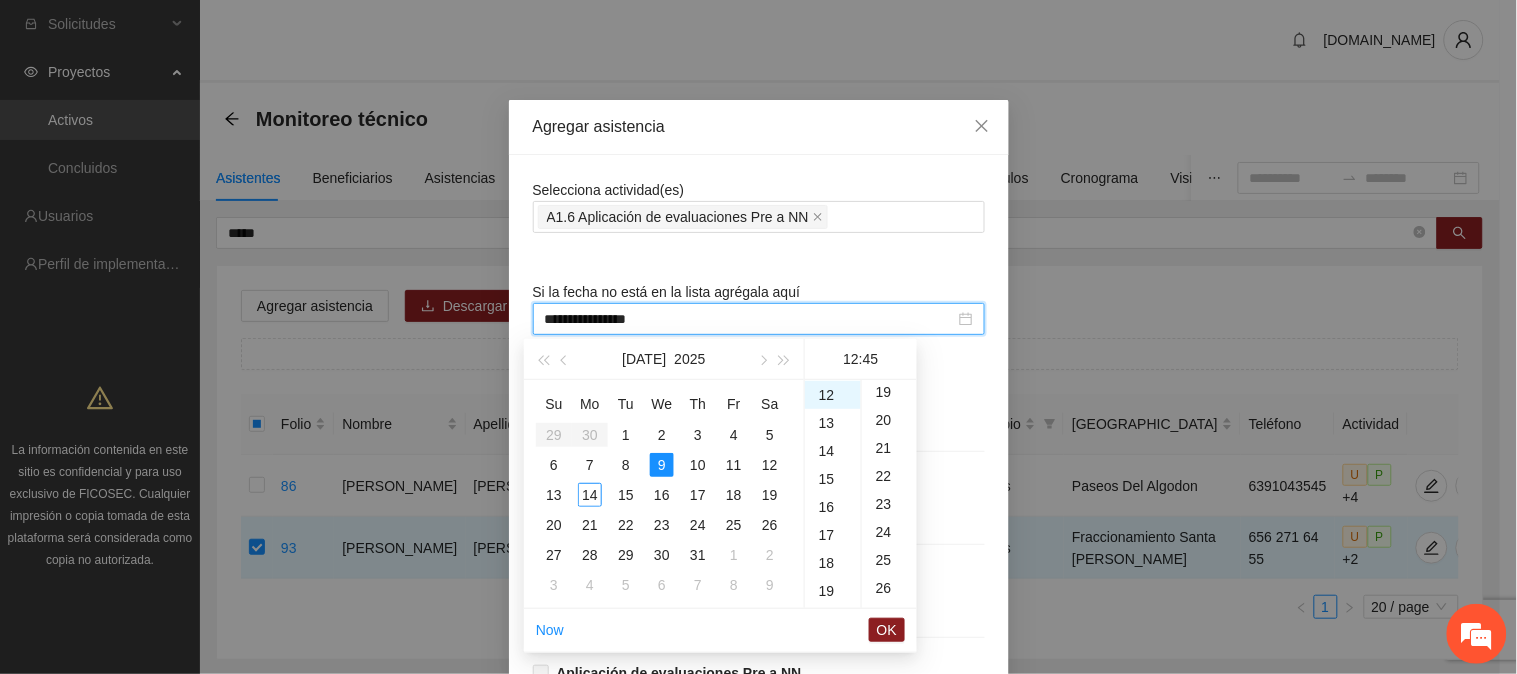 scroll, scrollTop: 0, scrollLeft: 0, axis: both 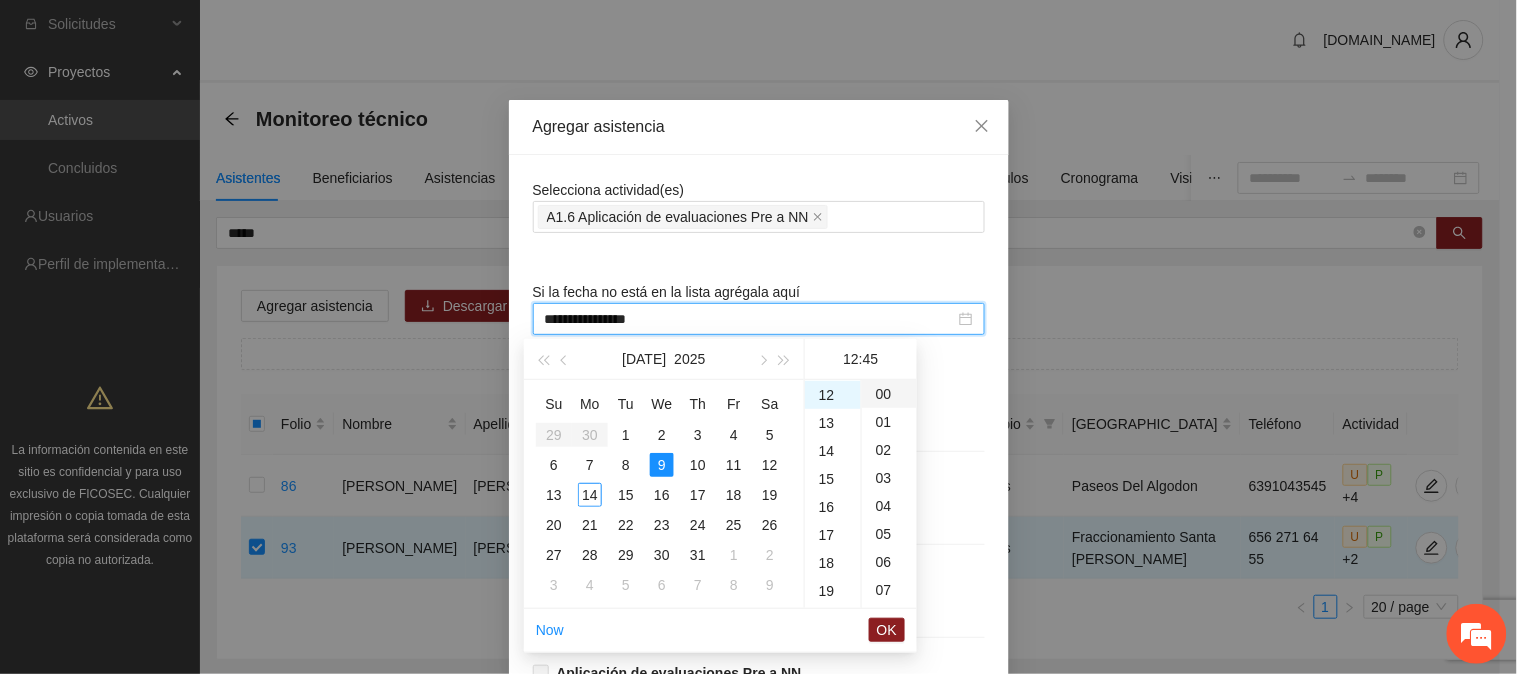 click on "00" at bounding box center [889, 394] 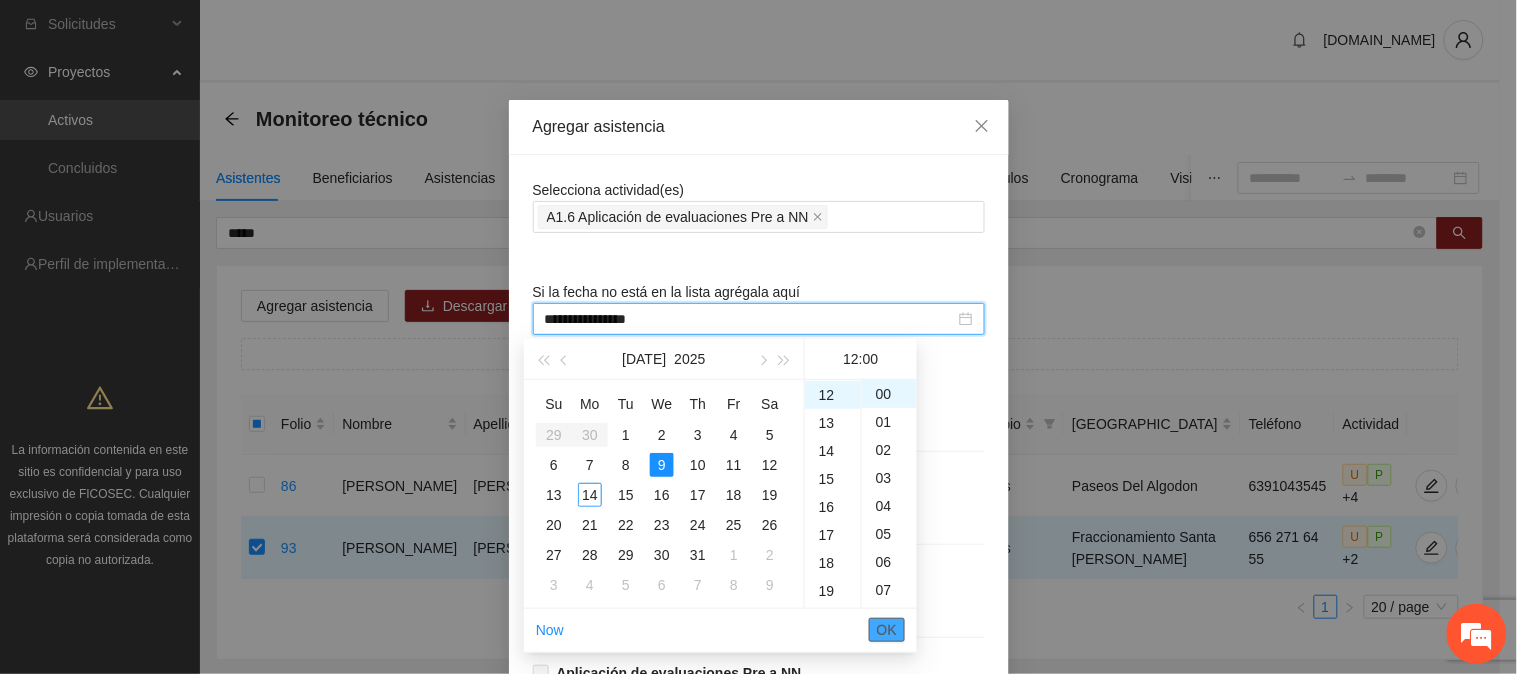 click on "OK" at bounding box center [887, 630] 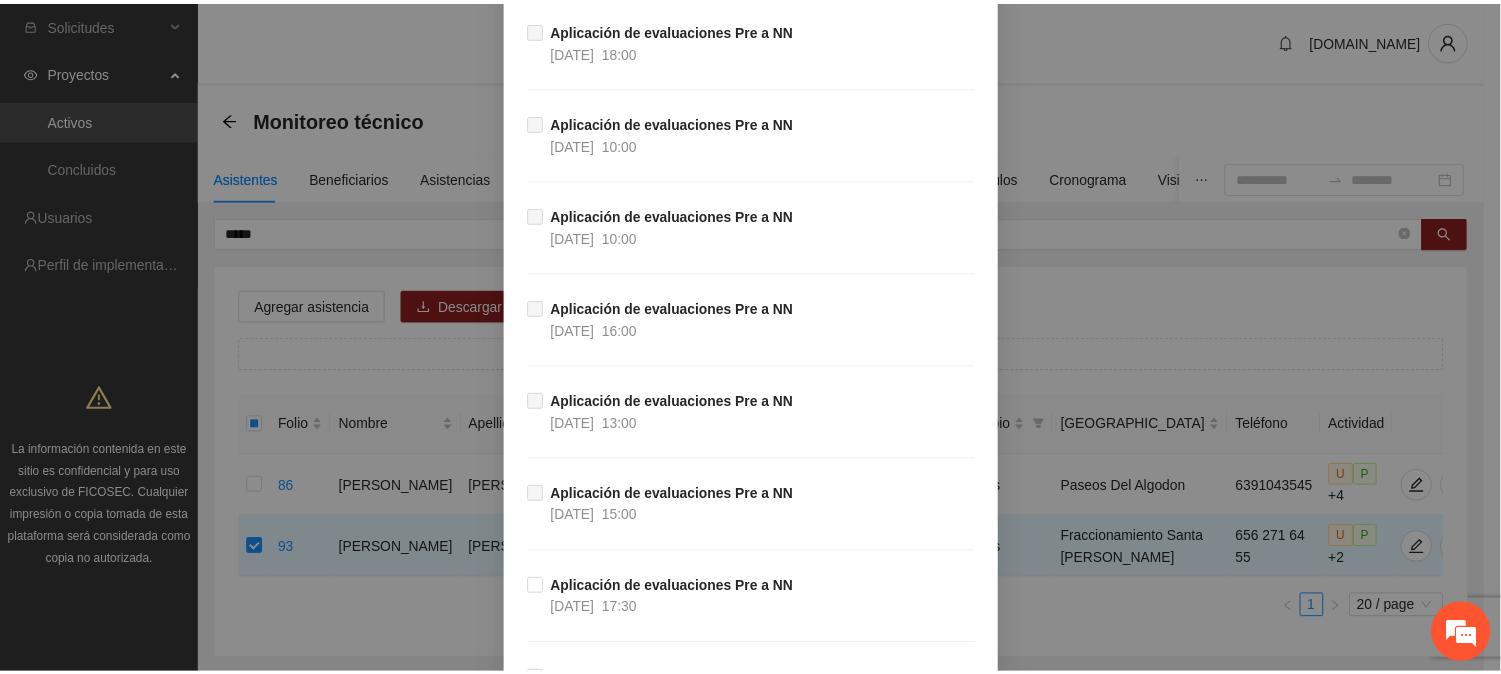 scroll, scrollTop: 3115, scrollLeft: 0, axis: vertical 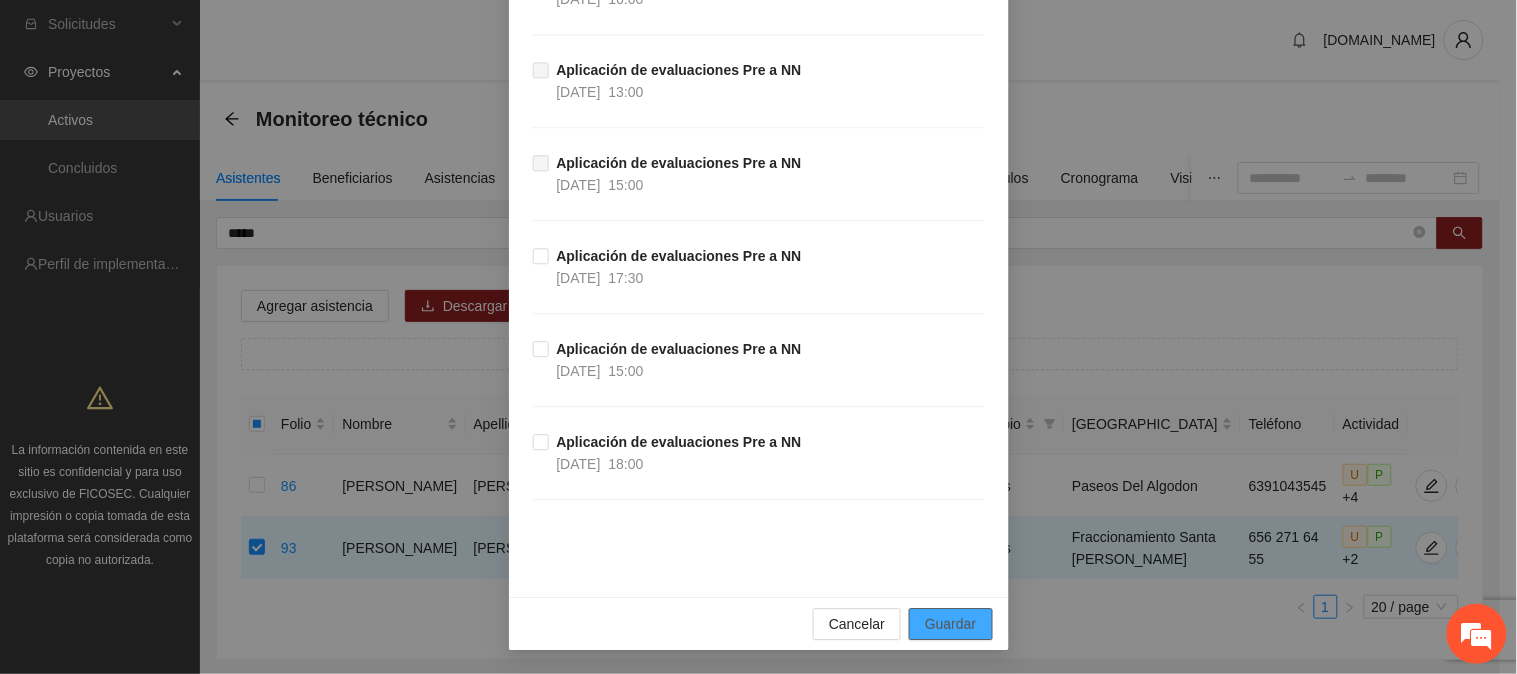 click on "Guardar" at bounding box center (950, 624) 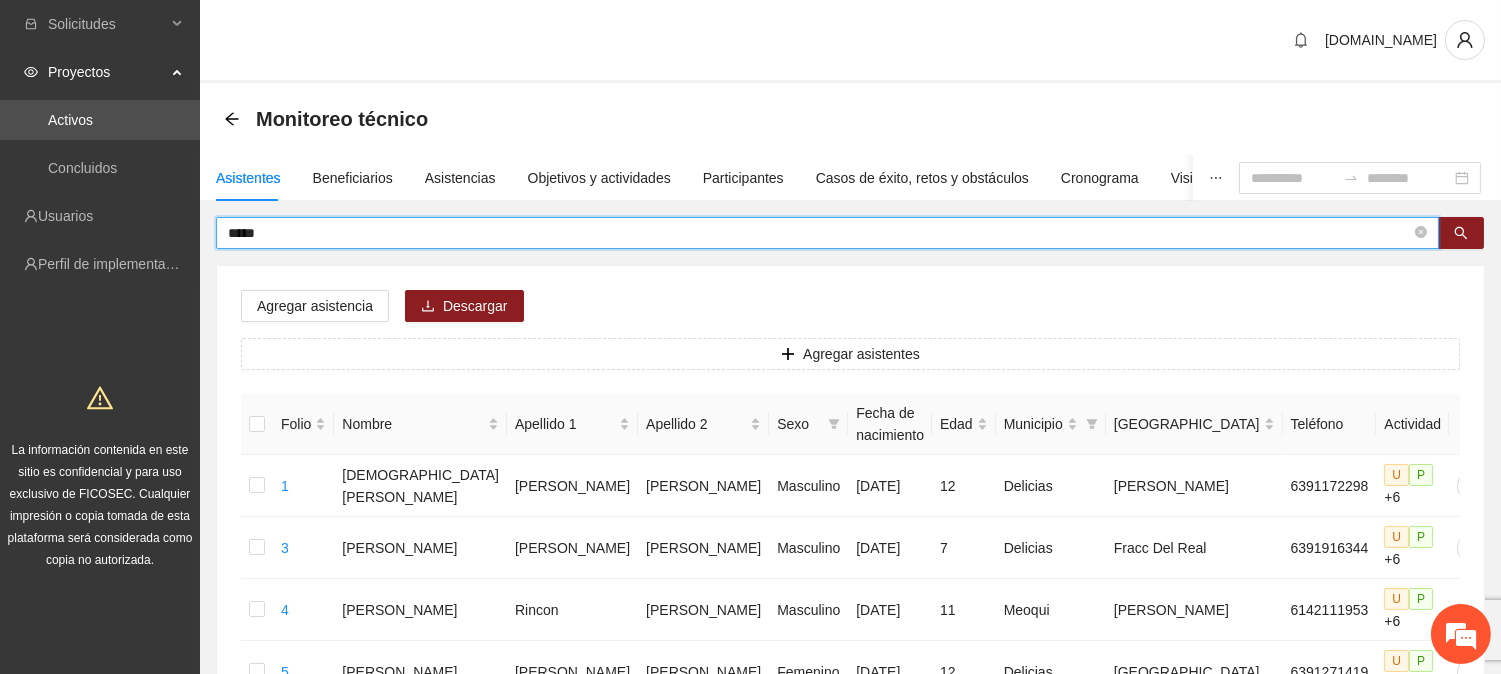 drag, startPoint x: 280, startPoint y: 233, endPoint x: 1368, endPoint y: 317, distance: 1091.2378 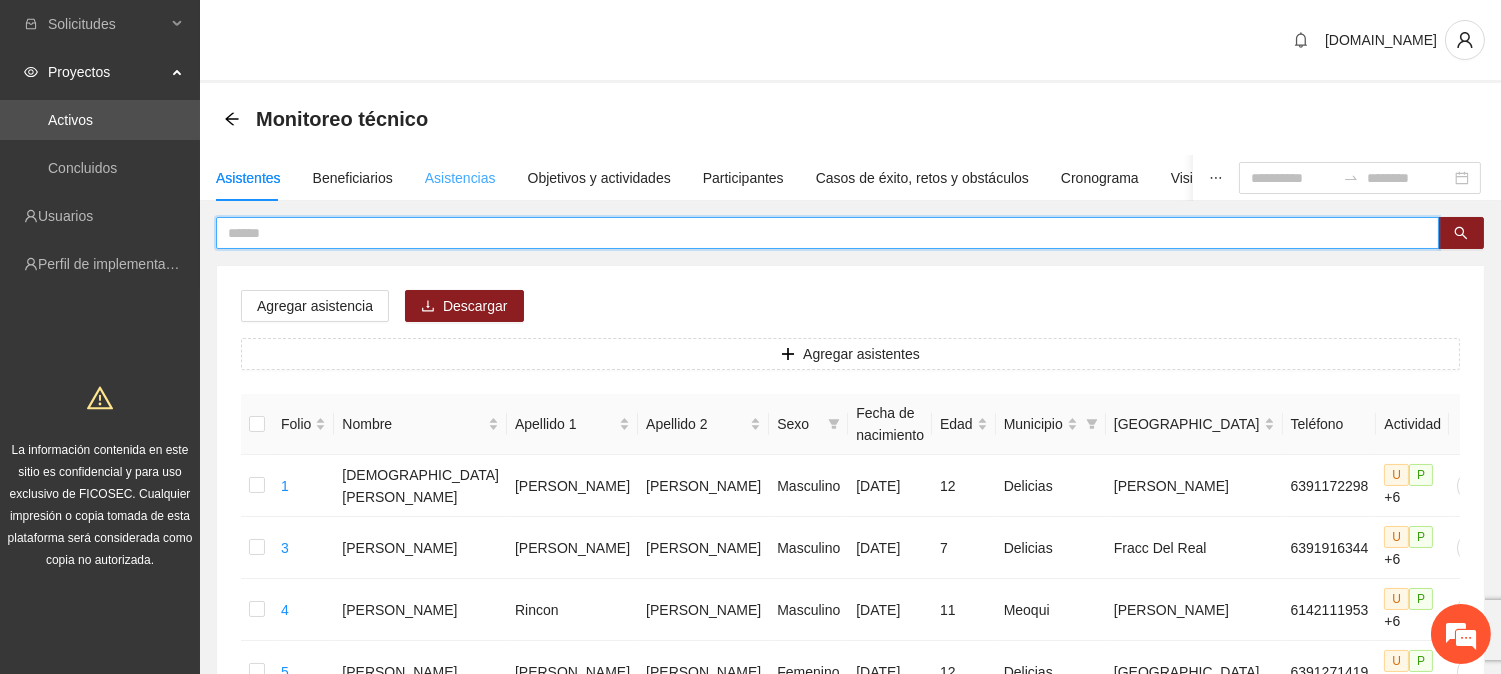 type 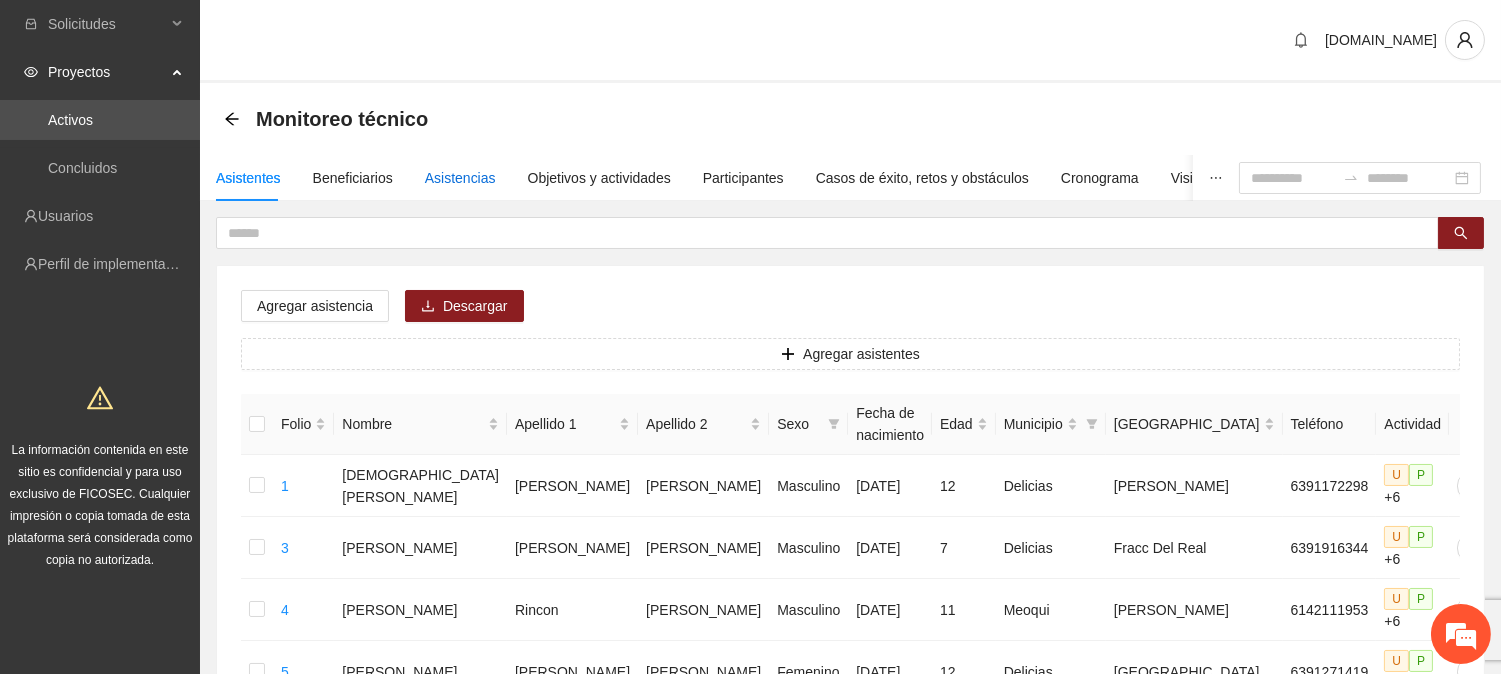 click on "Asistencias" at bounding box center [460, 178] 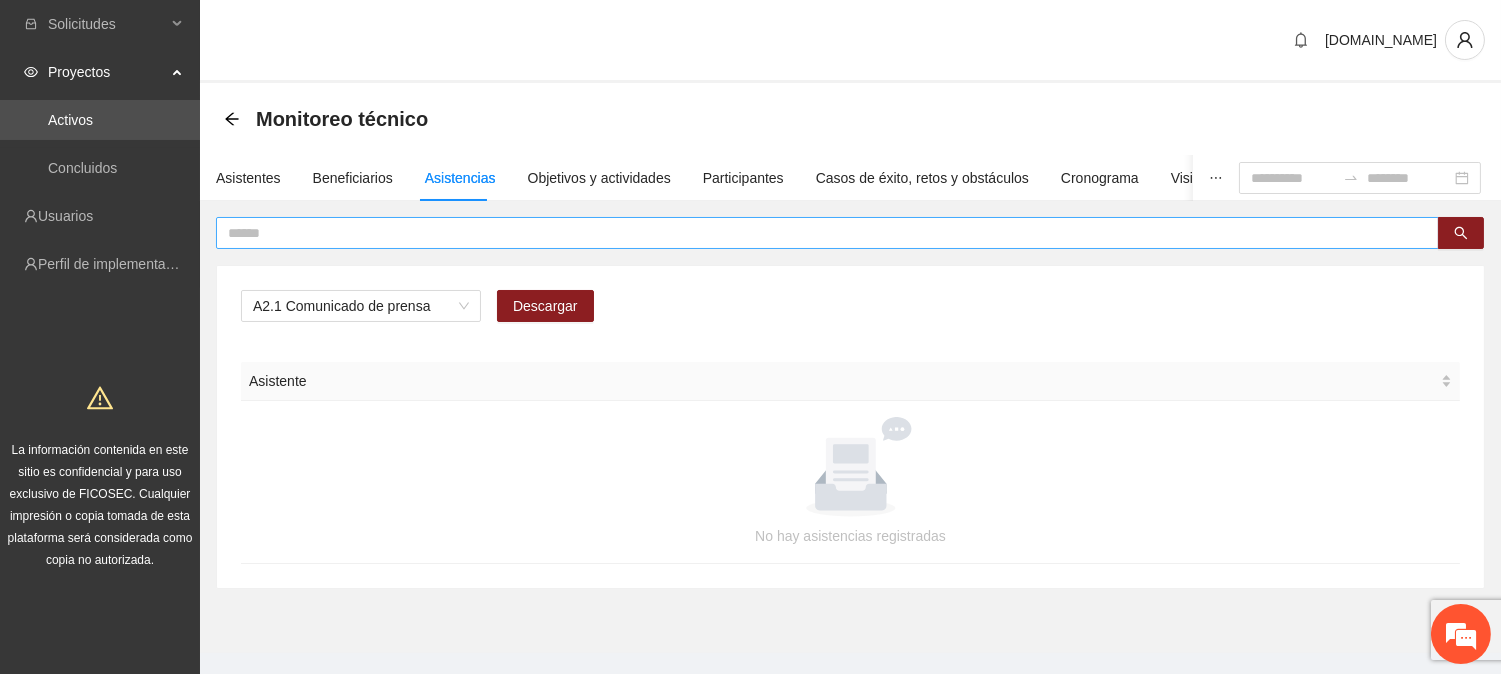 click at bounding box center (819, 233) 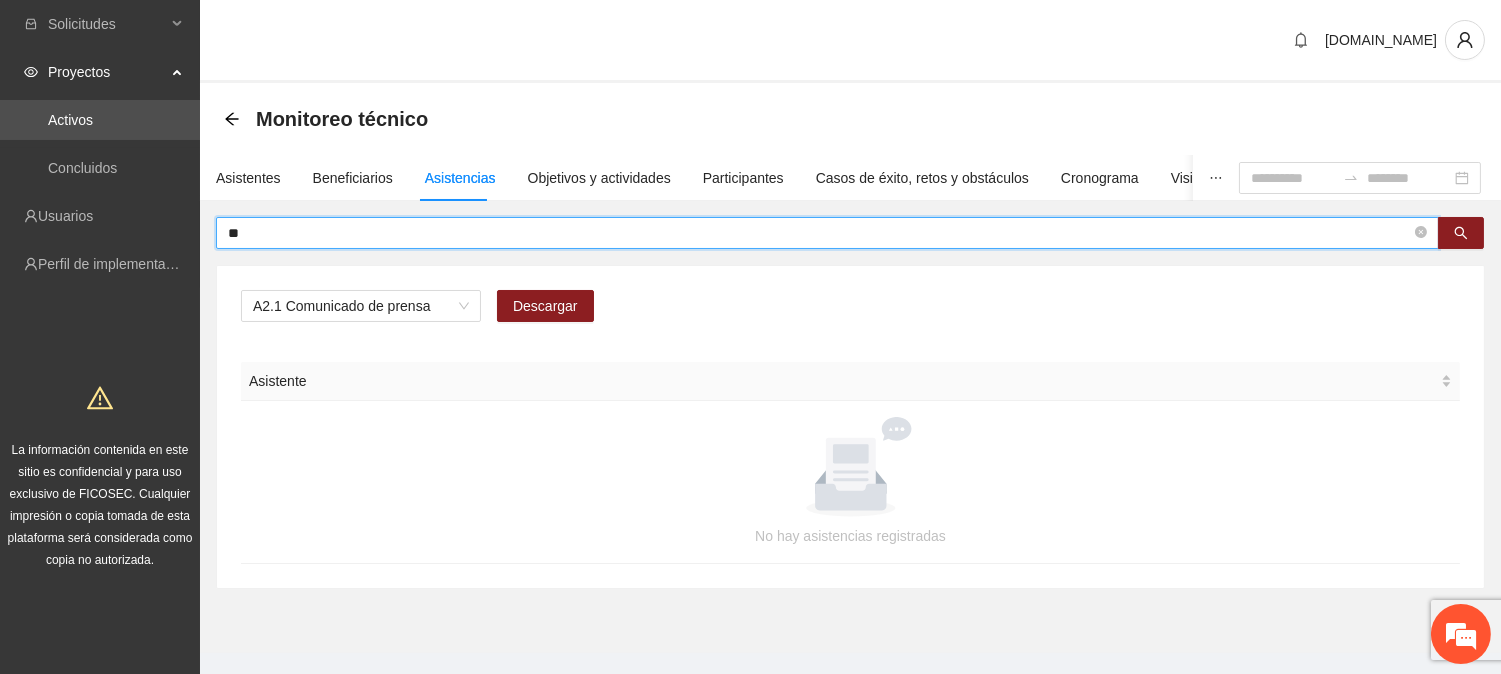 type on "*" 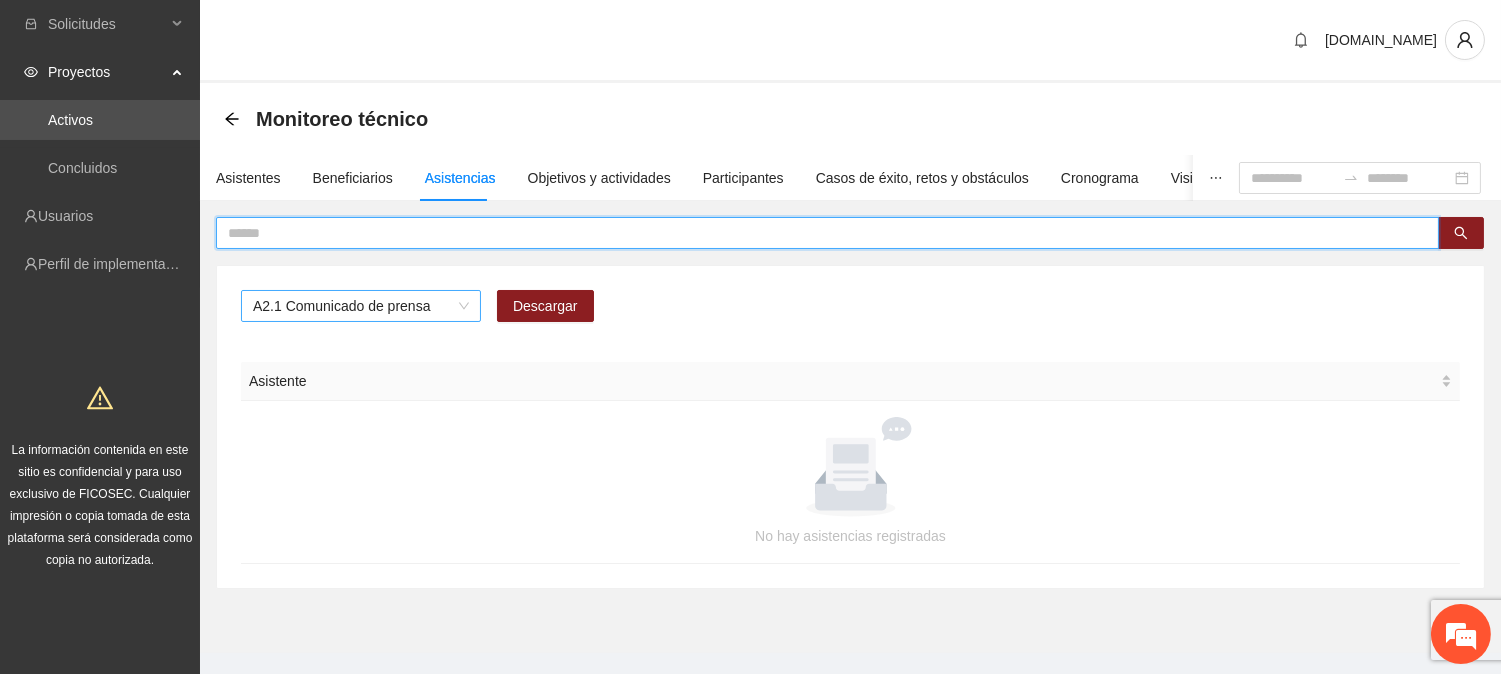 click on "A2.1 Comunicado de prensa" at bounding box center (361, 306) 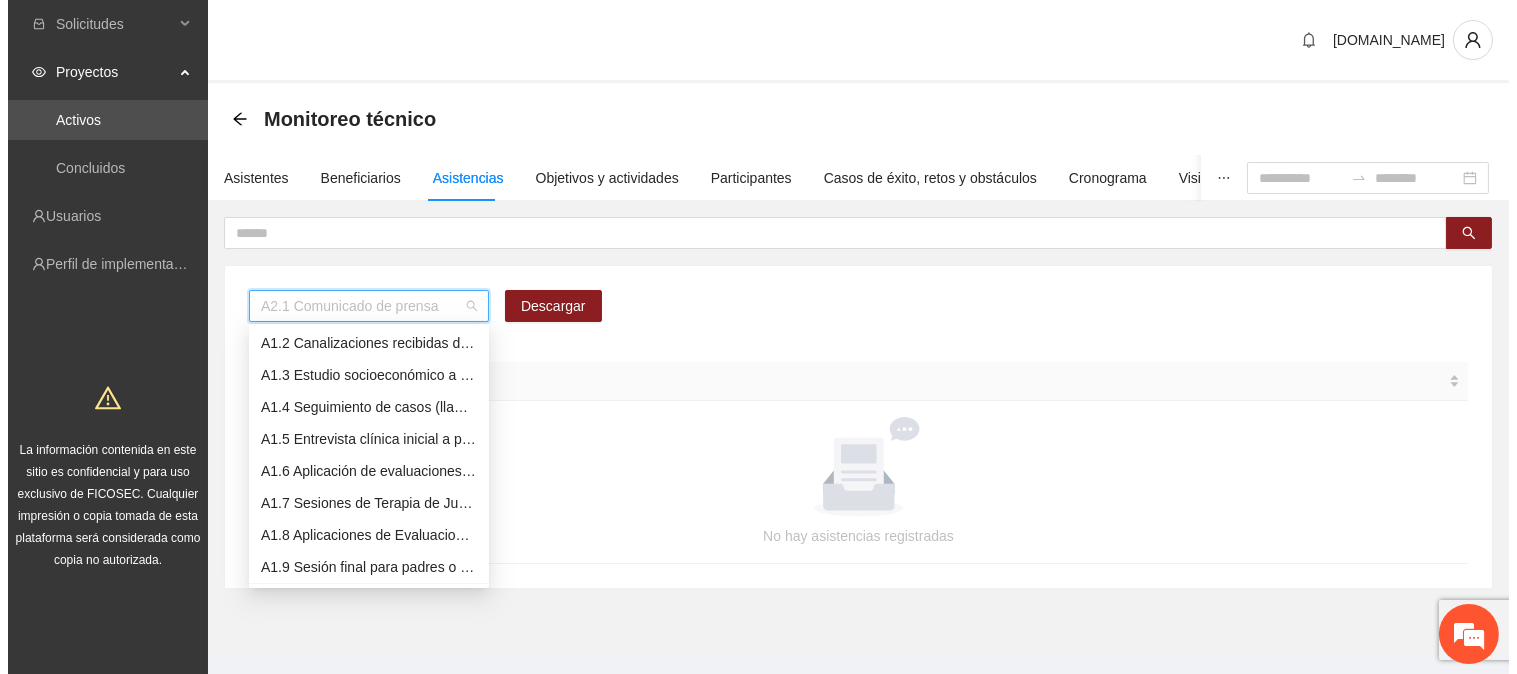 scroll, scrollTop: 0, scrollLeft: 0, axis: both 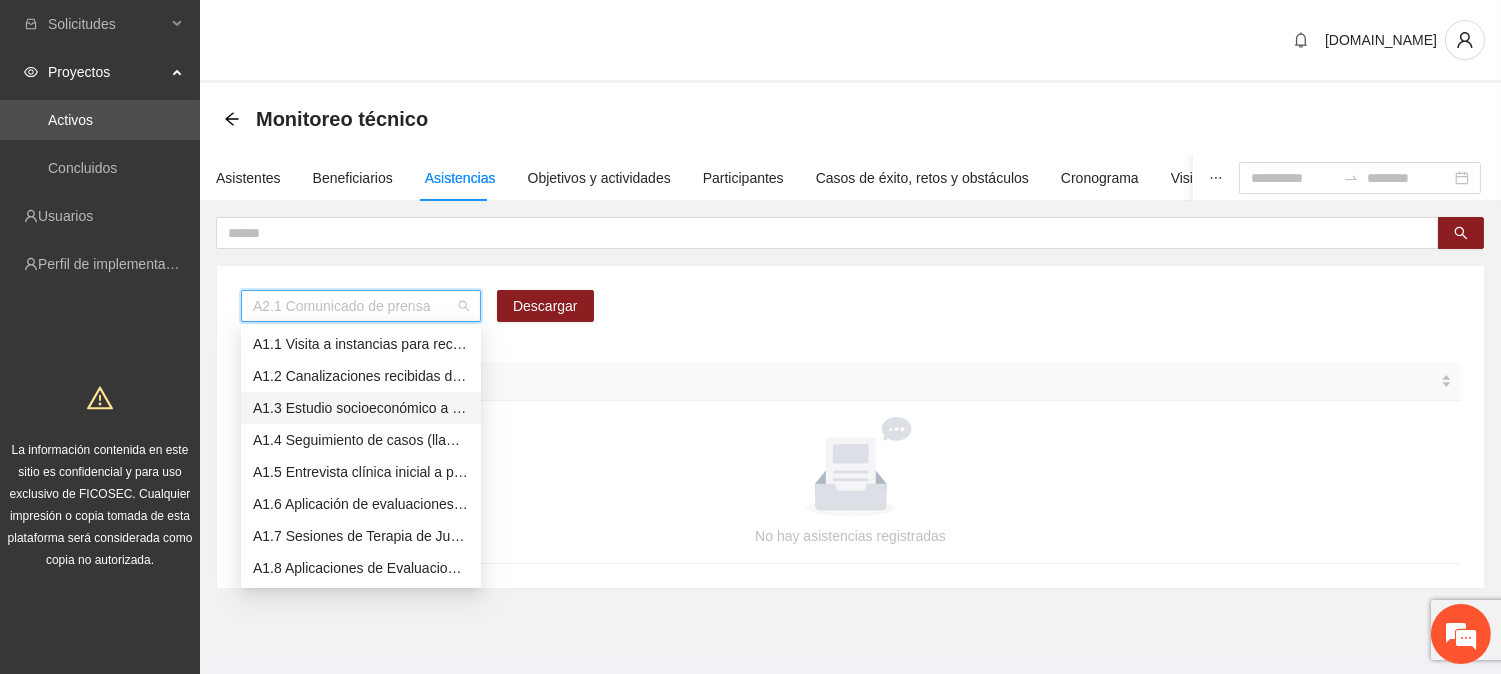 click on "A1.3 Estudio socioeconómico a padres o tutores" at bounding box center [361, 408] 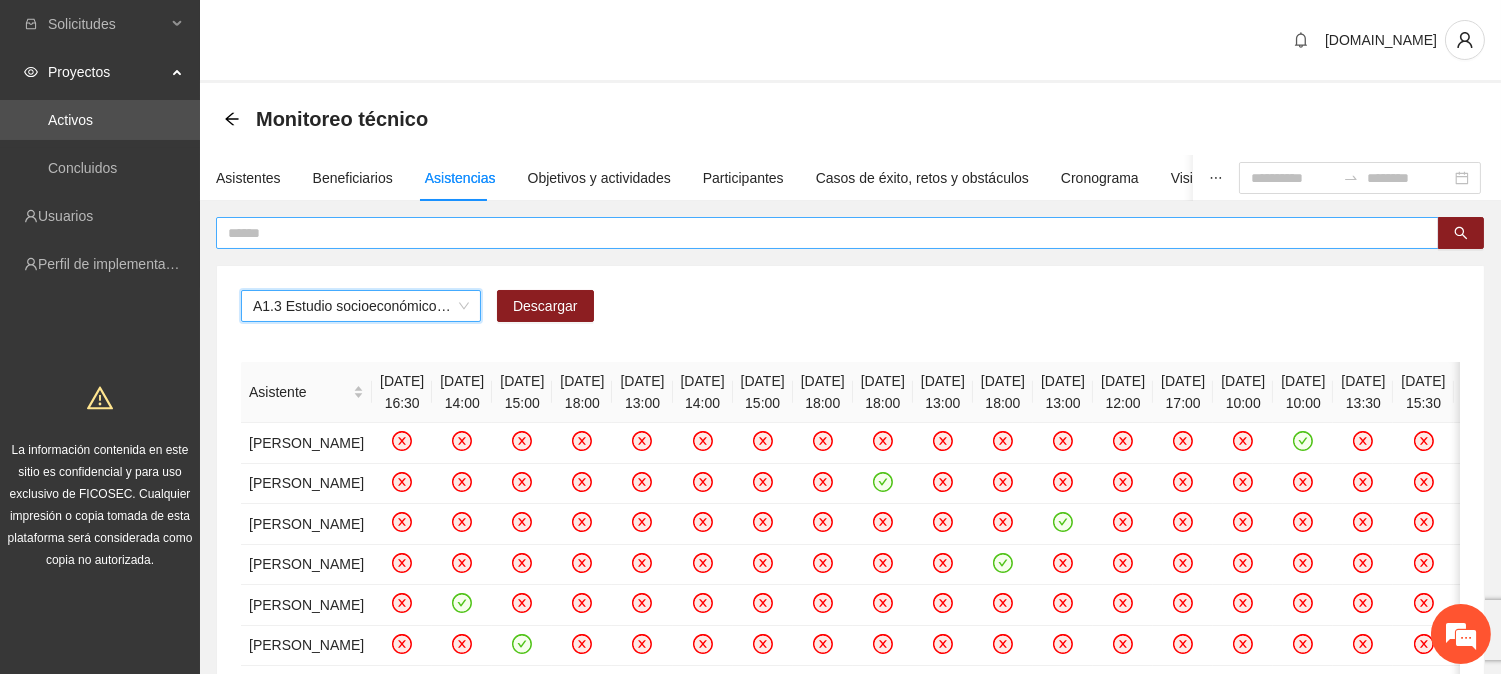 click at bounding box center [819, 233] 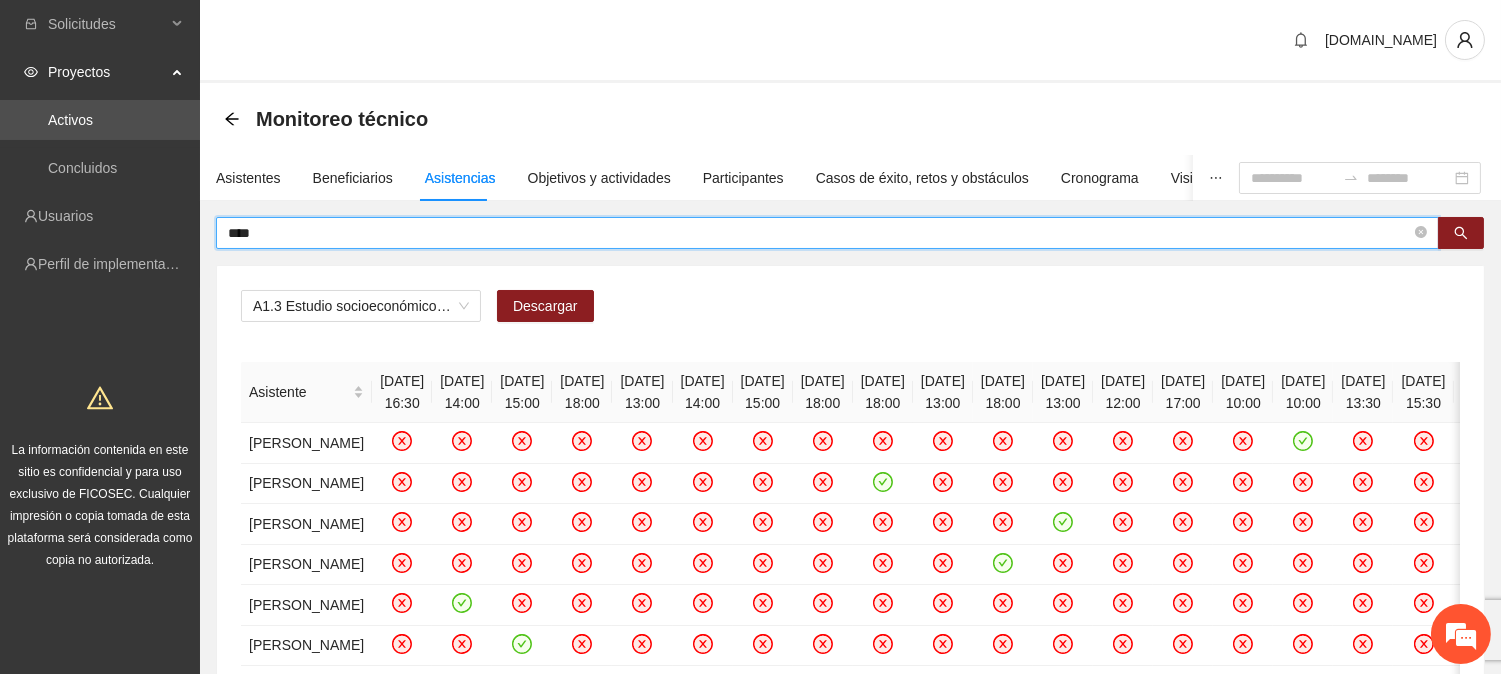 type on "****" 